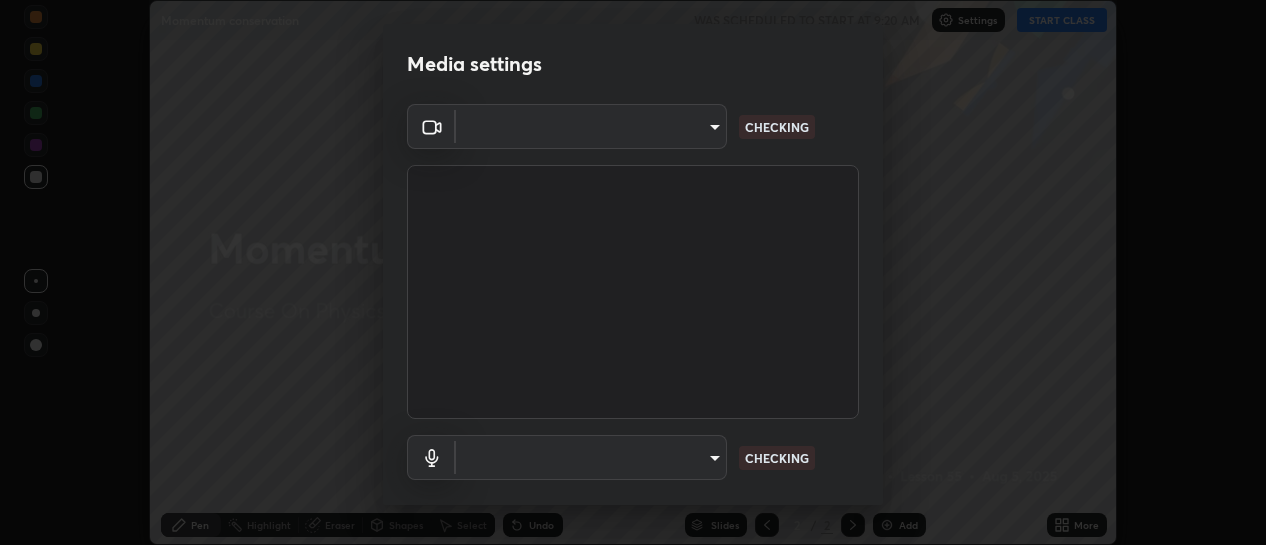scroll, scrollTop: 0, scrollLeft: 0, axis: both 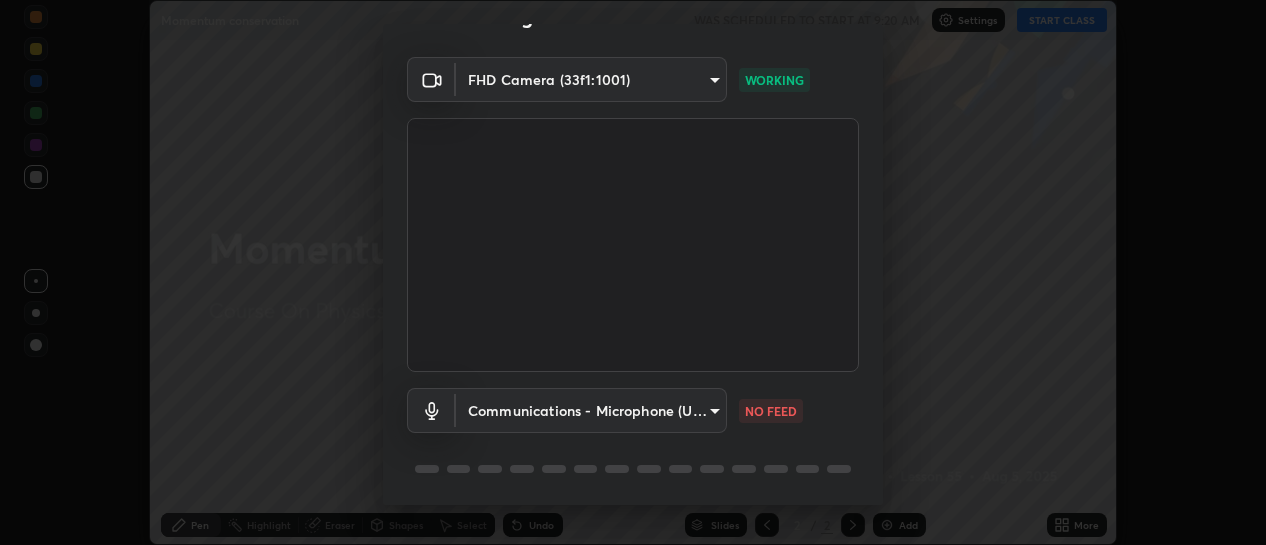 click on "Erase all Momentum conservation WAS SCHEDULED TO START AT  9:20 AM Settings START CLASS Setting up your live class Momentum conservation • L55 of Course On Physics for NEET Conquer 1 2026 [FIRST] [LAST] Pen Highlight Eraser Shapes Select Undo Slides 2 / 2 Add More Enable hand raising Enable raise hand to speak to learners. Once enabled, chat will be turned off temporarily. Enable x   No doubts shared Encourage your learners to ask a doubt for better clarity Report an issue Reason for reporting Buffering Chat not working Audio - Video sync issue Educator video quality low ​ Attach an image Report Media settings FHD Camera (33f1:1001) 73459acb2d0caf939e8b49785ba302fad6f130a2084cb4c590e3281ac1062e20 WORKING Communications - Microphone (USB PnP Sound Device) communications NO FEED 1 / 5 Next" at bounding box center [633, 272] 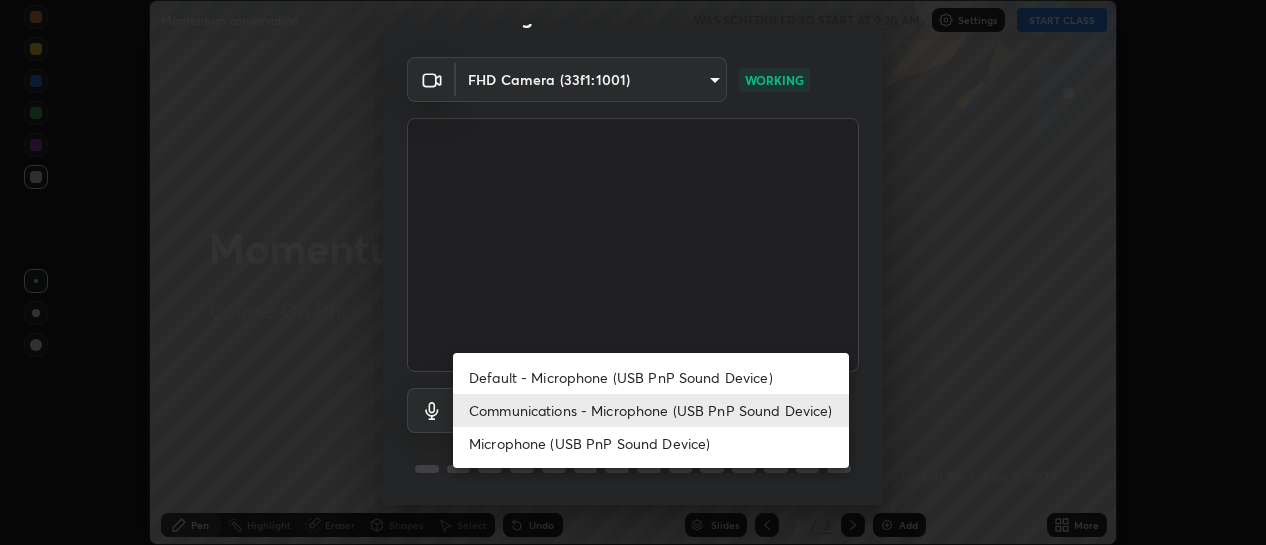 click on "Default - Microphone (USB PnP Sound Device)" at bounding box center [651, 377] 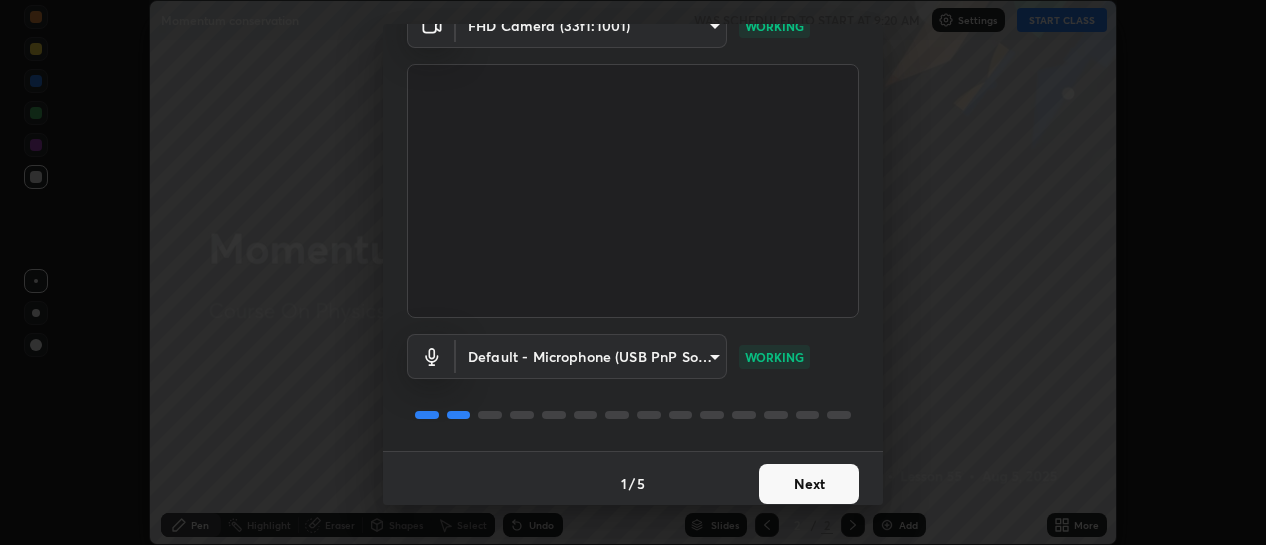 scroll, scrollTop: 111, scrollLeft: 0, axis: vertical 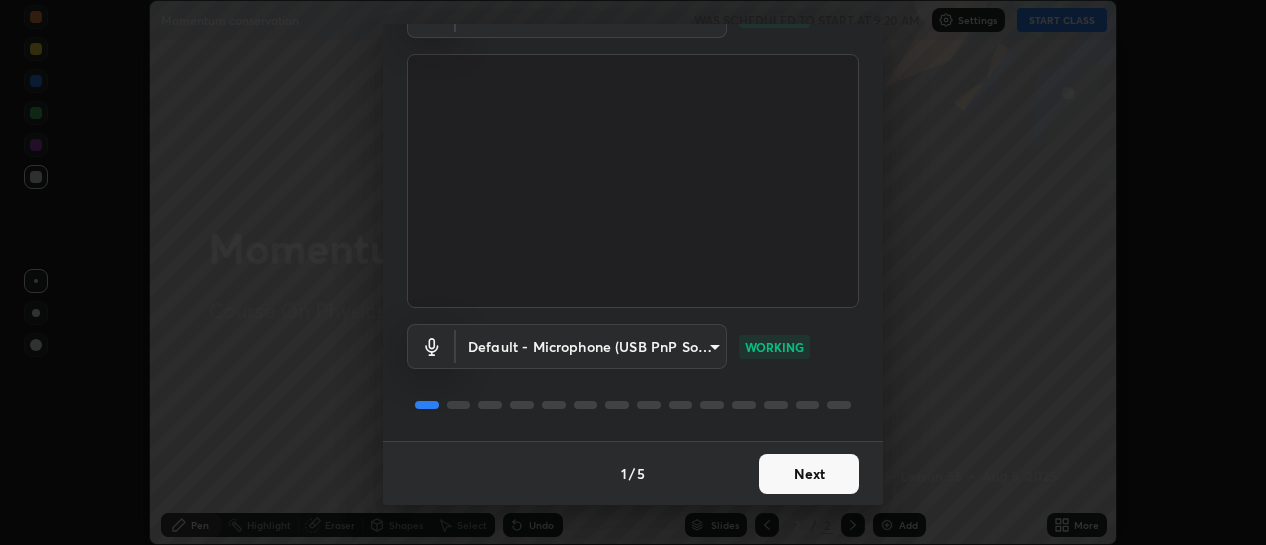 click on "Next" at bounding box center (809, 474) 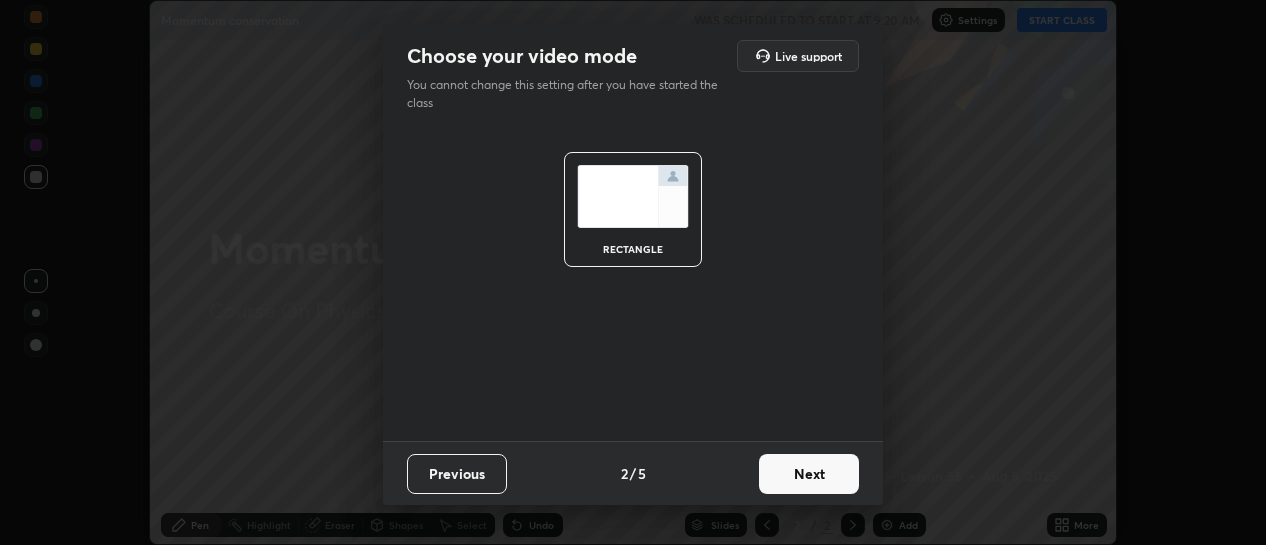 scroll, scrollTop: 0, scrollLeft: 0, axis: both 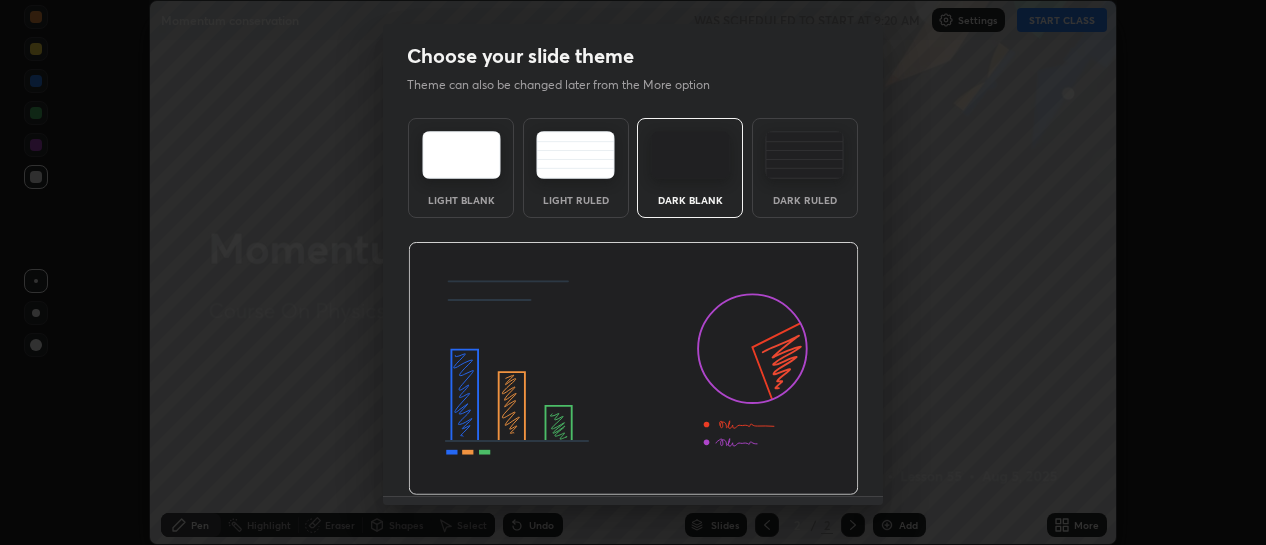 click on "Dark Ruled" at bounding box center [805, 168] 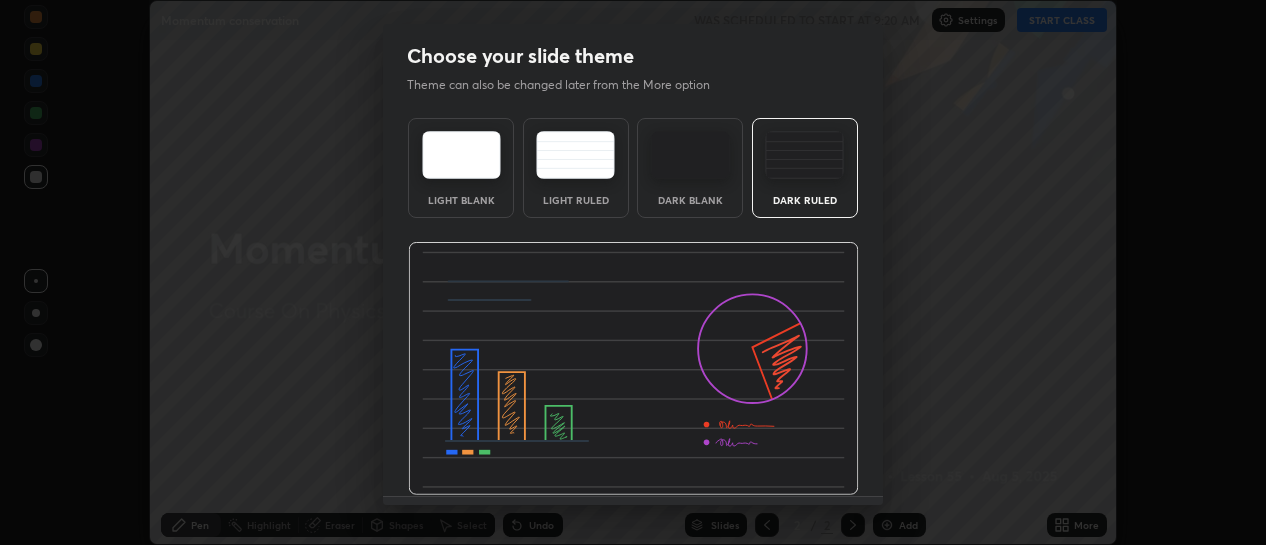 scroll, scrollTop: 55, scrollLeft: 0, axis: vertical 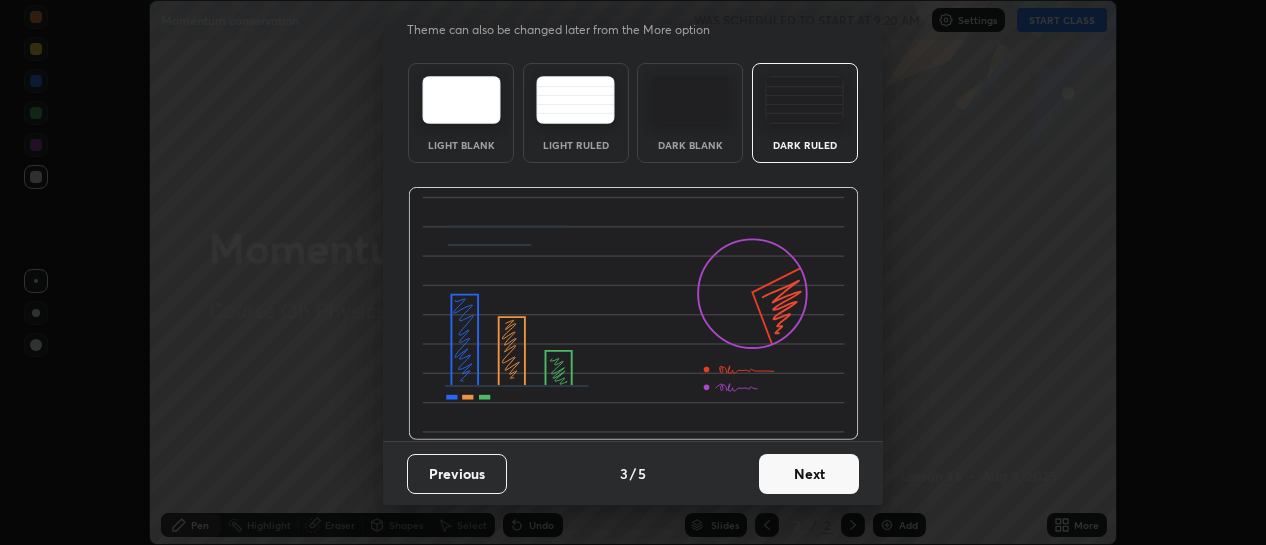 click on "Next" at bounding box center [809, 474] 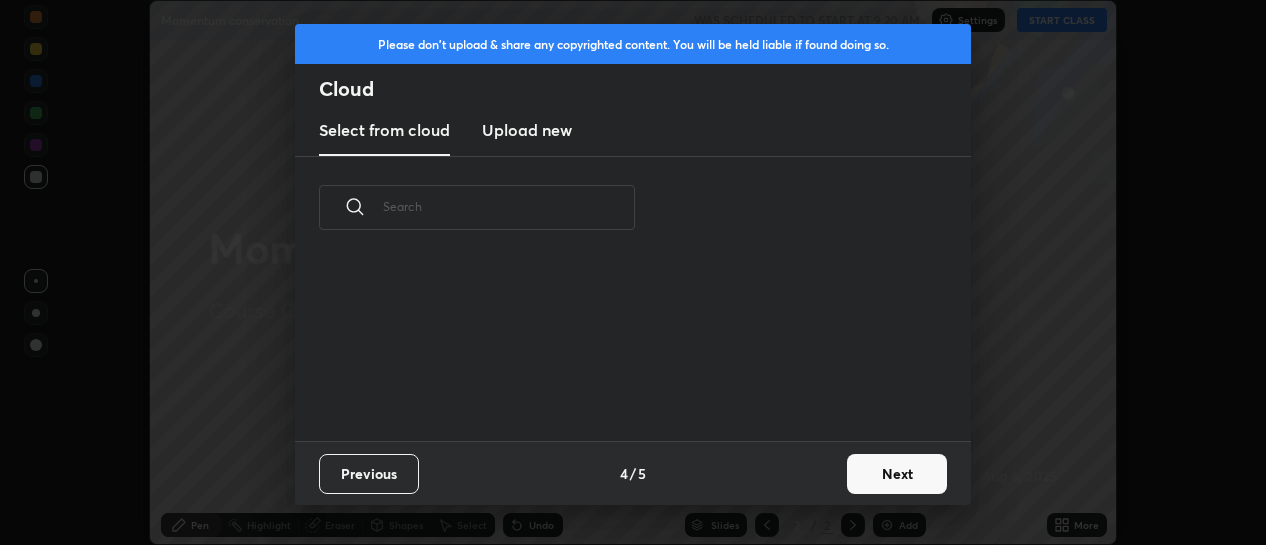 scroll, scrollTop: 0, scrollLeft: 0, axis: both 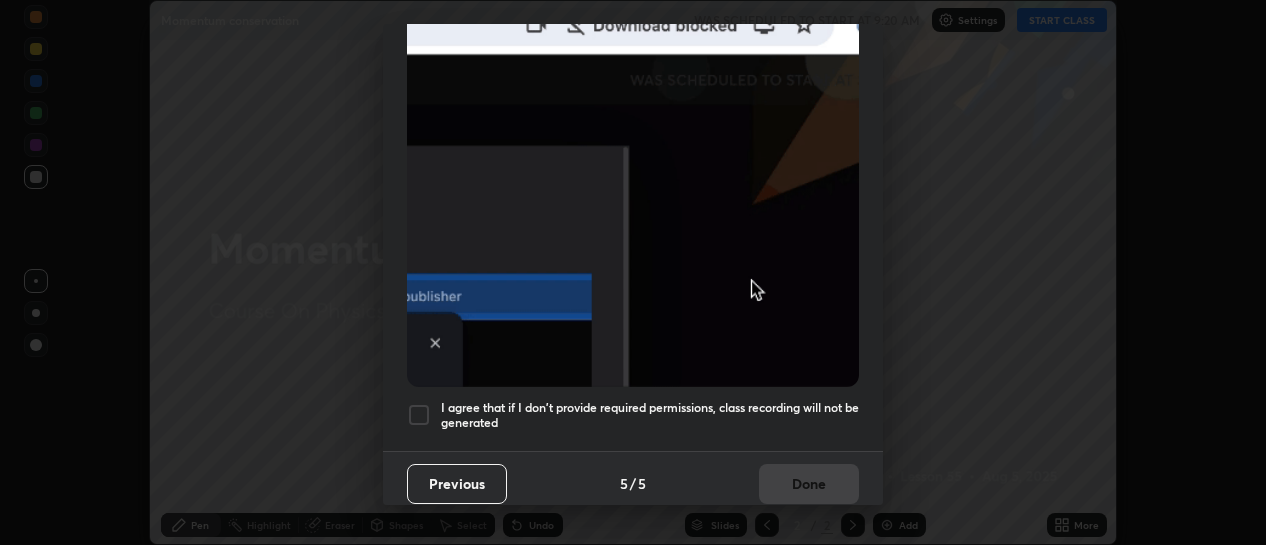 click at bounding box center (419, 415) 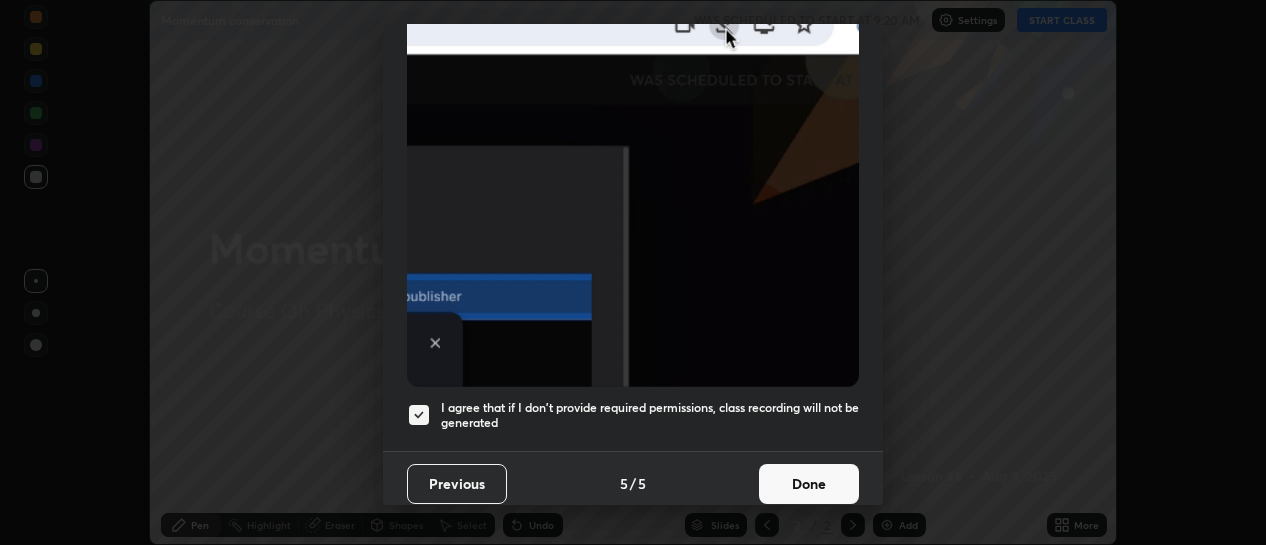 click on "Done" at bounding box center [809, 484] 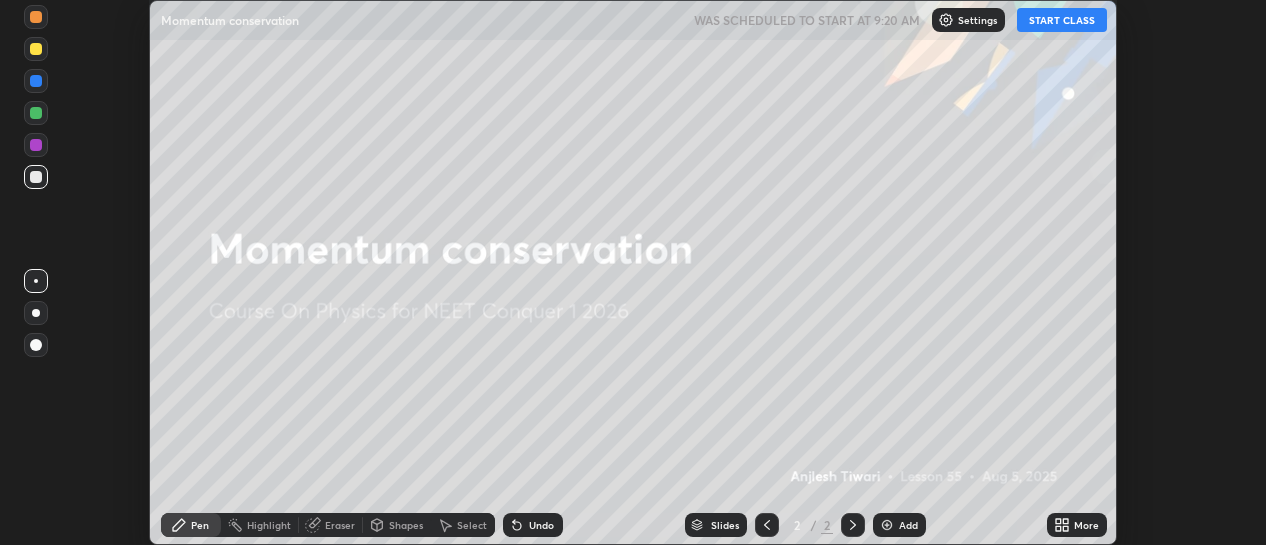 click at bounding box center (887, 525) 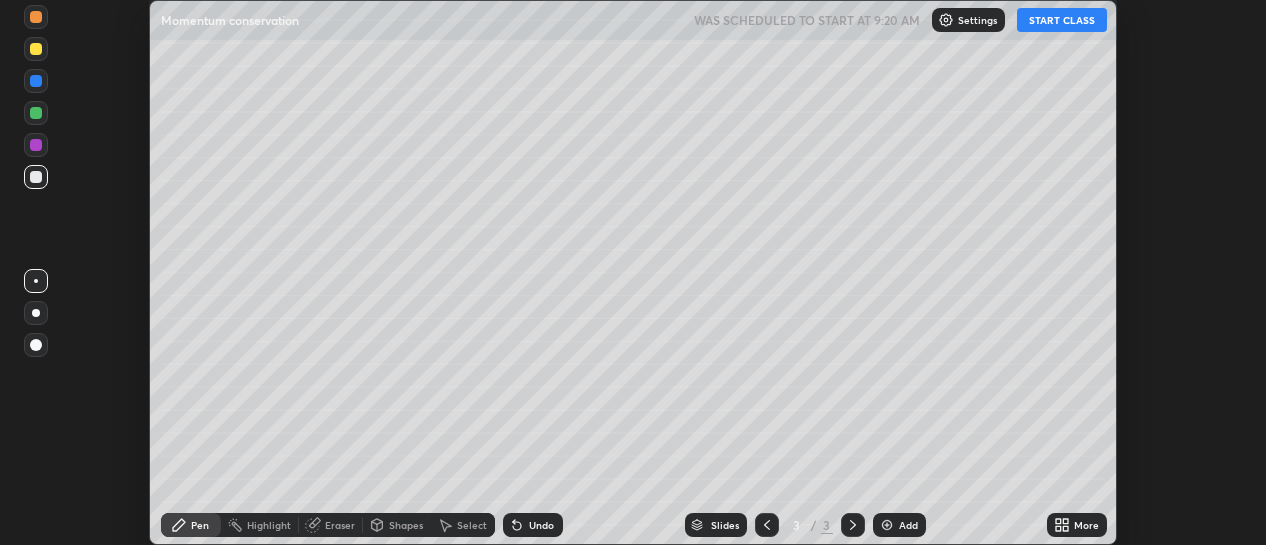 click 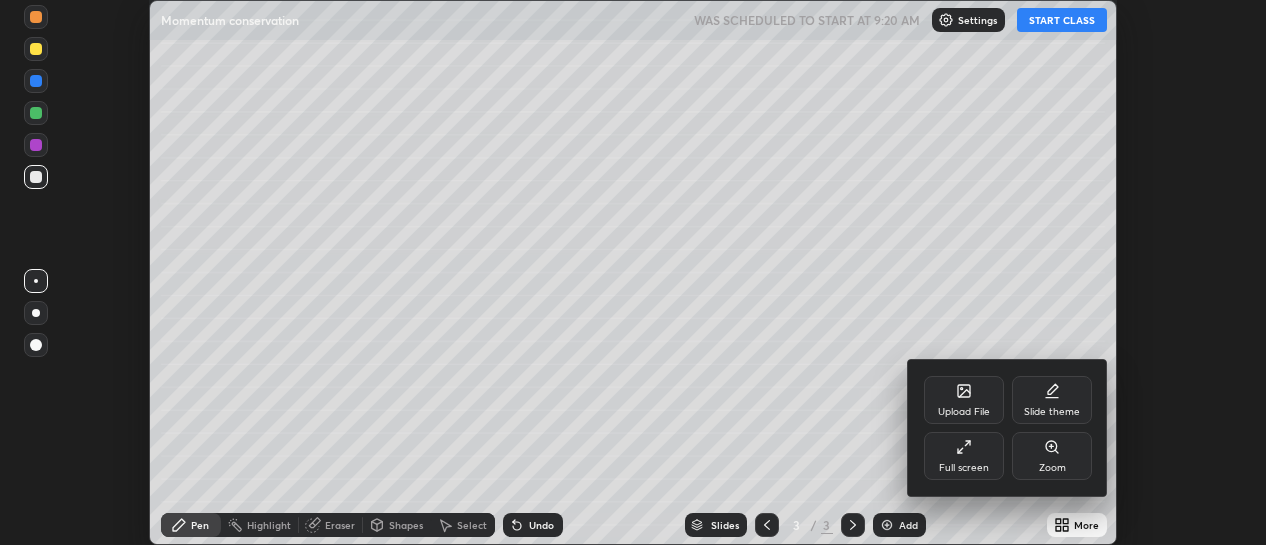 click on "Full screen" at bounding box center [964, 456] 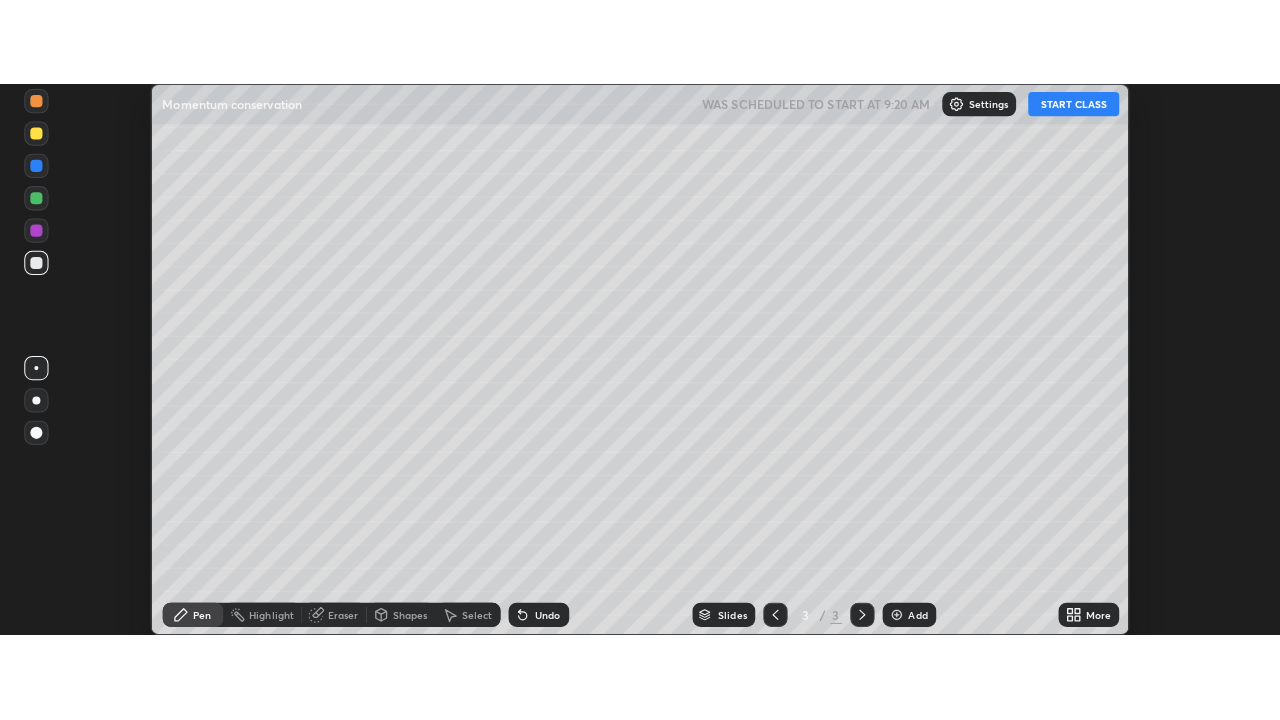 scroll, scrollTop: 99280, scrollLeft: 98720, axis: both 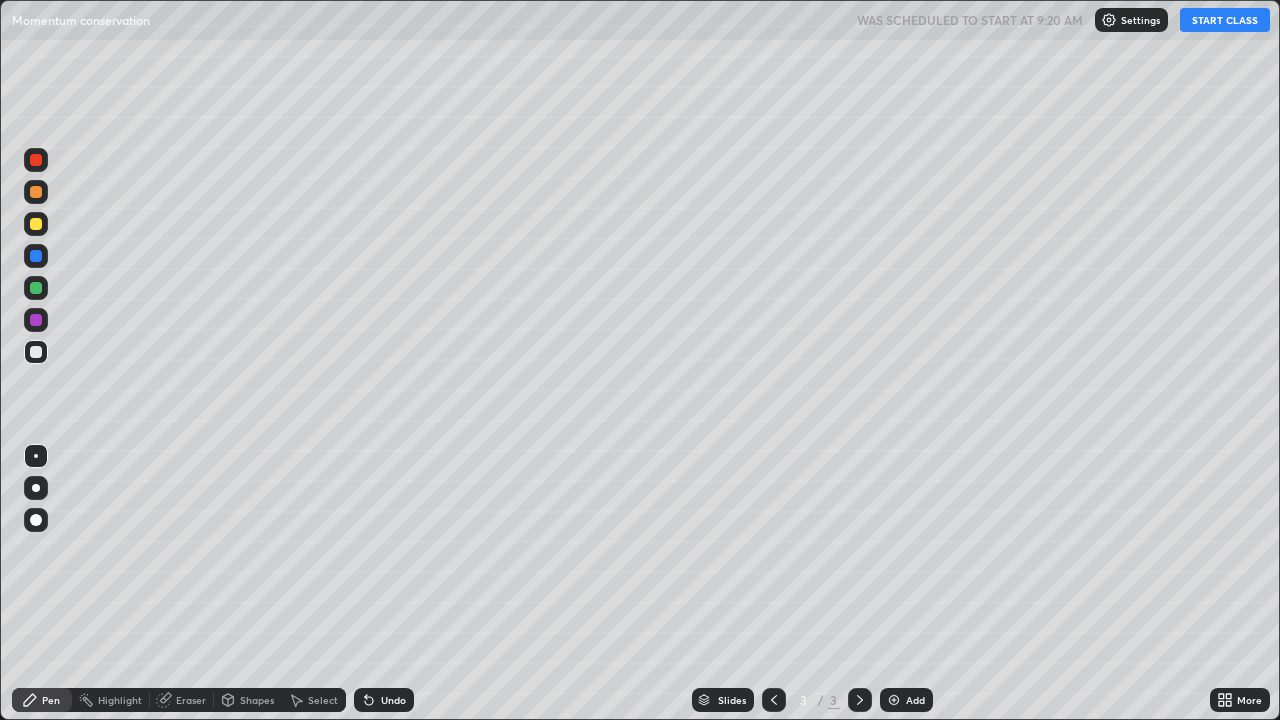 click on "START CLASS" at bounding box center (1225, 20) 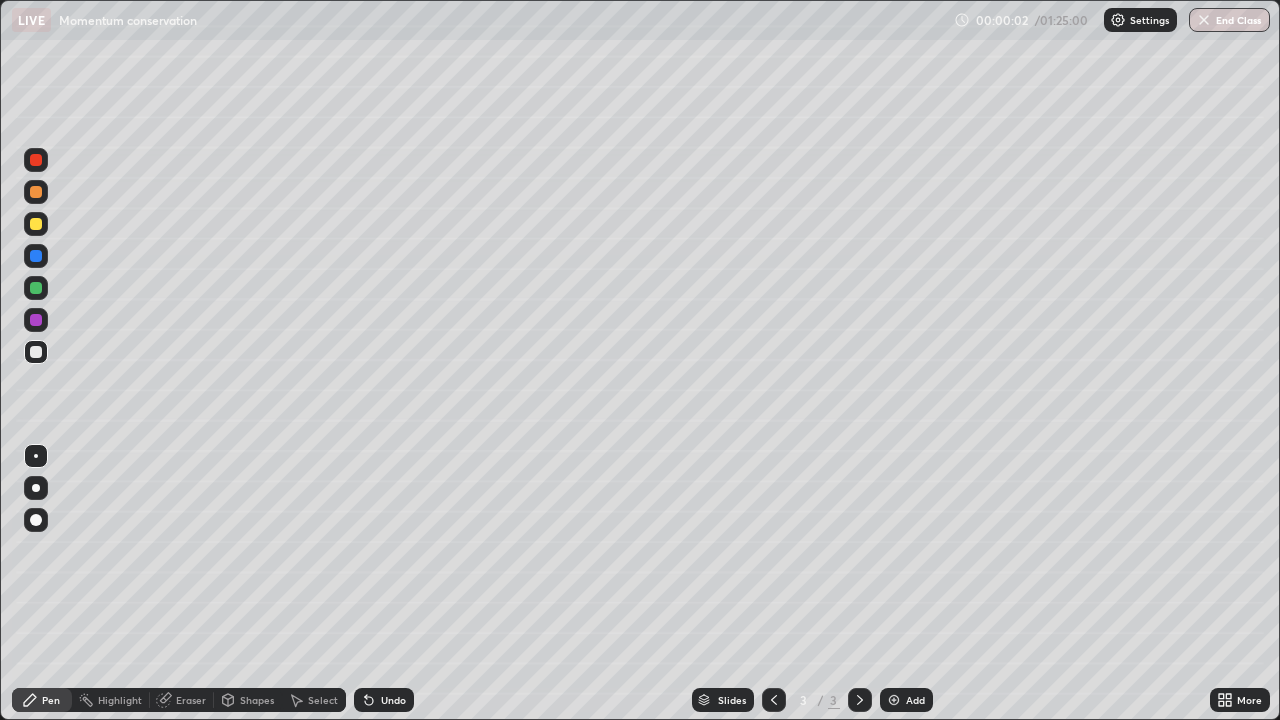 click at bounding box center [36, 488] 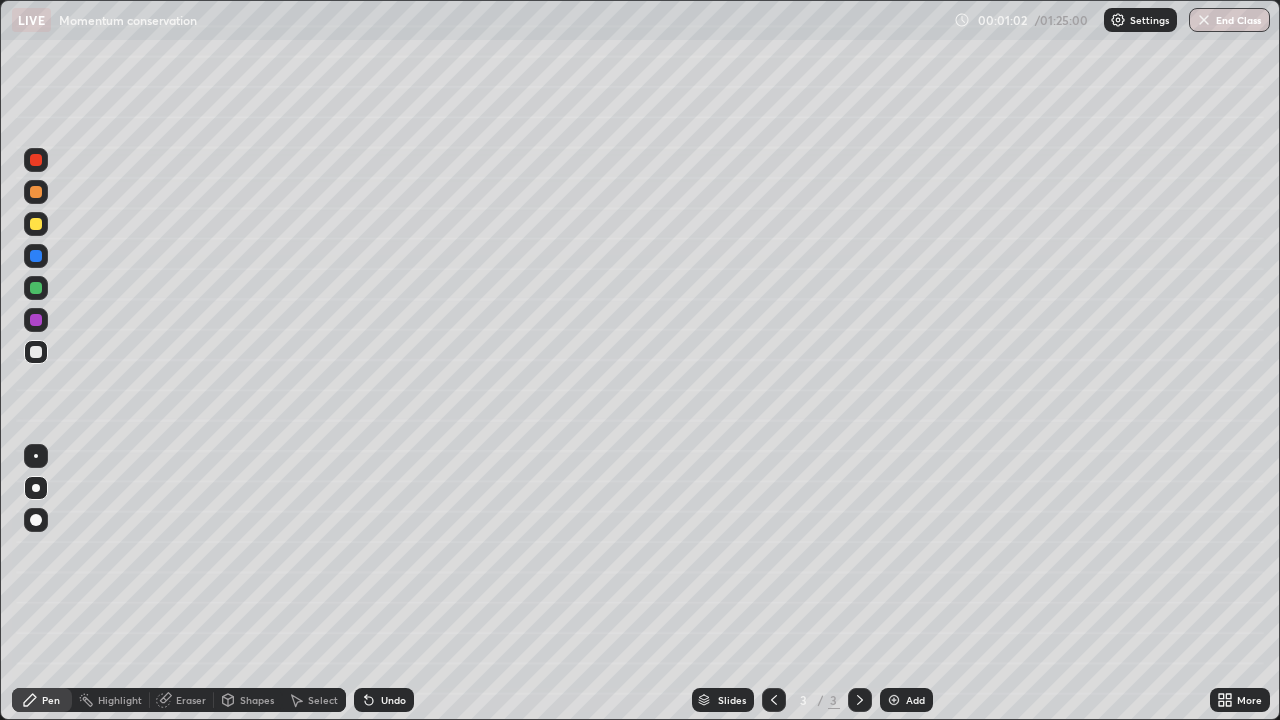 click at bounding box center [36, 456] 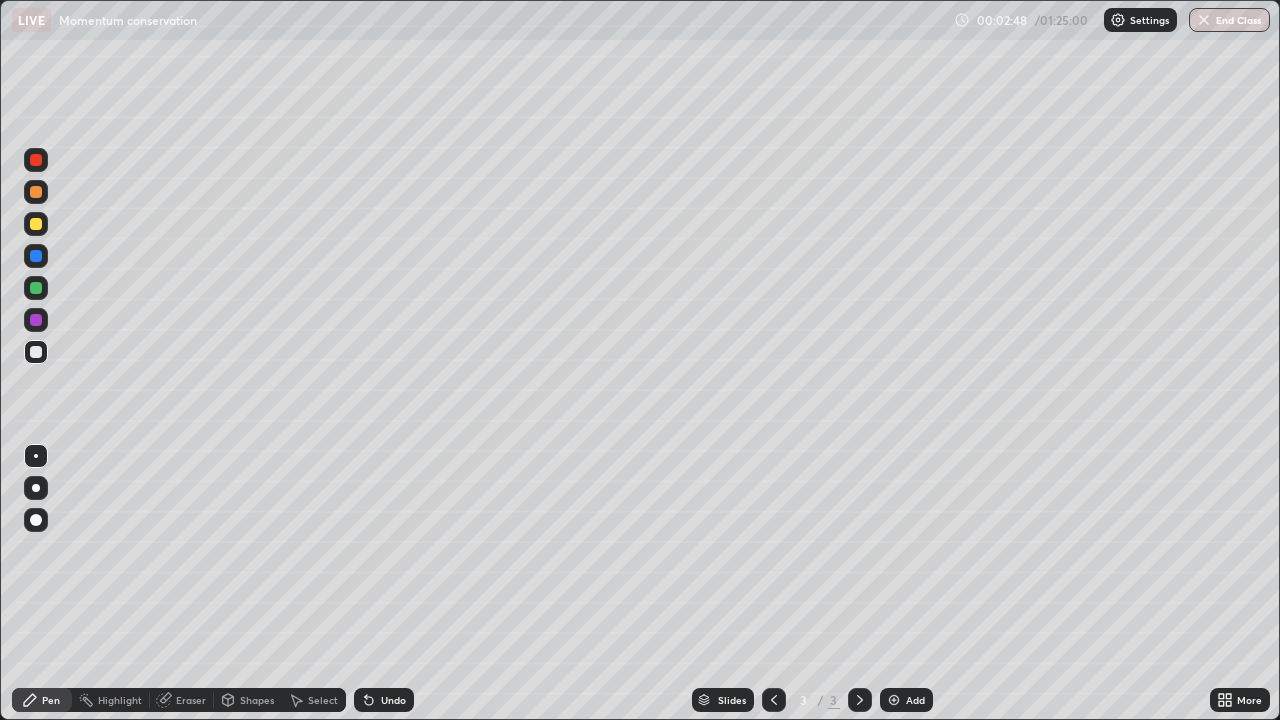 click at bounding box center [36, 224] 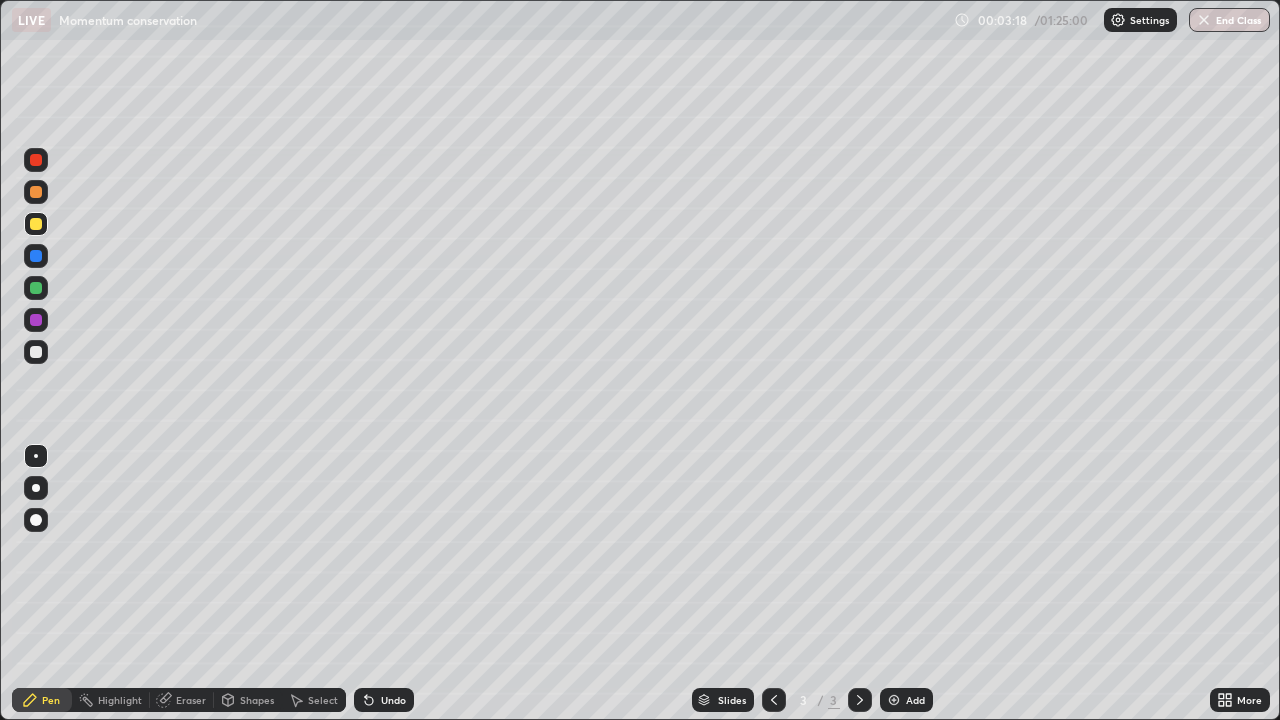 click on "Shapes" at bounding box center [257, 700] 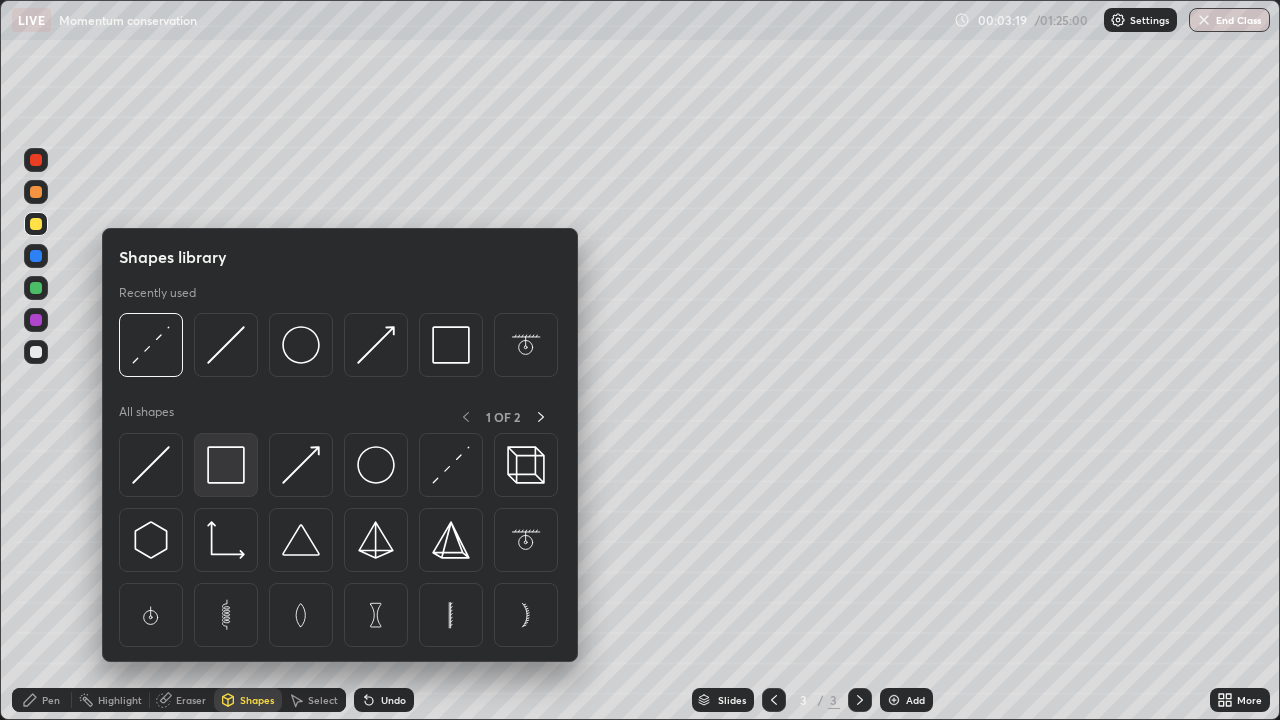 click at bounding box center (226, 465) 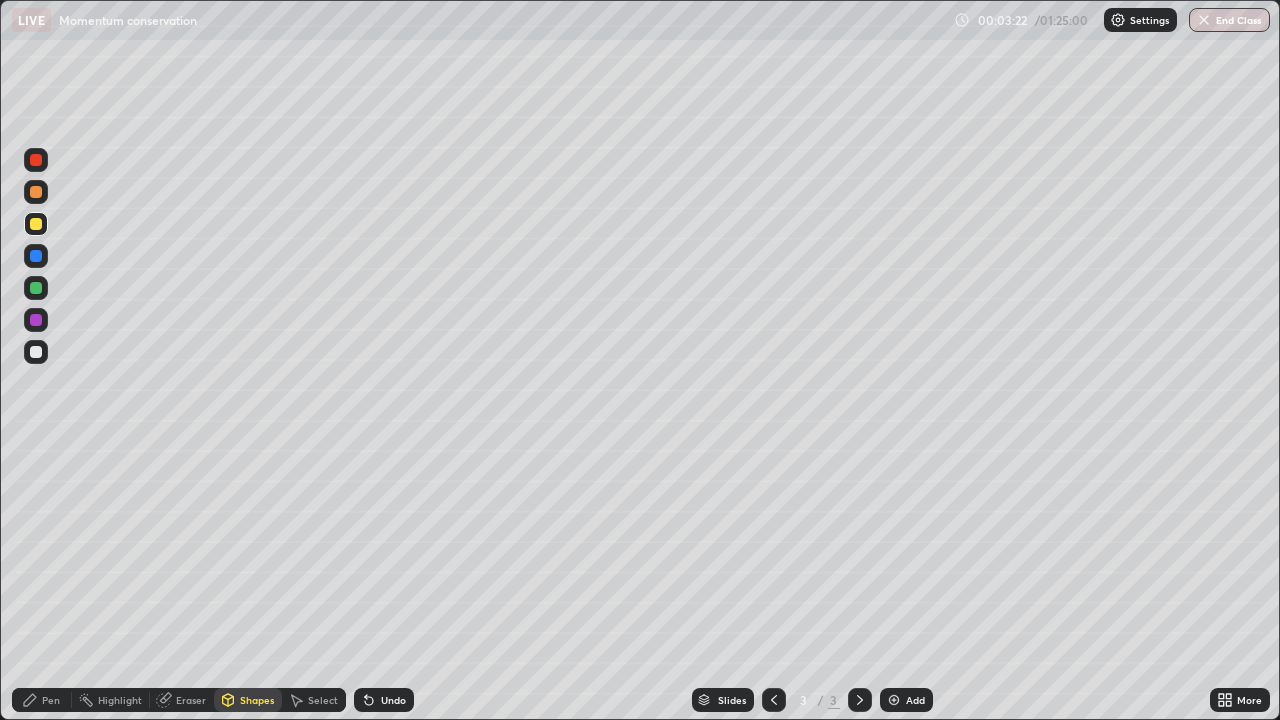 click on "Pen" at bounding box center (51, 700) 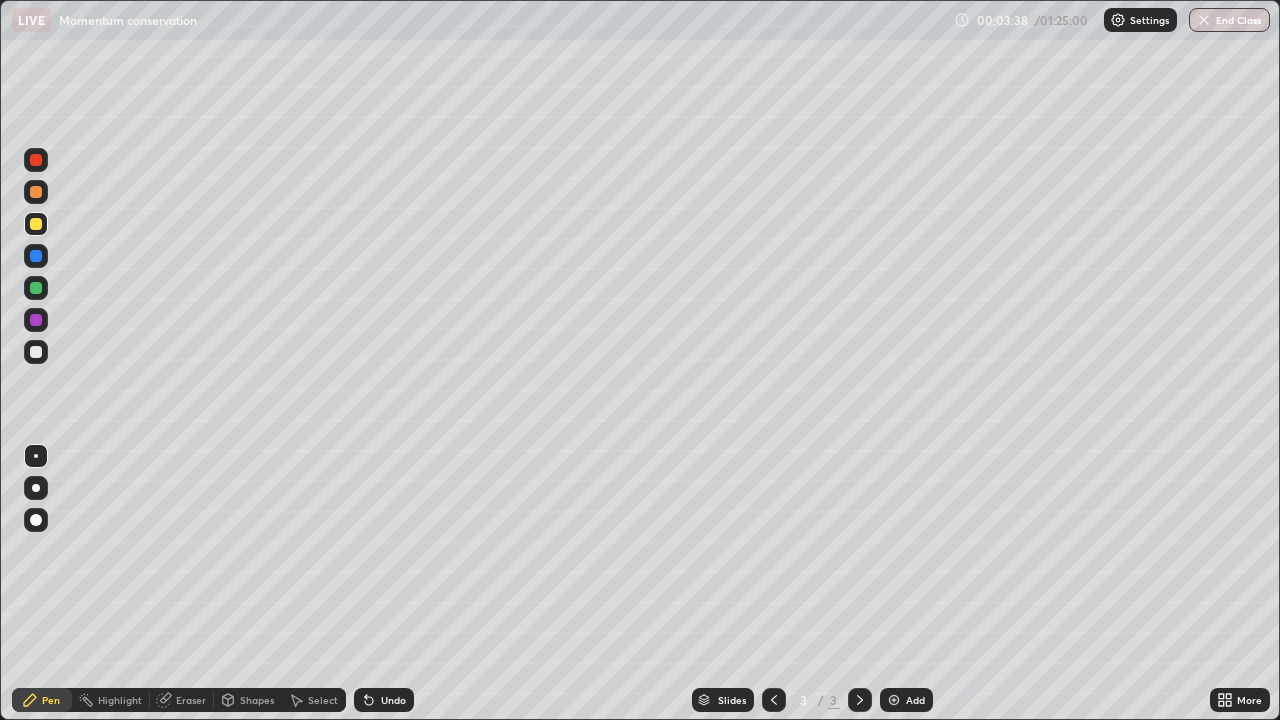 click at bounding box center (36, 352) 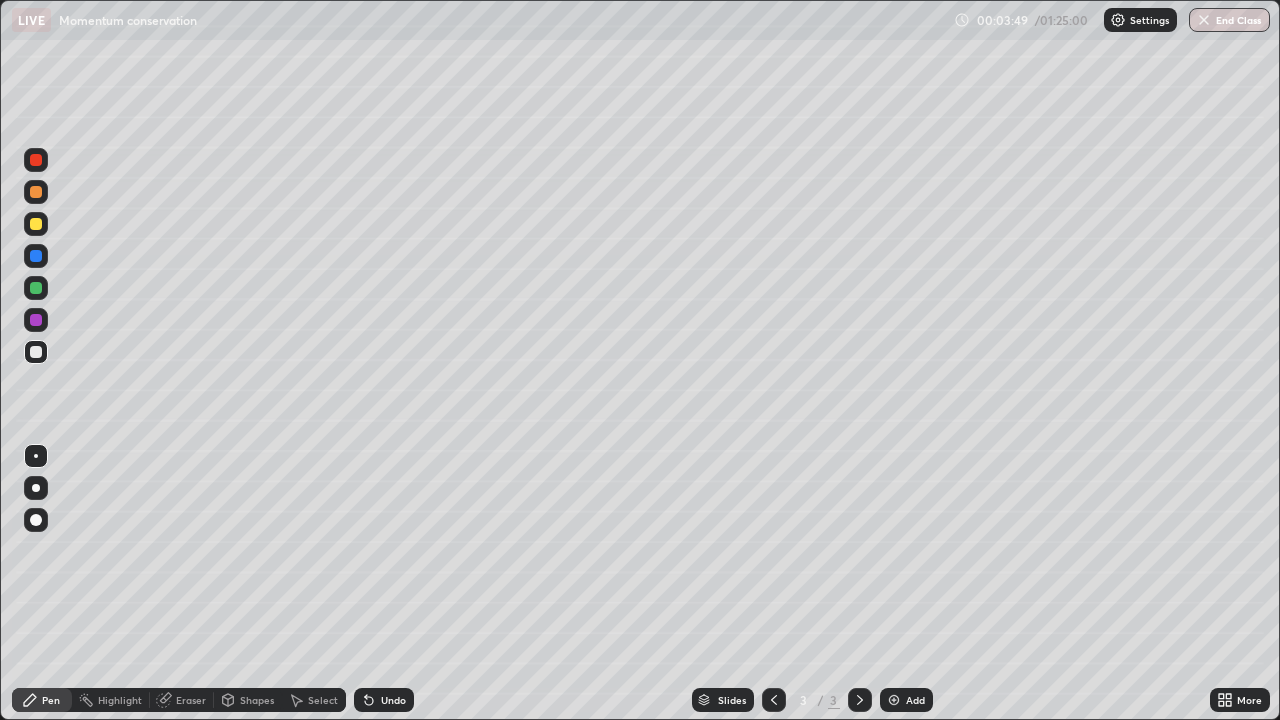 click on "Select" at bounding box center (323, 700) 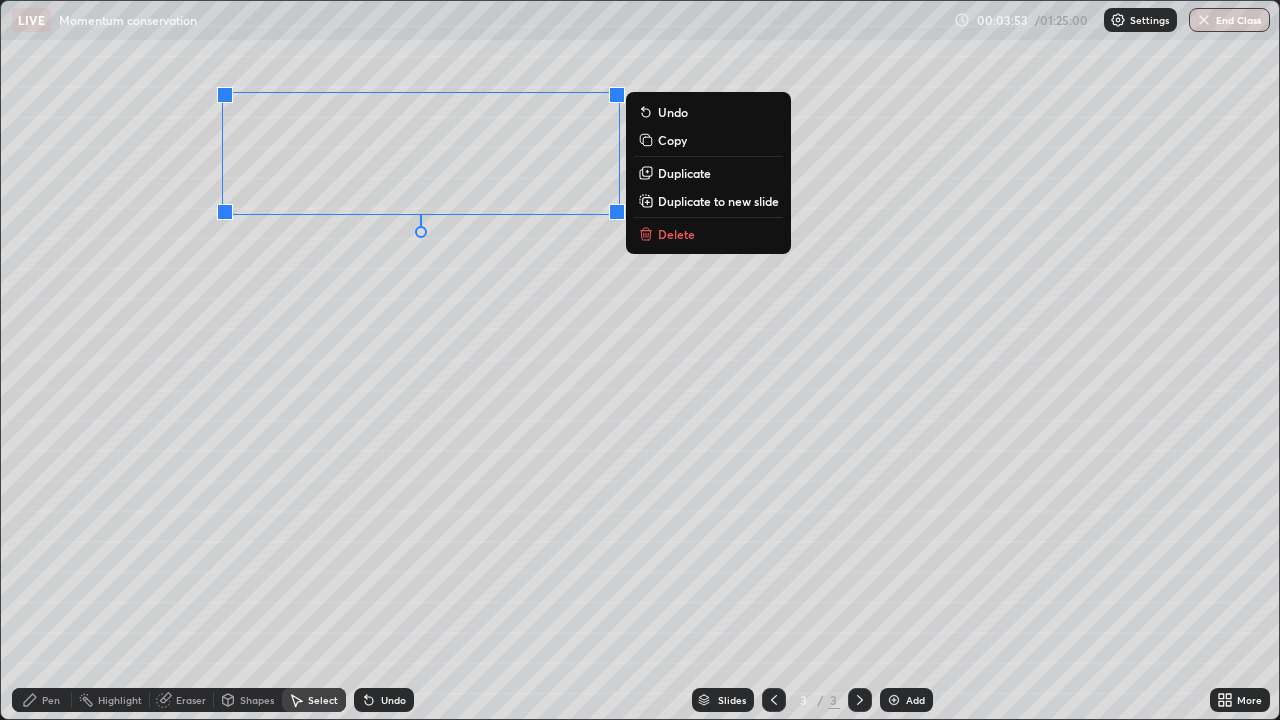 click on "Duplicate" at bounding box center (684, 173) 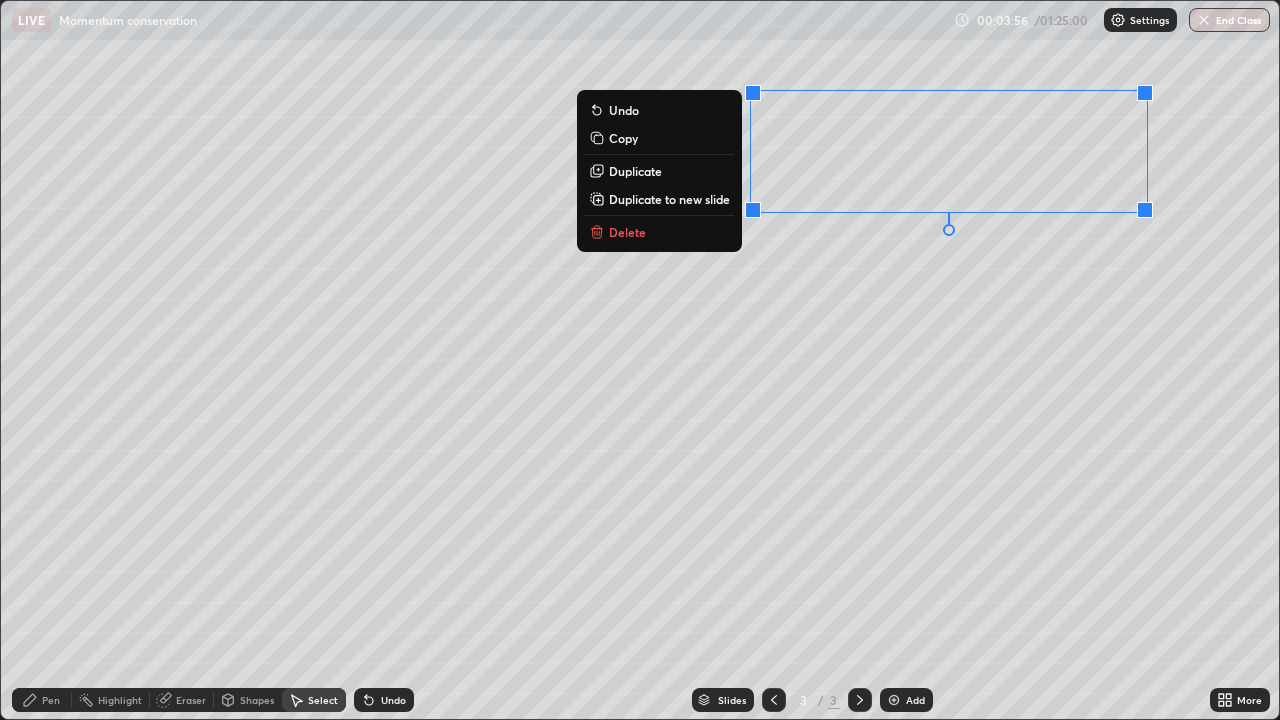 click on "0 ° Undo Copy Duplicate Duplicate to new slide Delete" at bounding box center [640, 360] 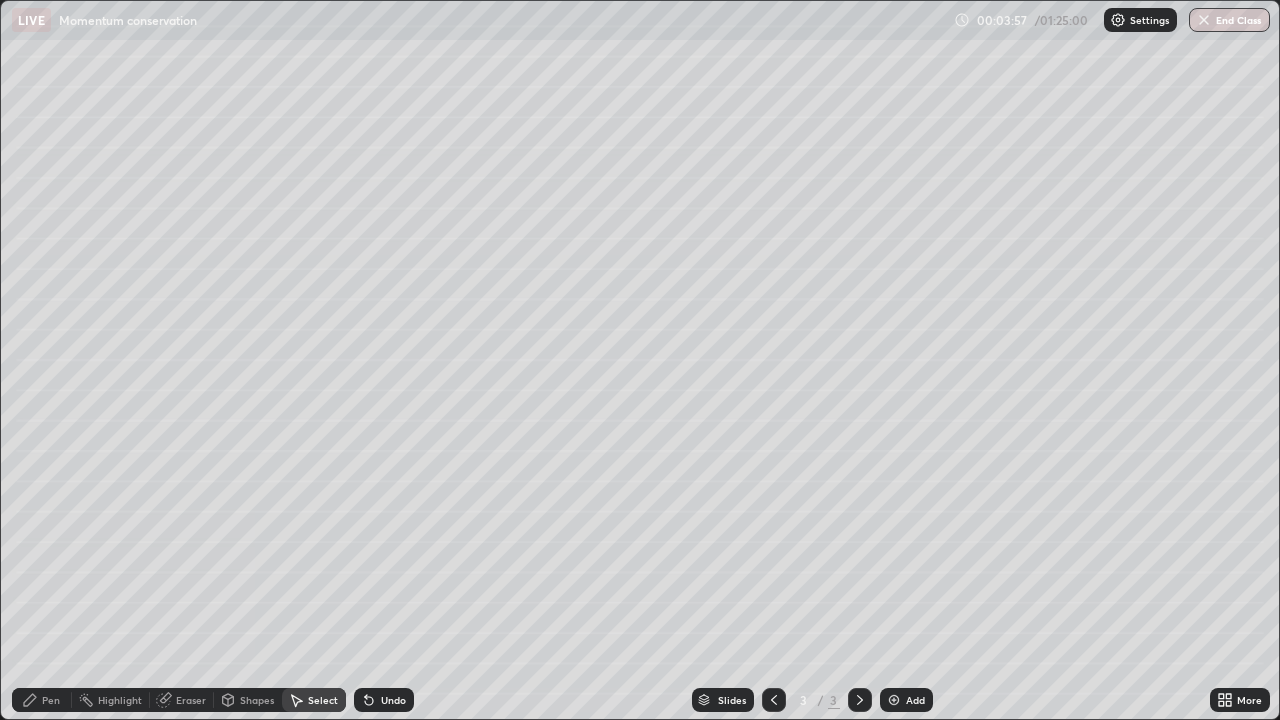 click on "Eraser" at bounding box center (191, 700) 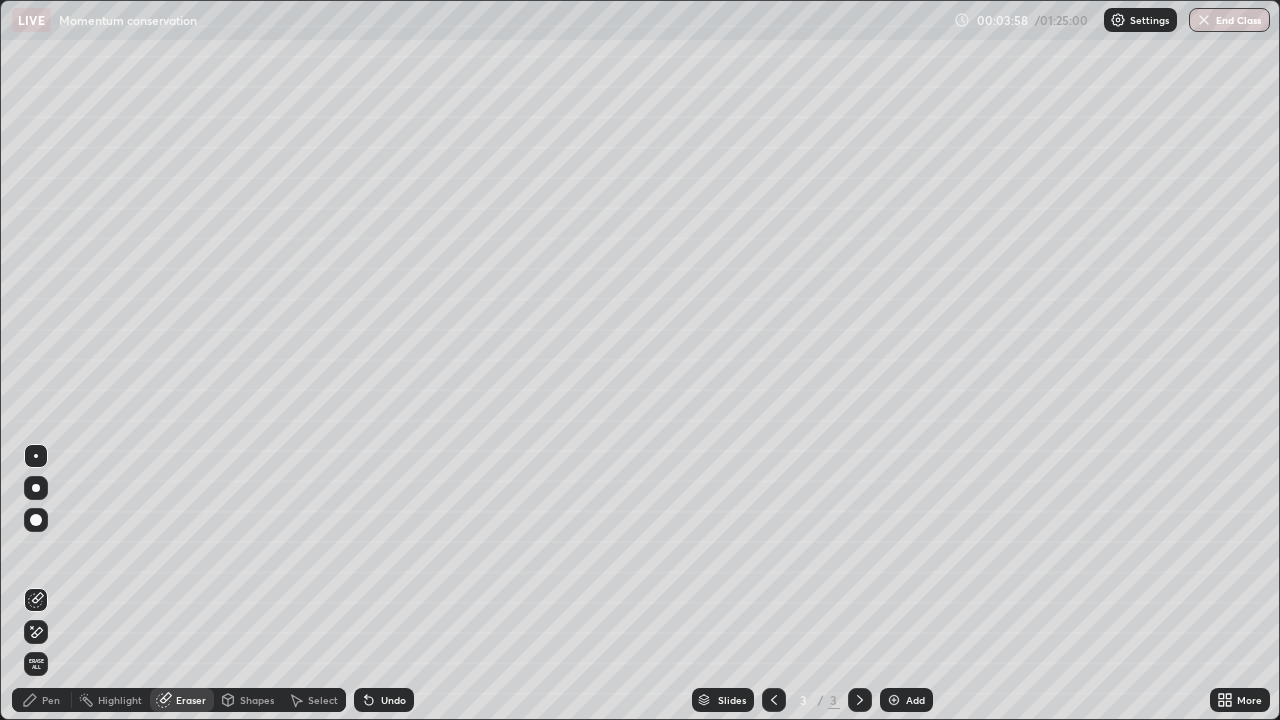 click on "Shapes" at bounding box center (257, 700) 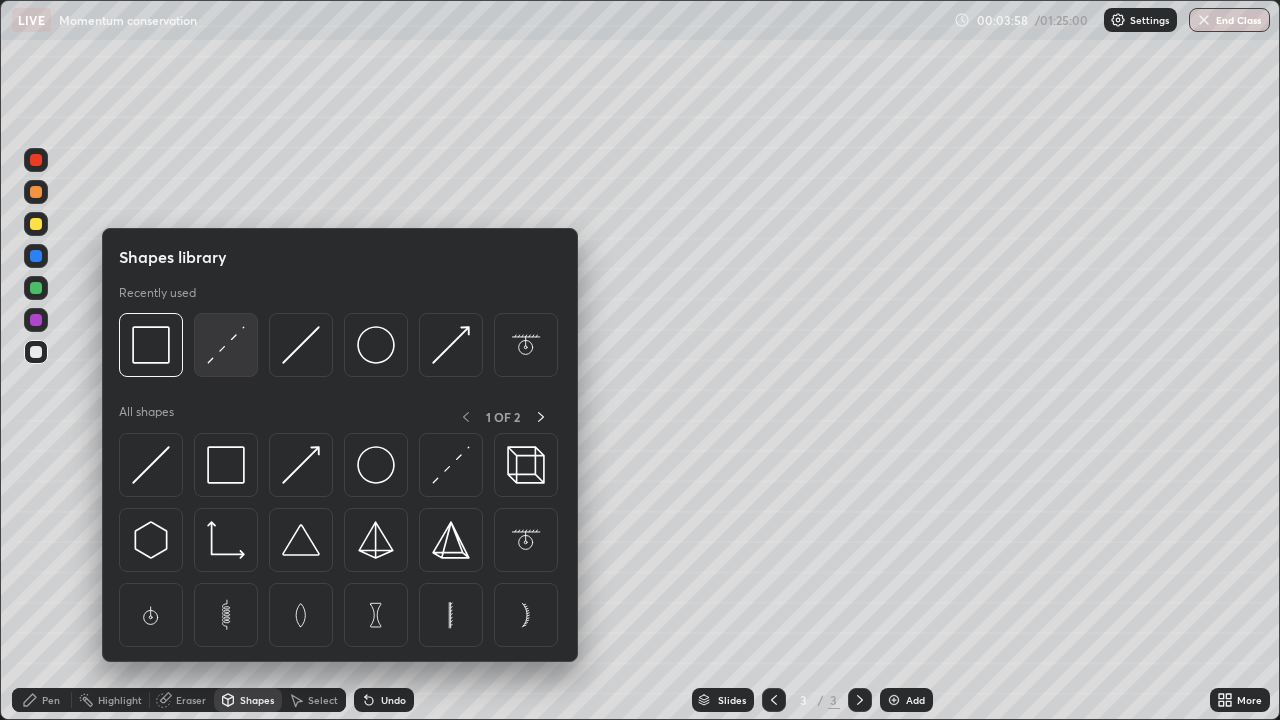 click at bounding box center [226, 345] 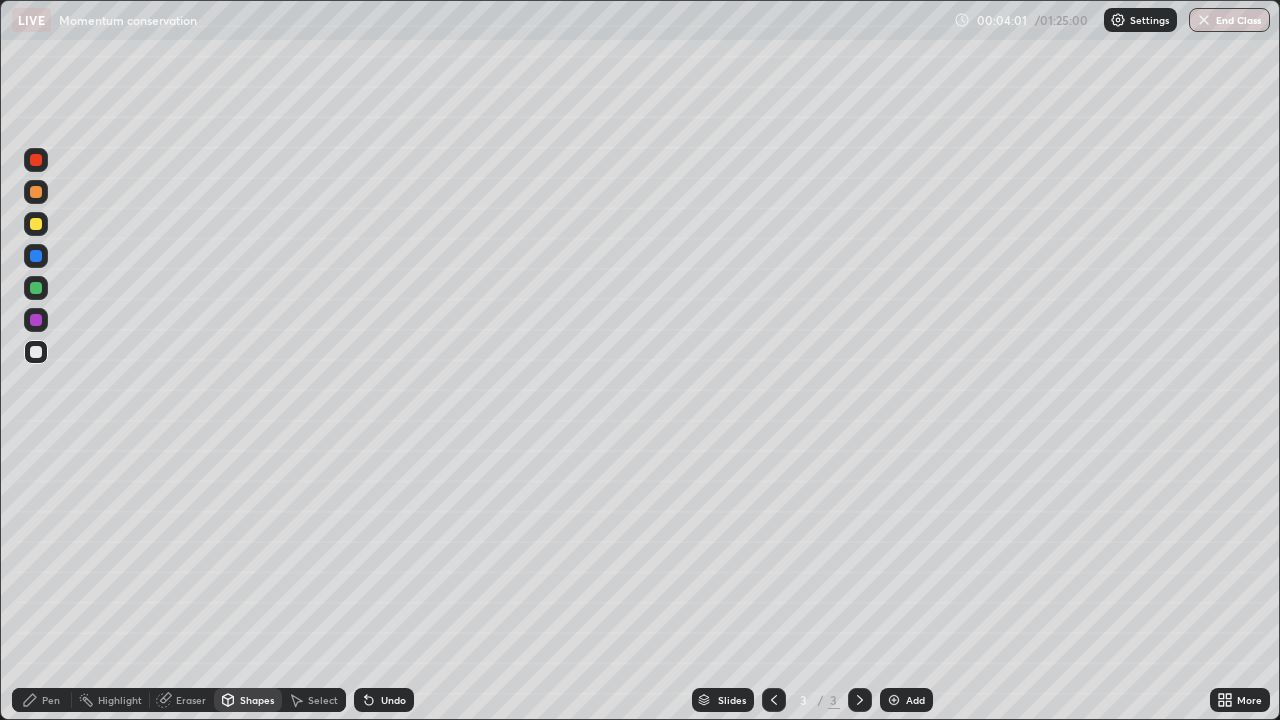 click on "Pen" at bounding box center [51, 700] 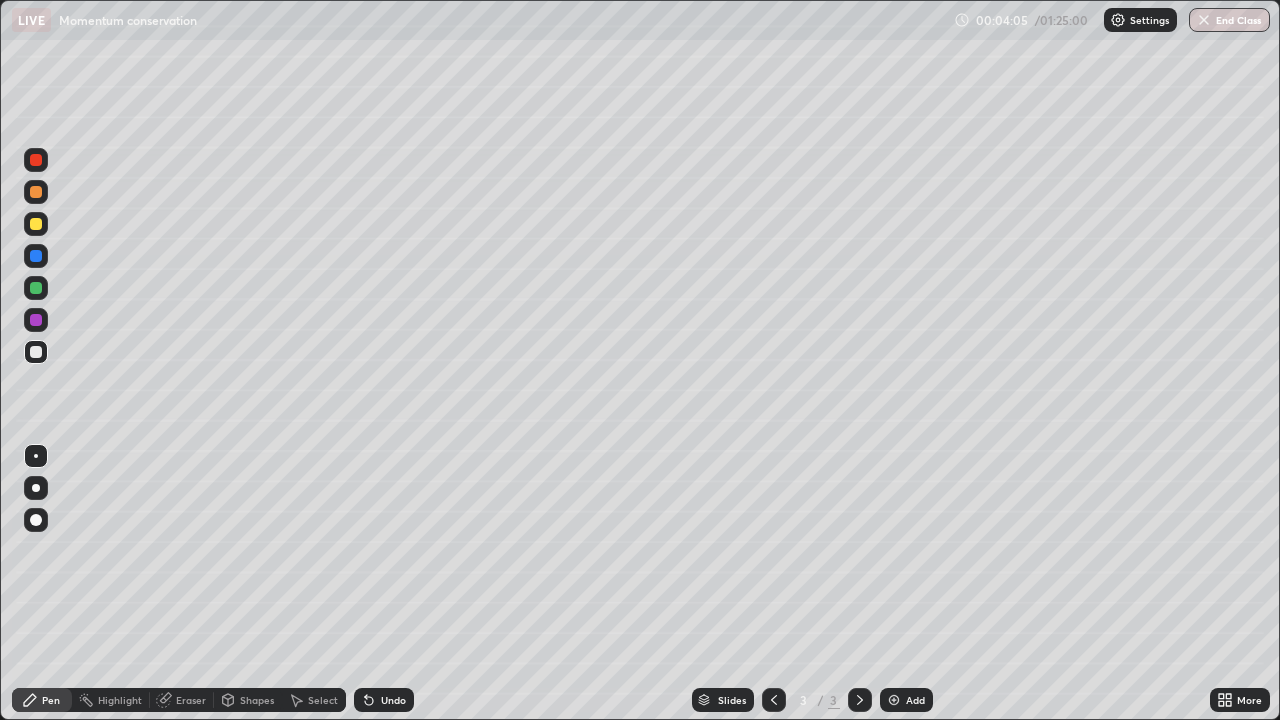 click at bounding box center [36, 224] 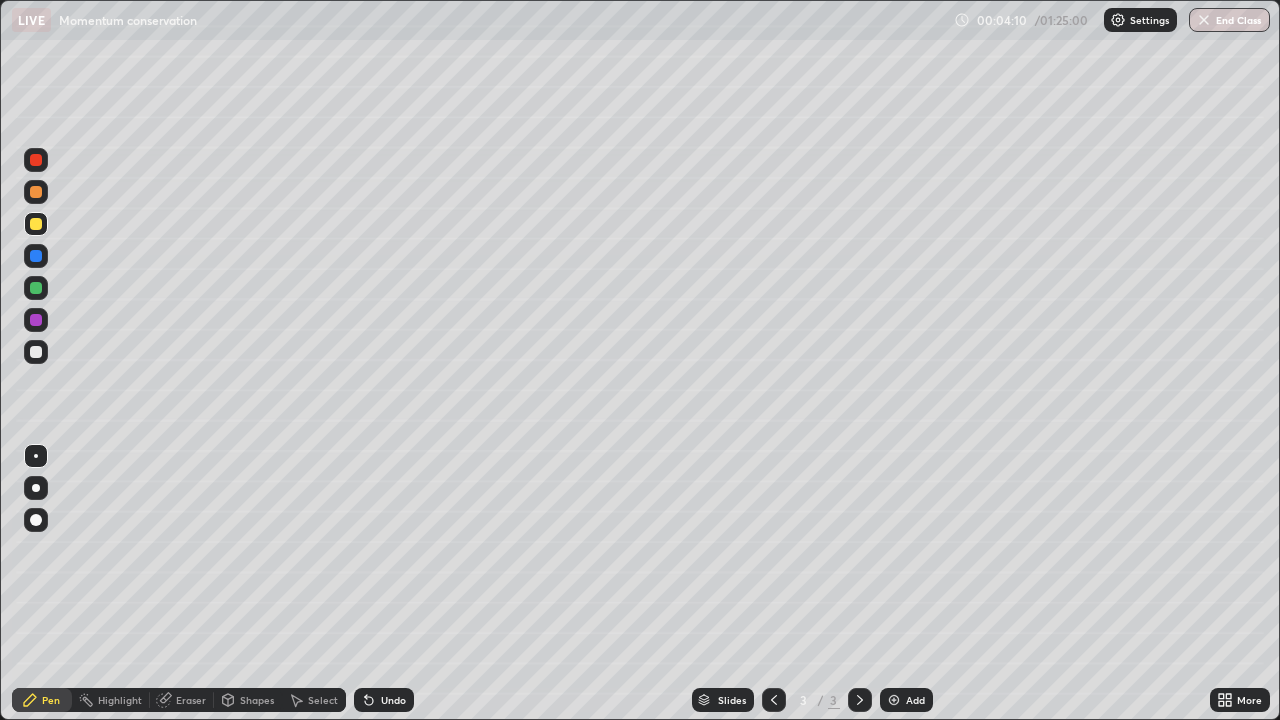 click at bounding box center [36, 352] 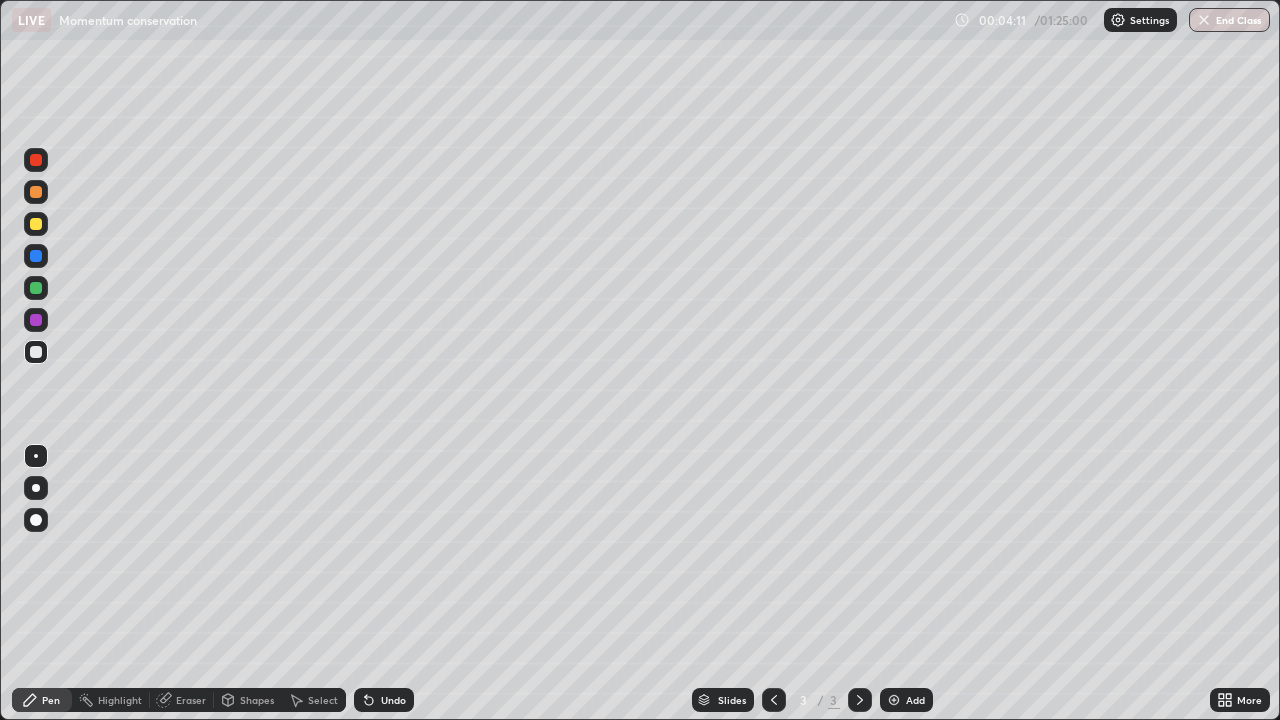 click at bounding box center (36, 488) 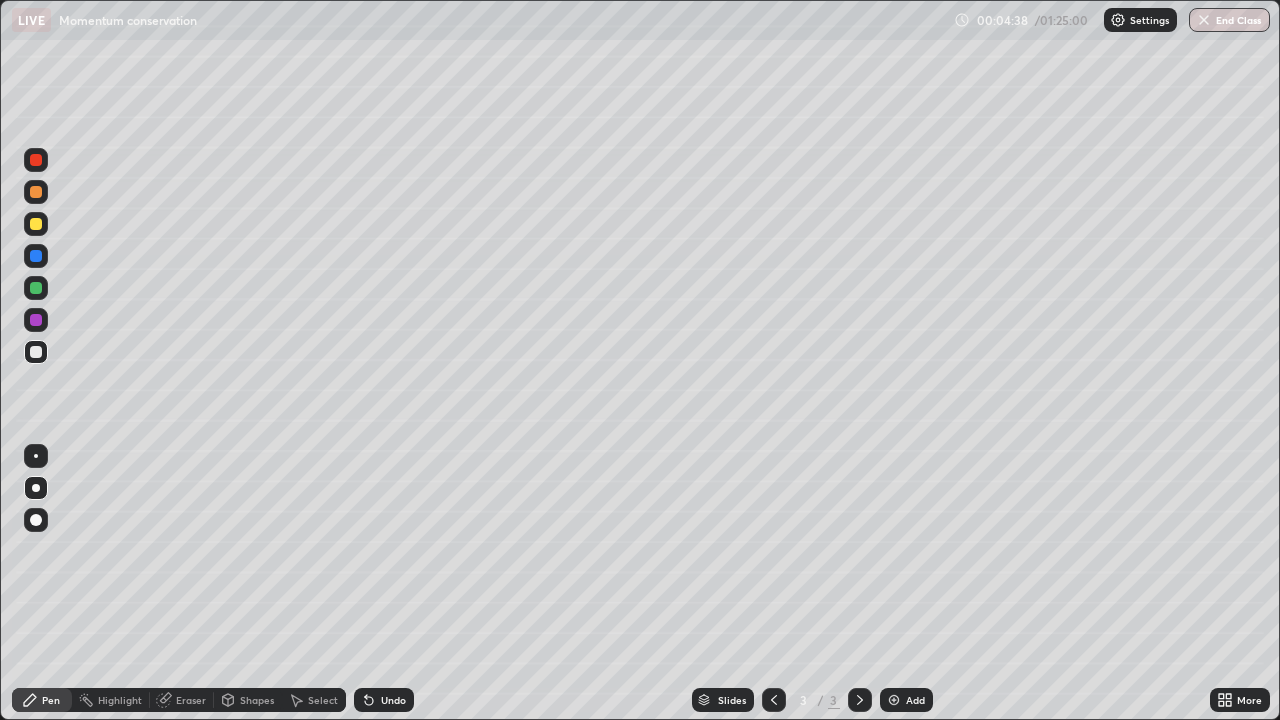 click at bounding box center [36, 456] 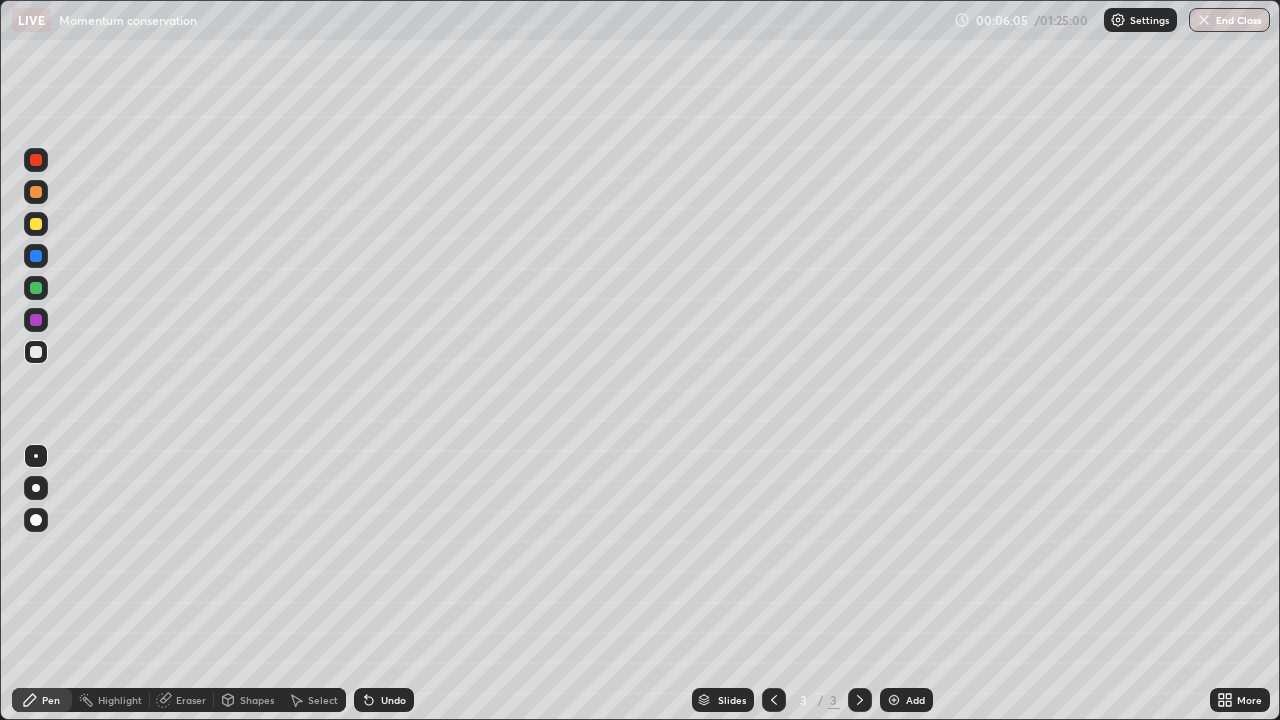 click on "Undo" at bounding box center (393, 700) 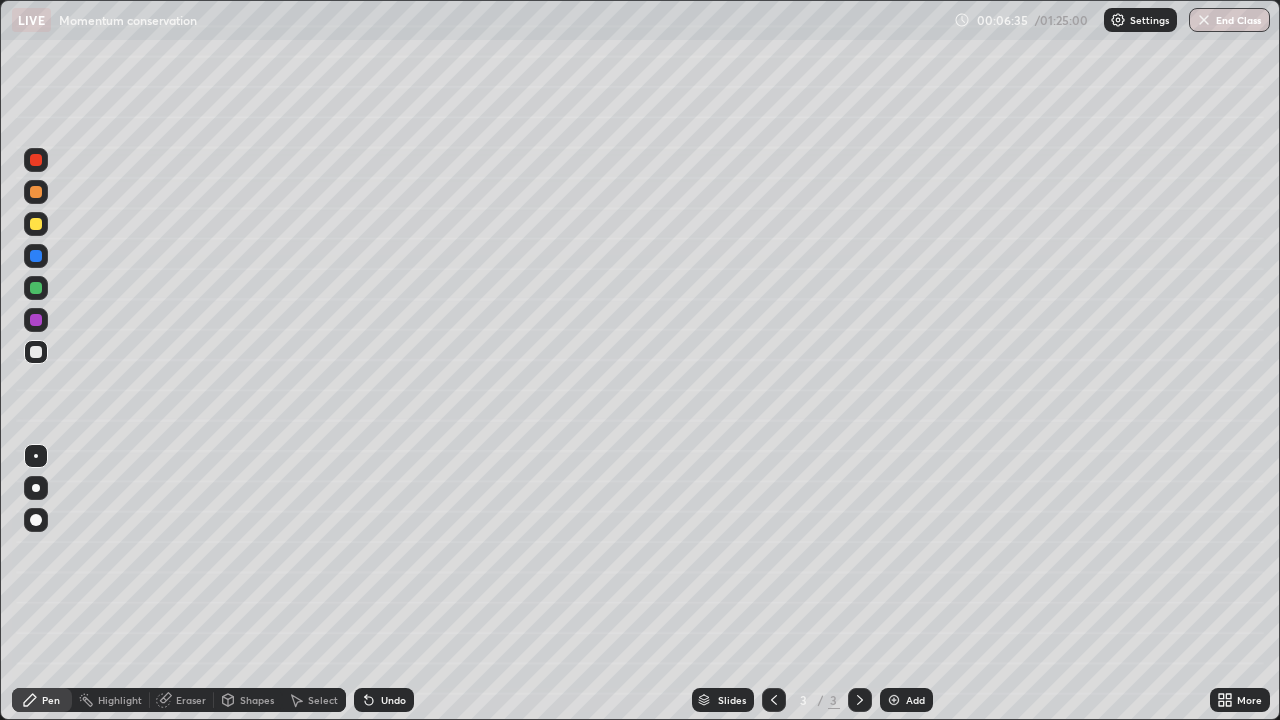 click on "Eraser" at bounding box center (191, 700) 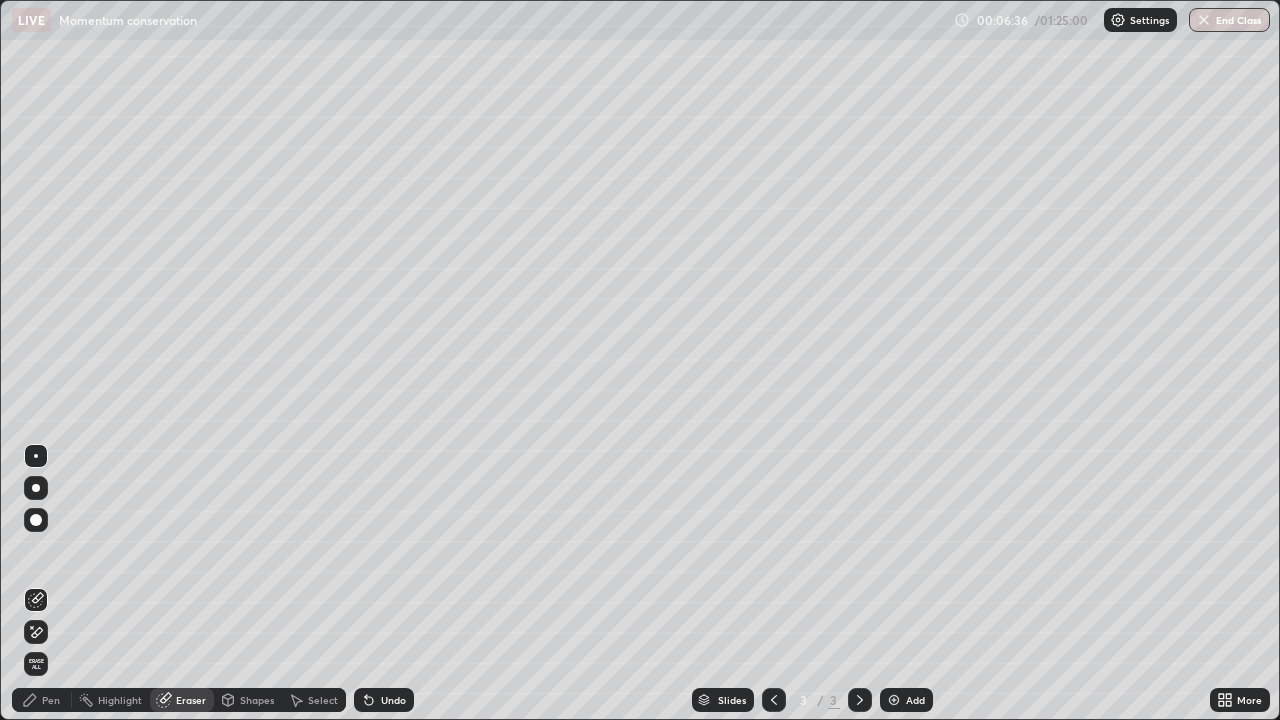 click on "Select" at bounding box center [323, 700] 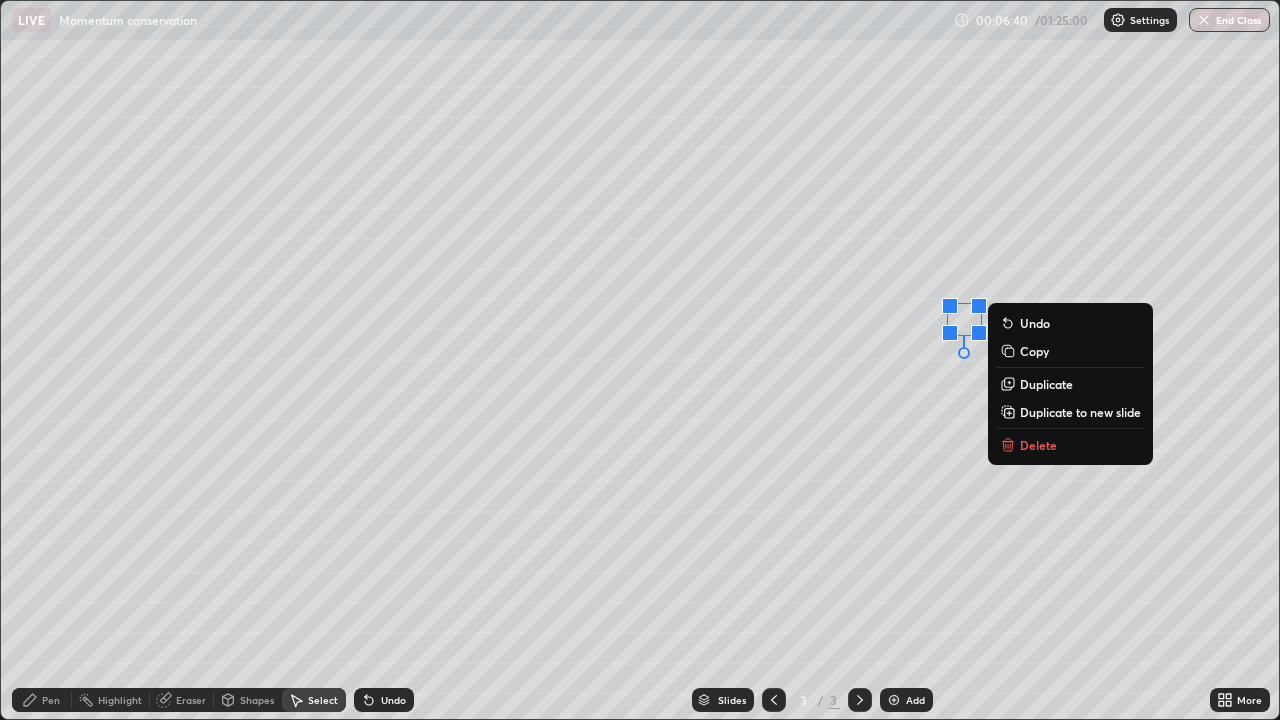 click on "Pen" at bounding box center (51, 700) 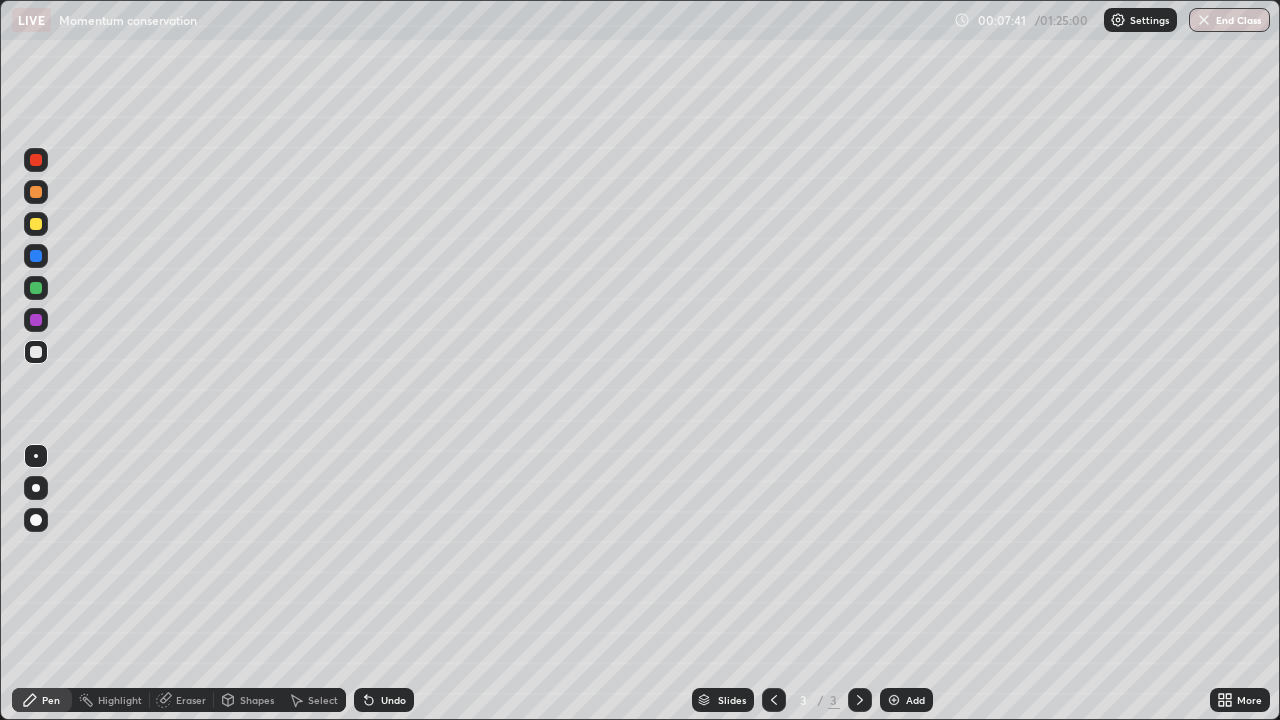 click on "Shapes" at bounding box center (257, 700) 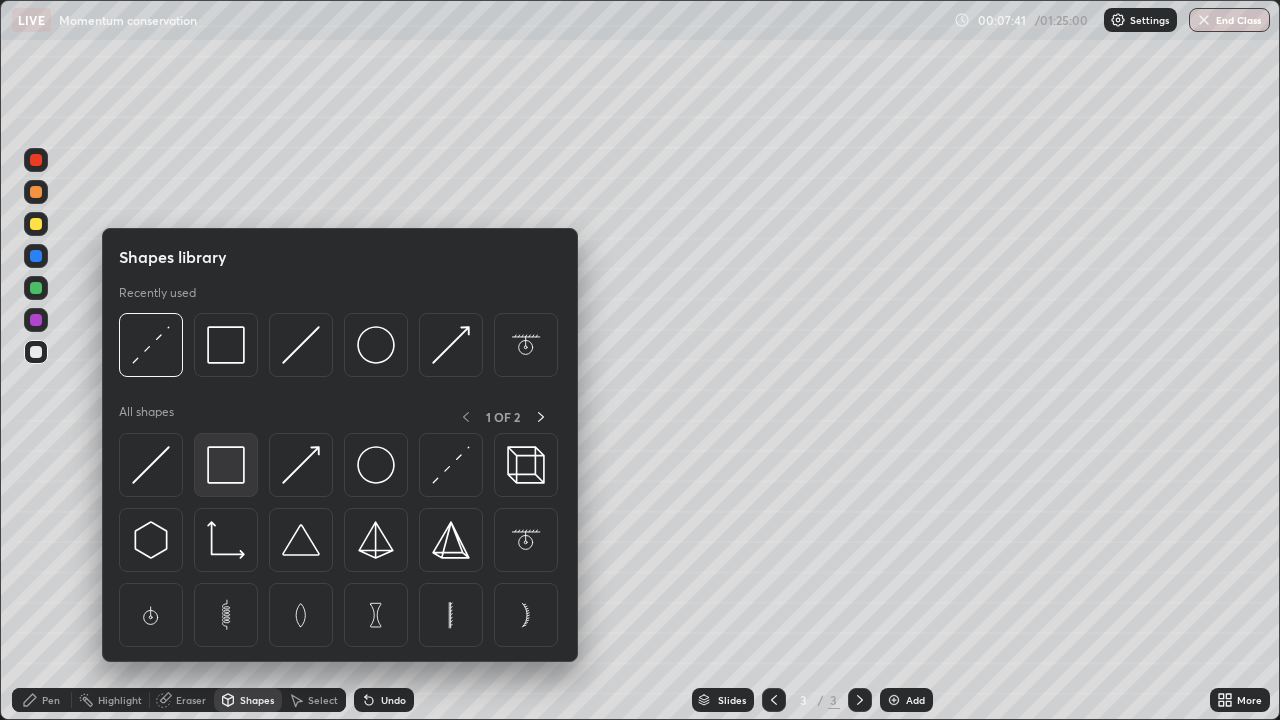 click at bounding box center (226, 465) 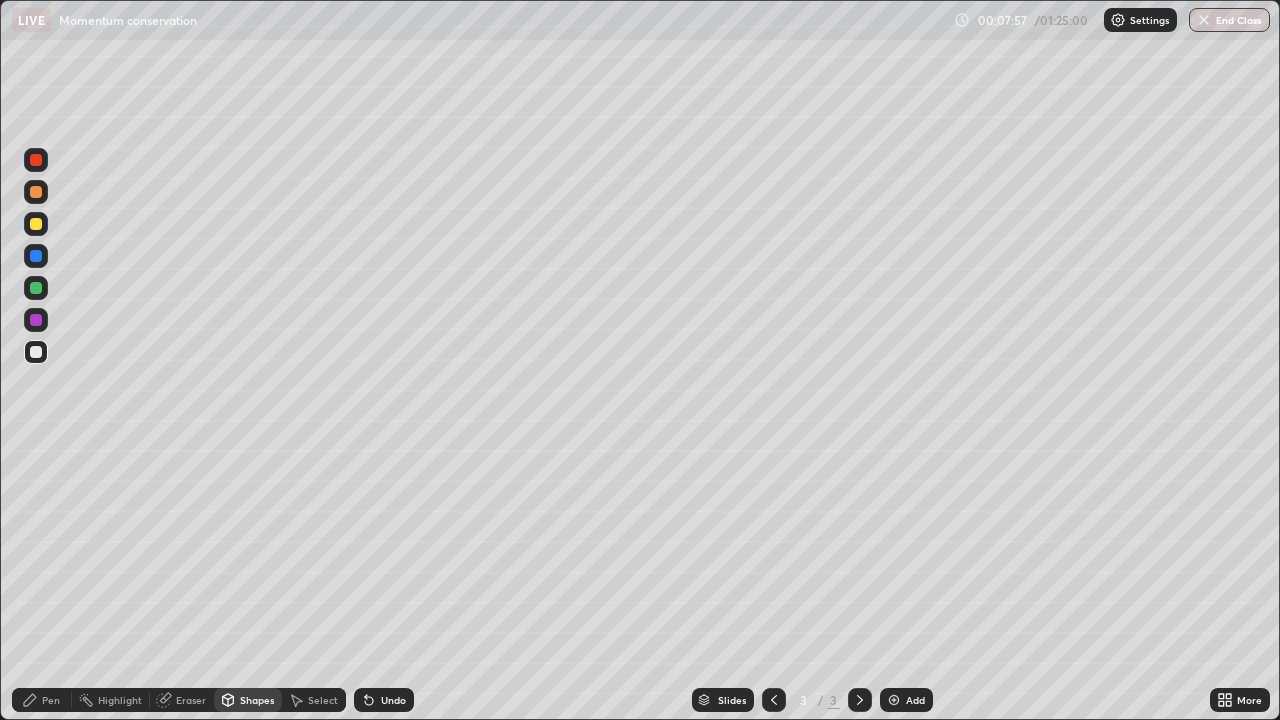 click on "Pen" at bounding box center [42, 700] 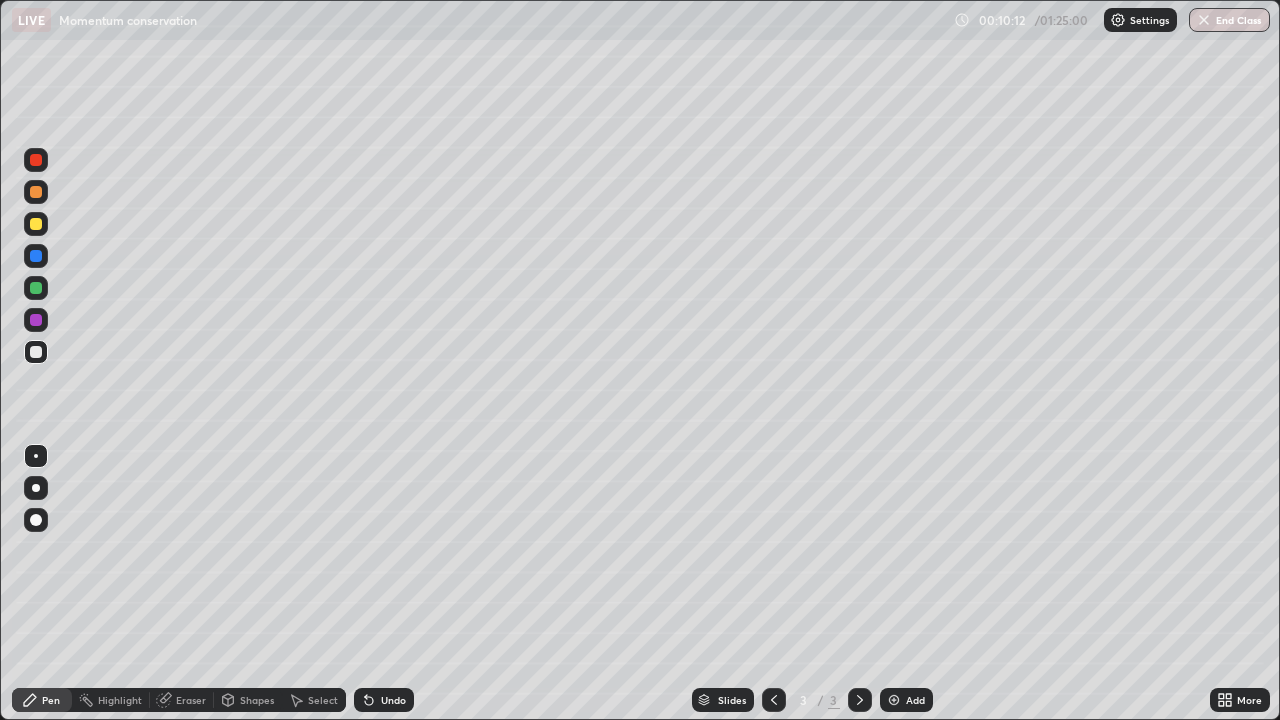 click at bounding box center [894, 700] 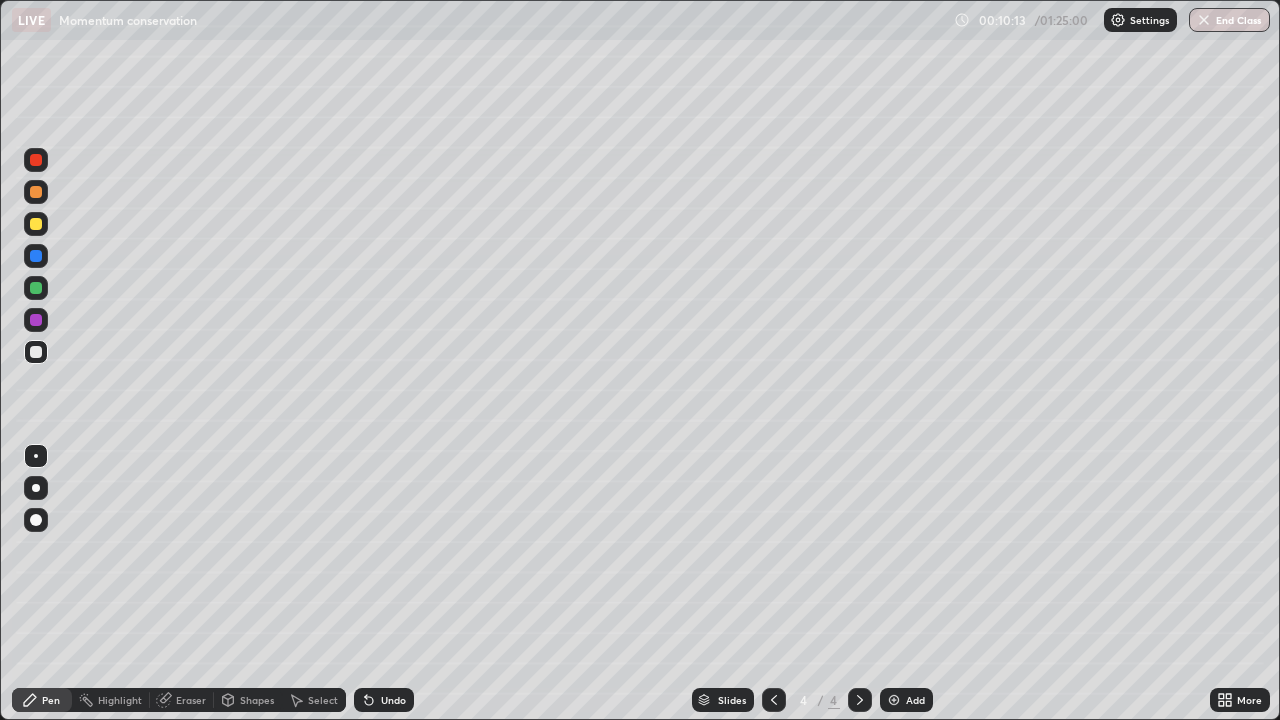 click at bounding box center (36, 488) 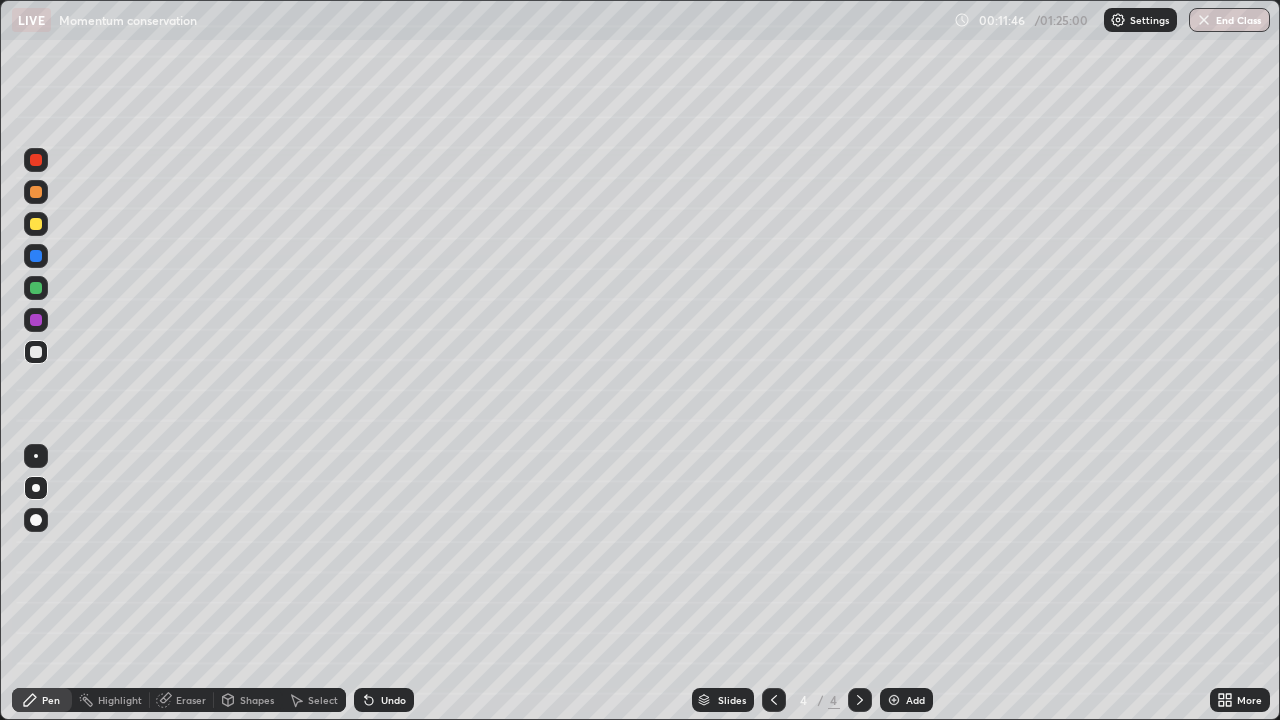 click at bounding box center [36, 456] 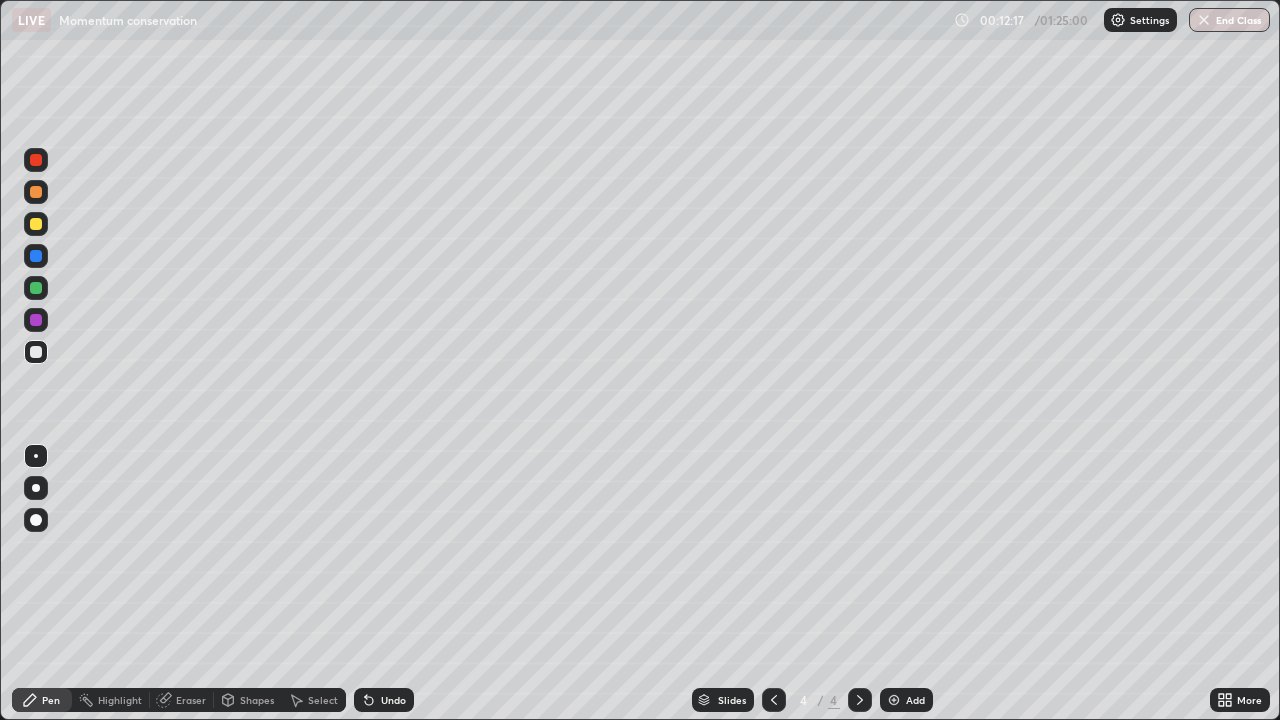 click on "Select" at bounding box center (314, 700) 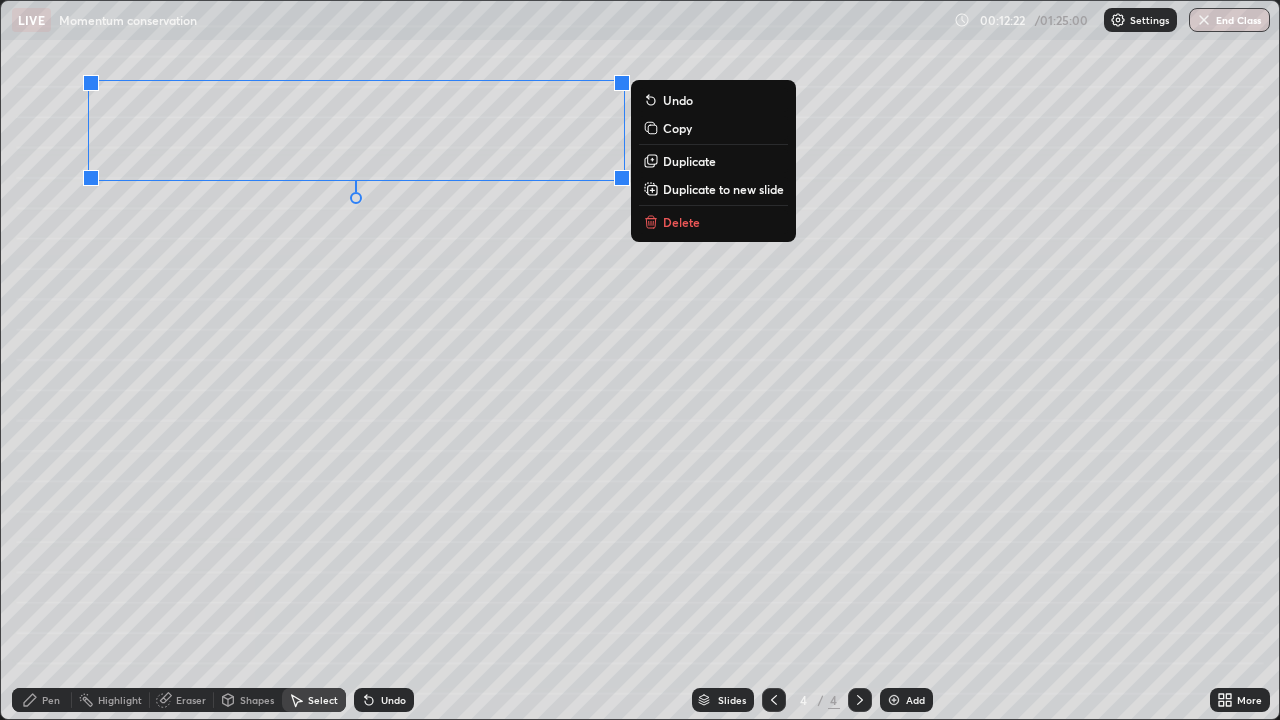 click on "Duplicate to new slide" at bounding box center (723, 189) 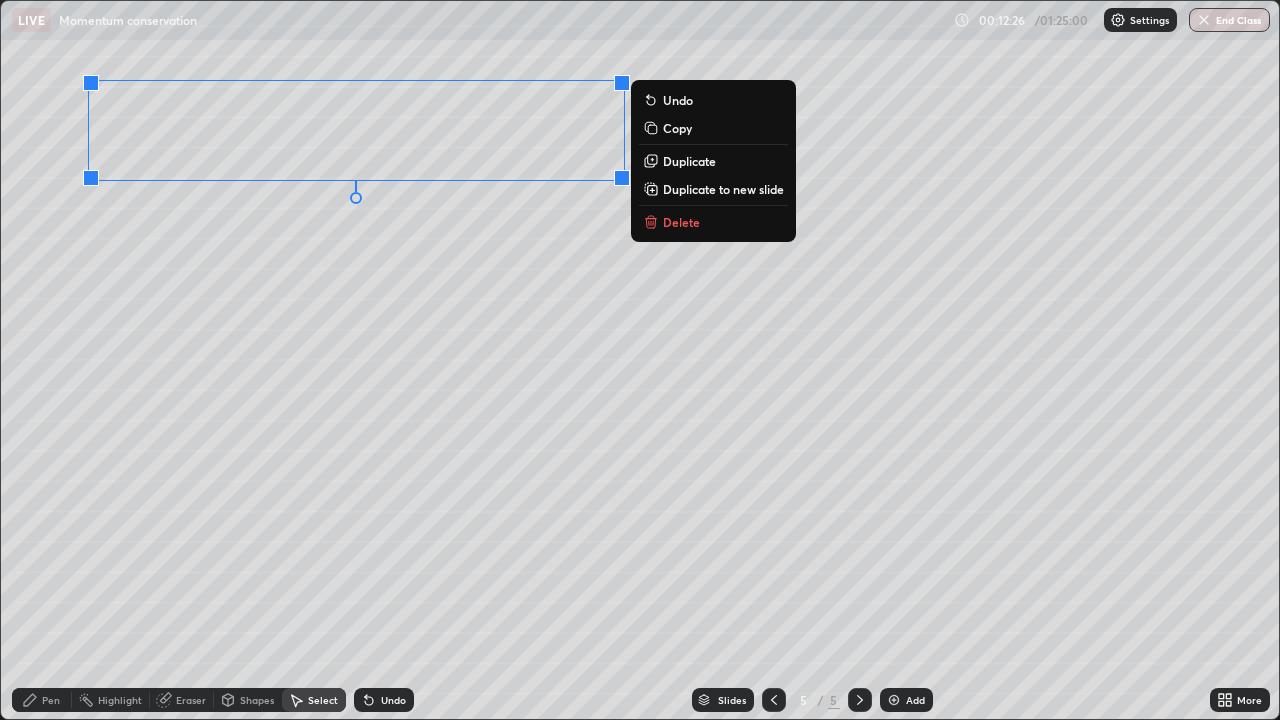 click on "Duplicate to new slide" at bounding box center [723, 189] 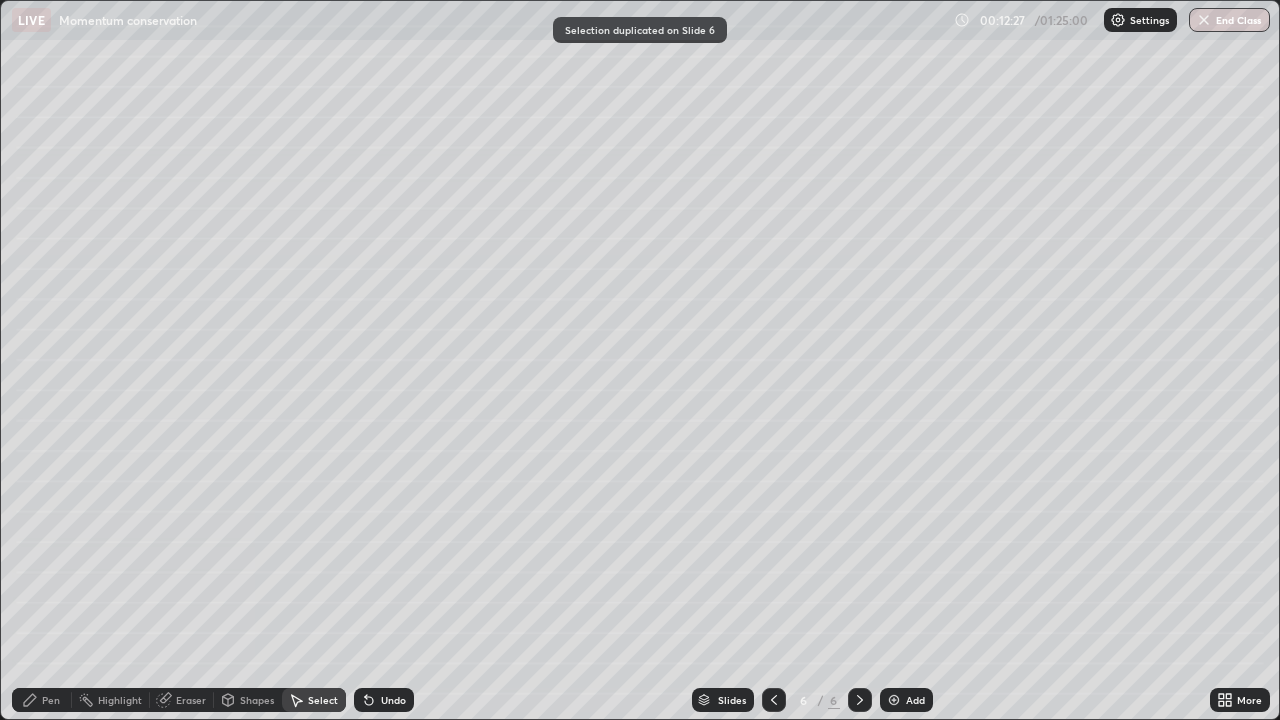 click on "Pen" at bounding box center (42, 700) 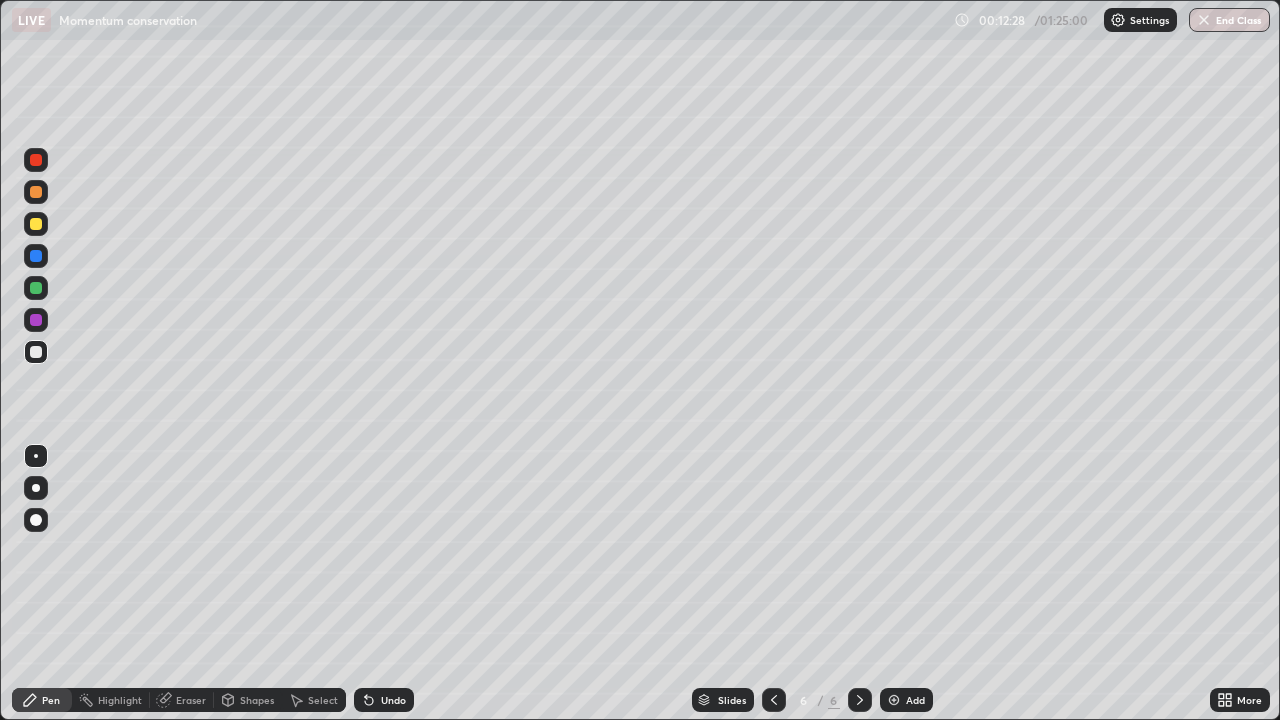 click 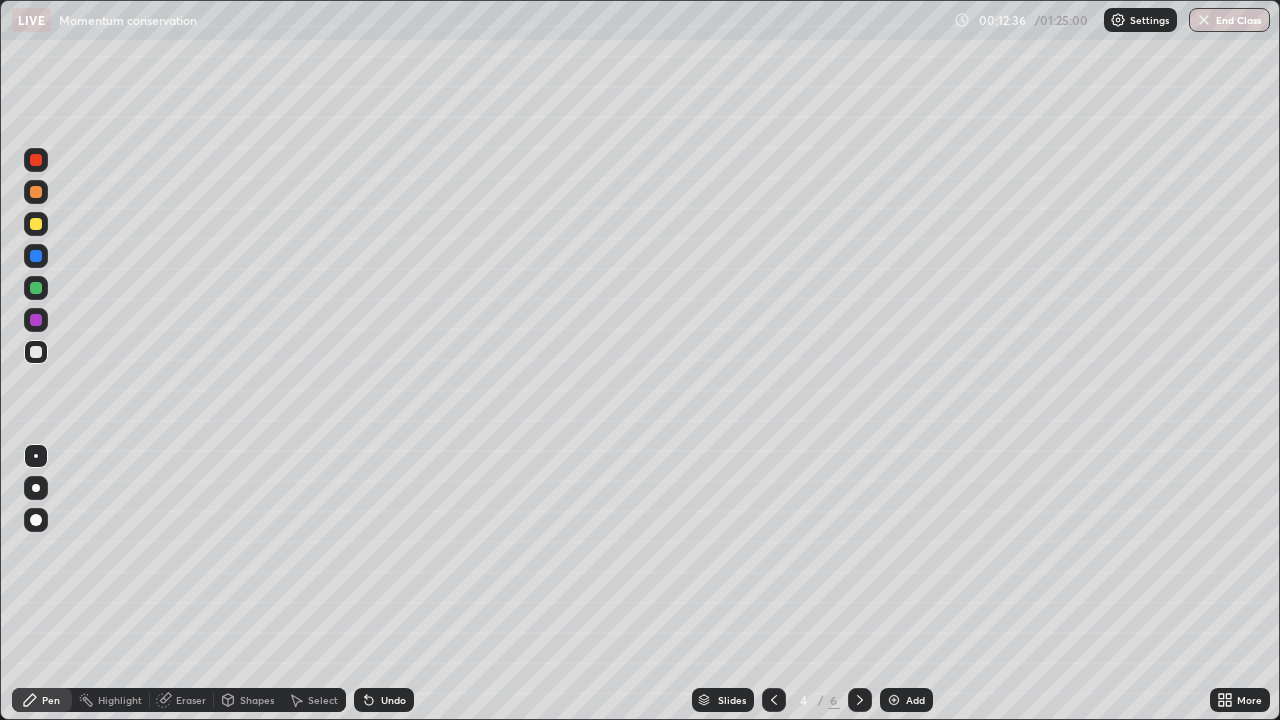 click at bounding box center (36, 224) 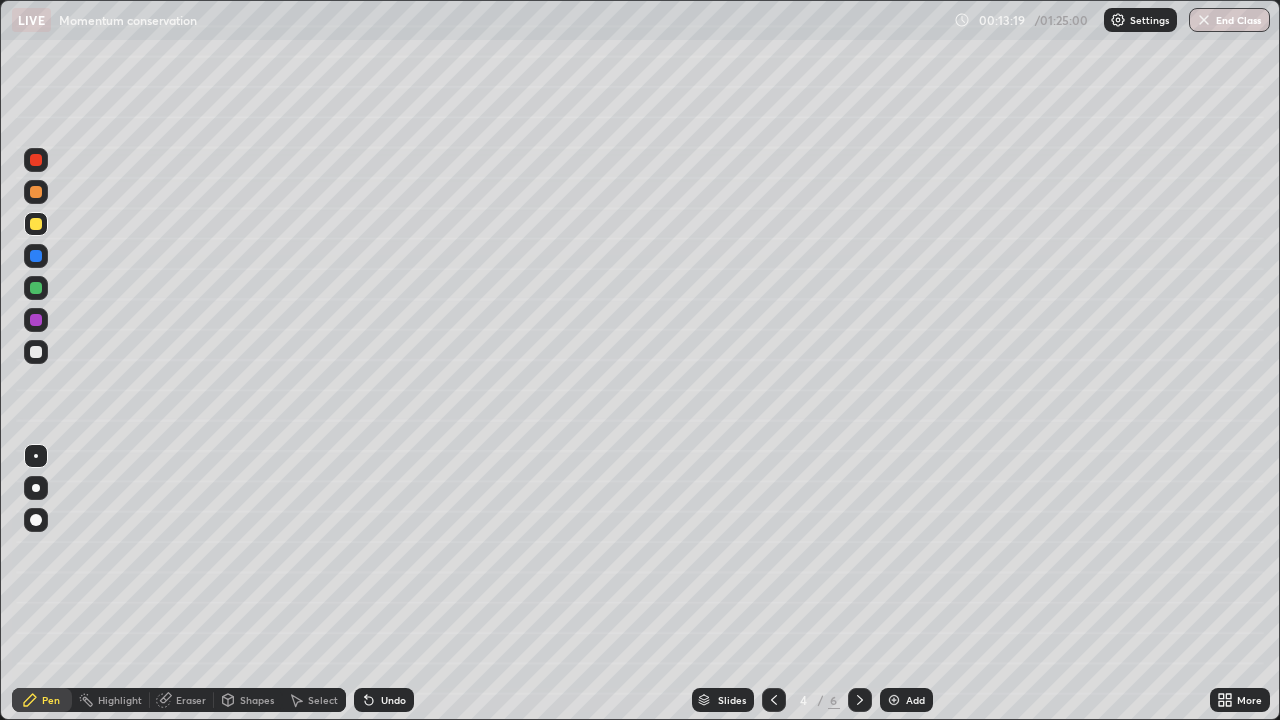 click 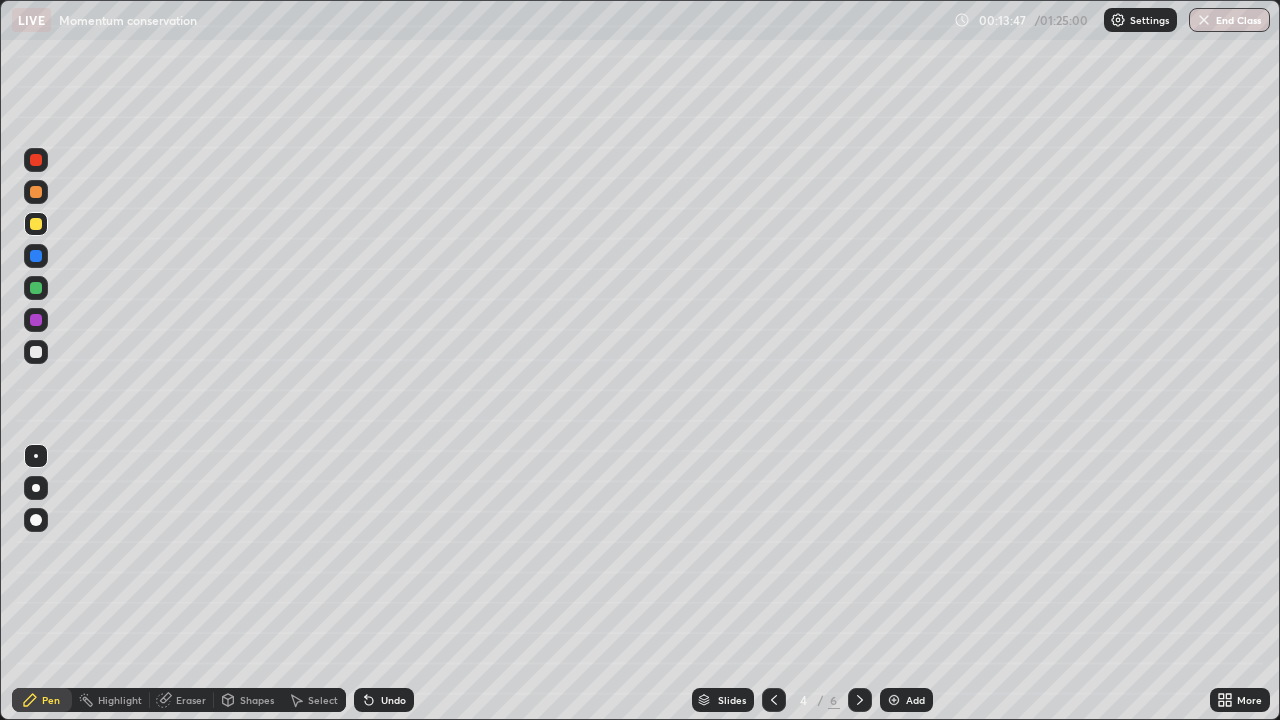 click at bounding box center [36, 352] 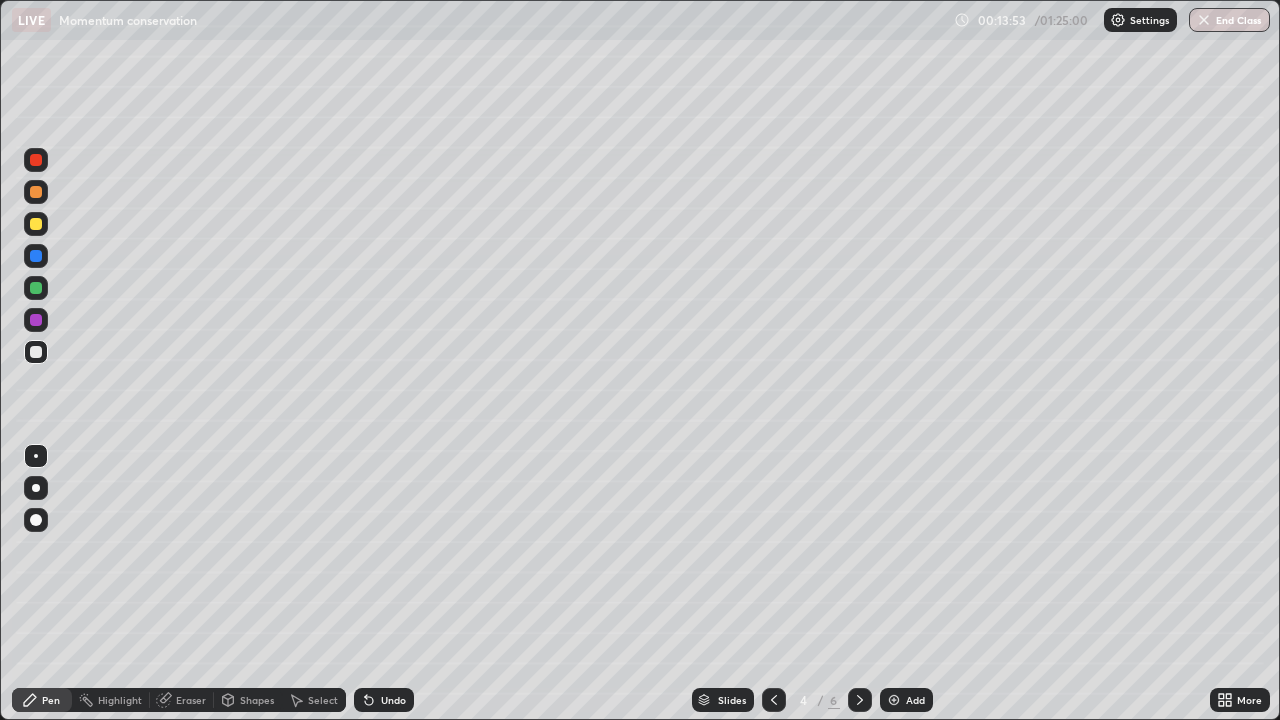 click 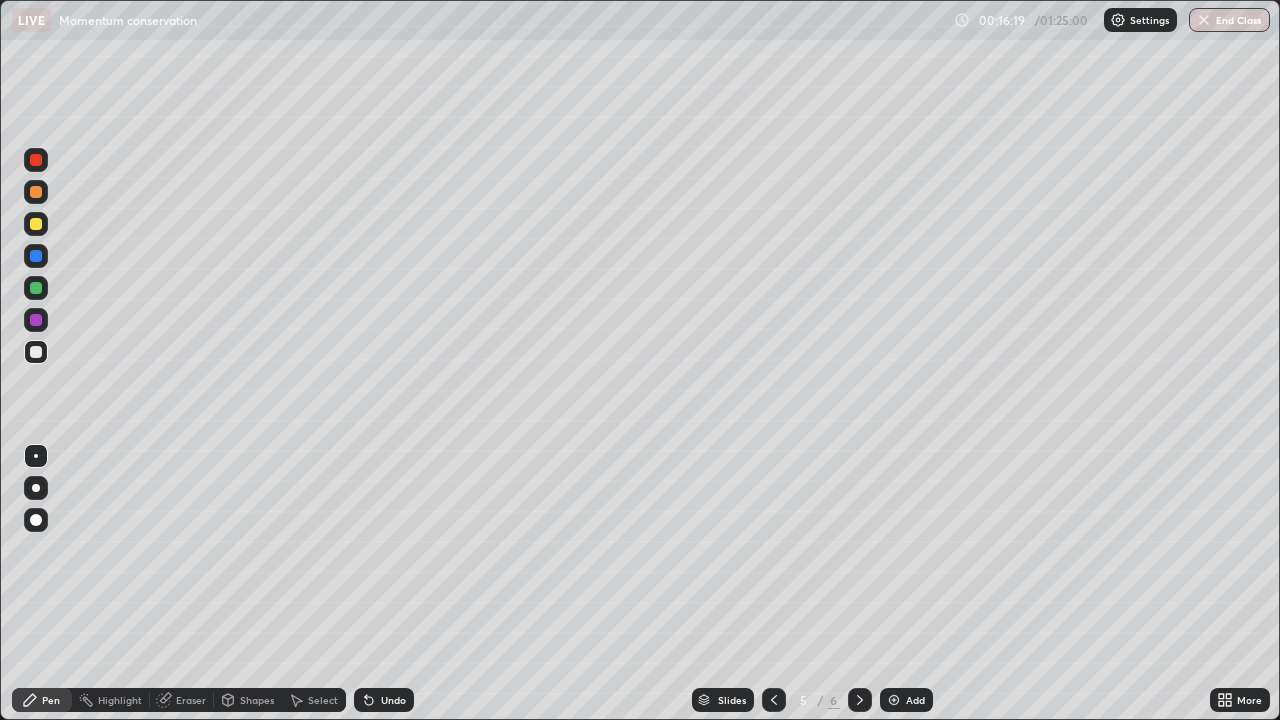 click at bounding box center (36, 224) 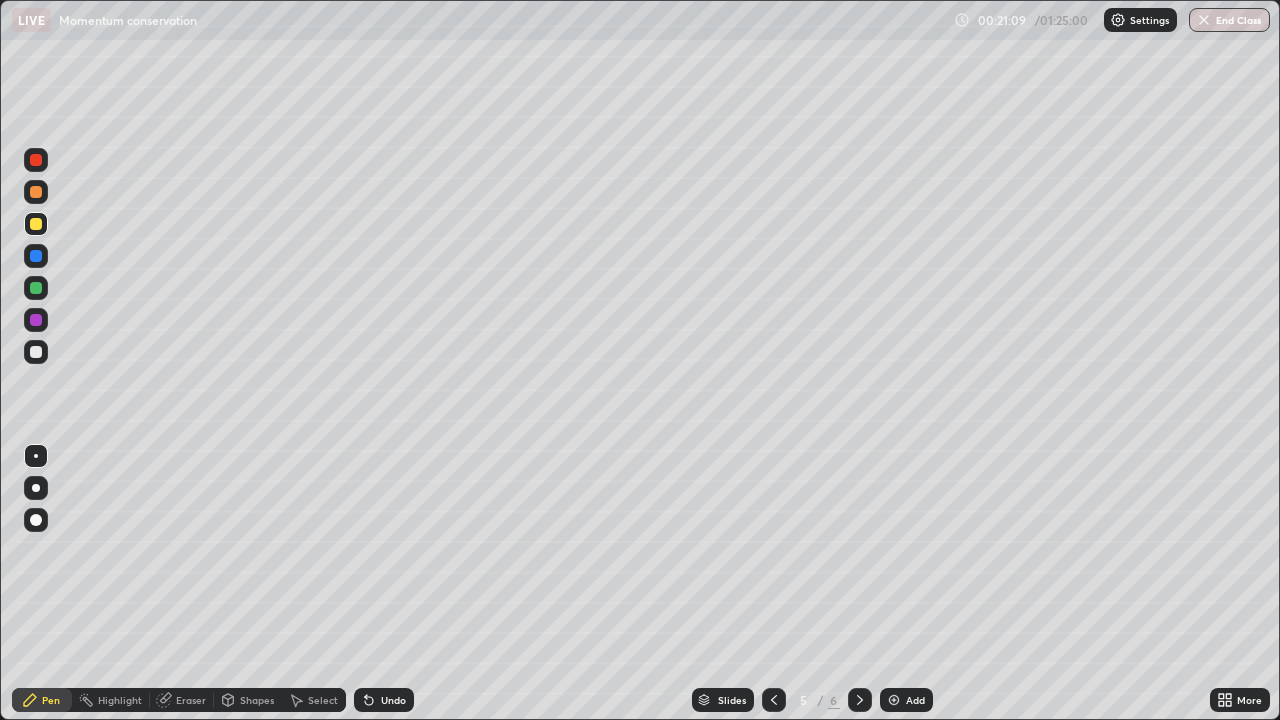 click on "Undo" at bounding box center [393, 700] 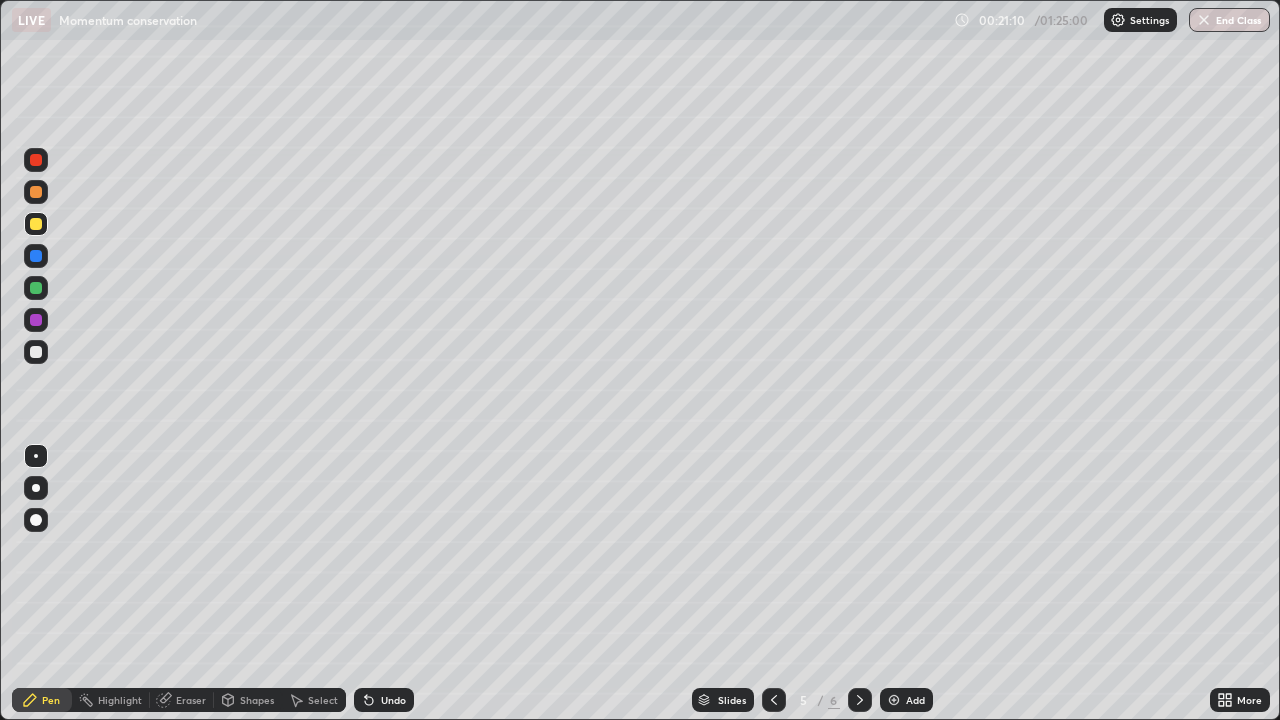 click on "Undo" at bounding box center [393, 700] 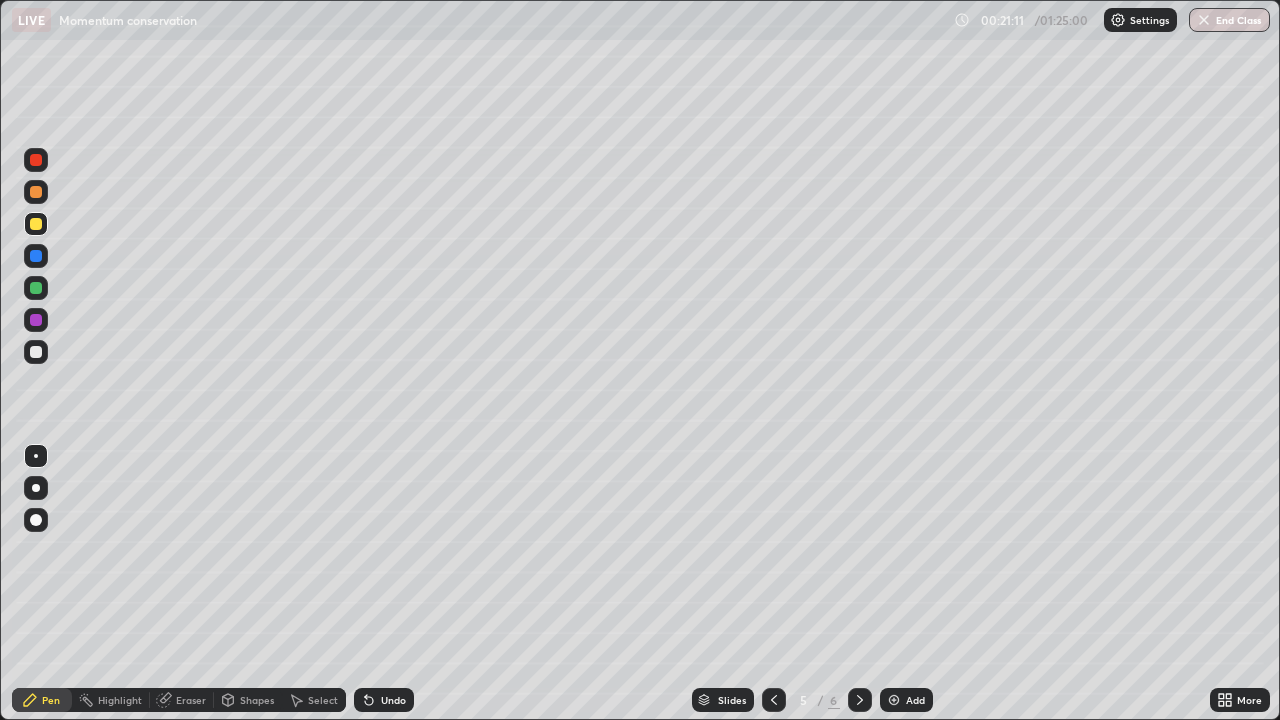 click at bounding box center [36, 352] 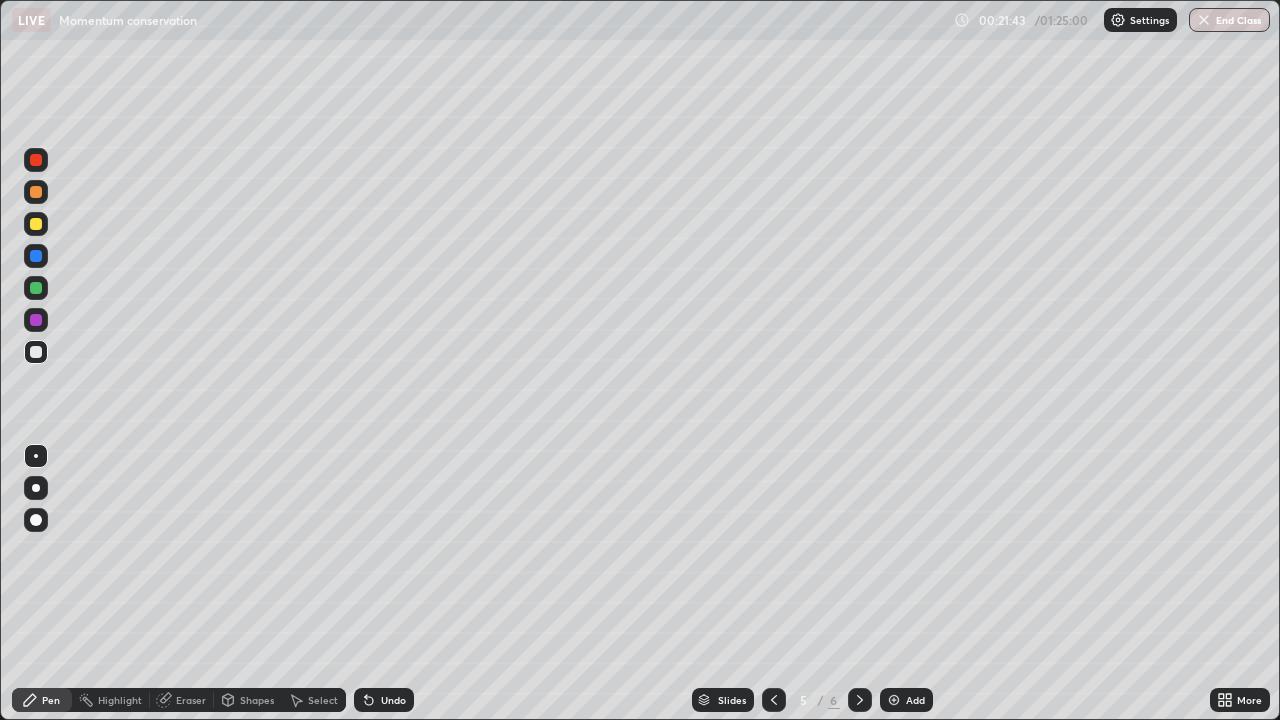 click 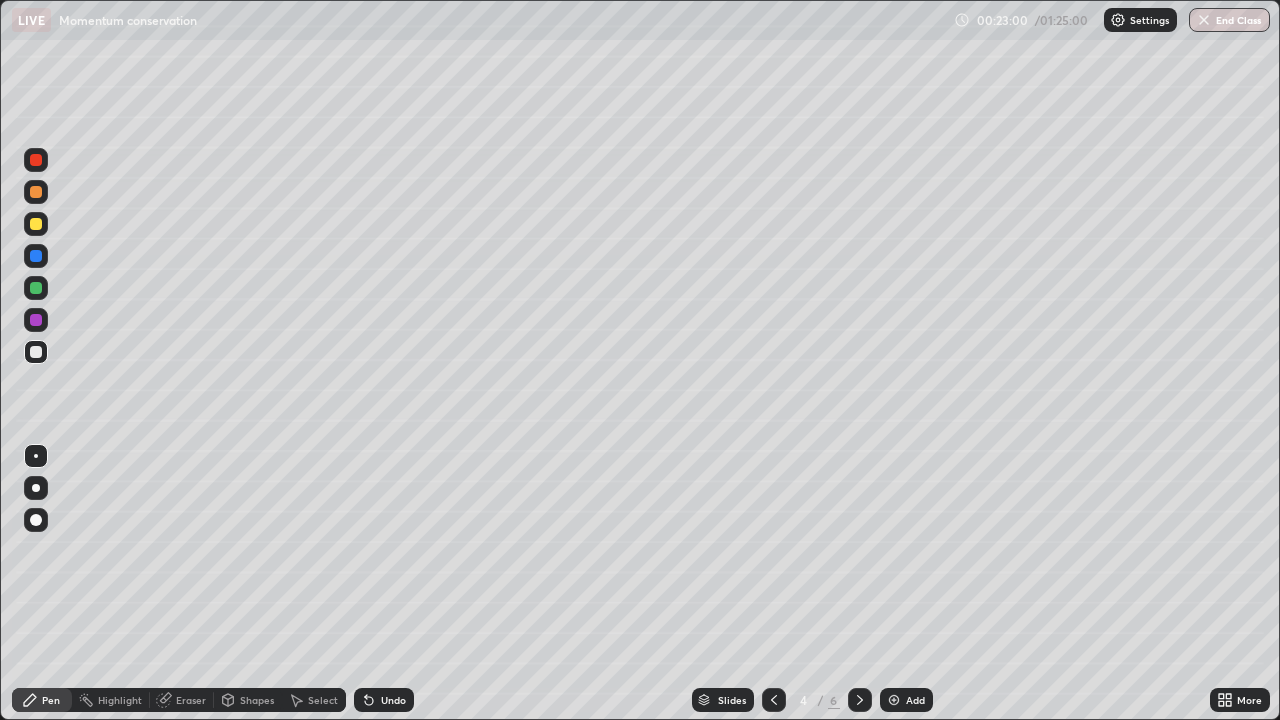 click 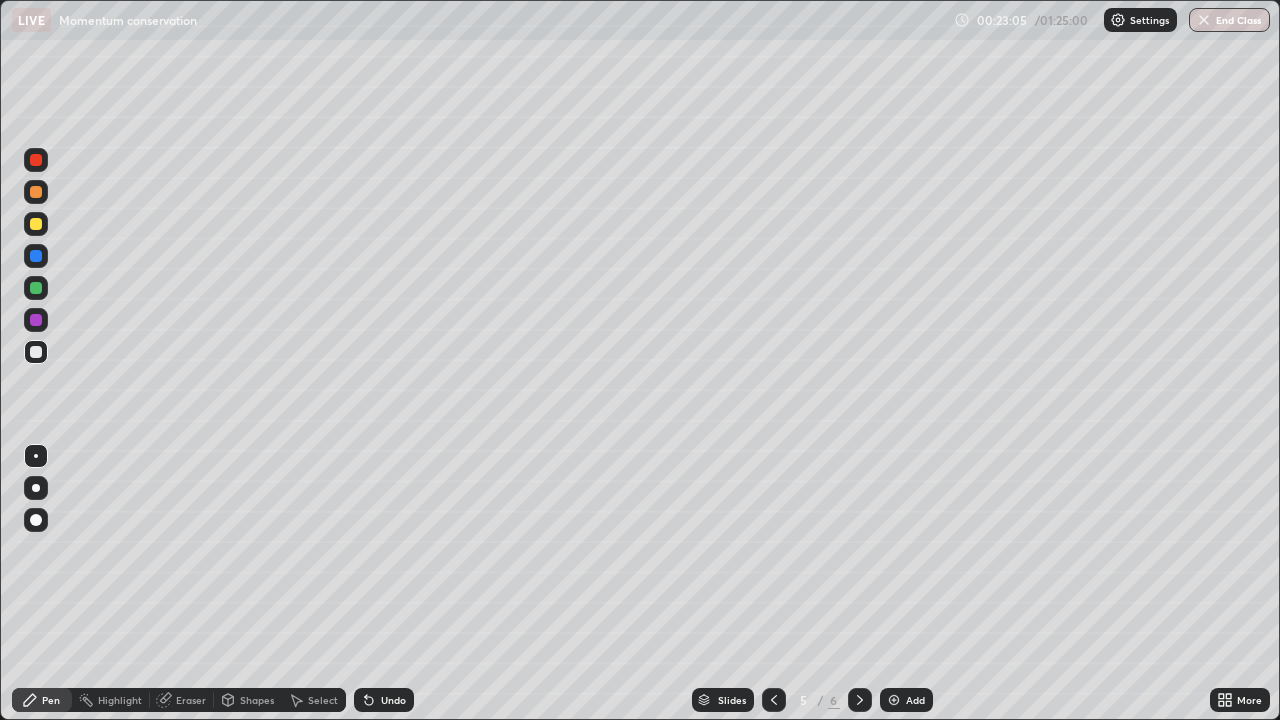 click 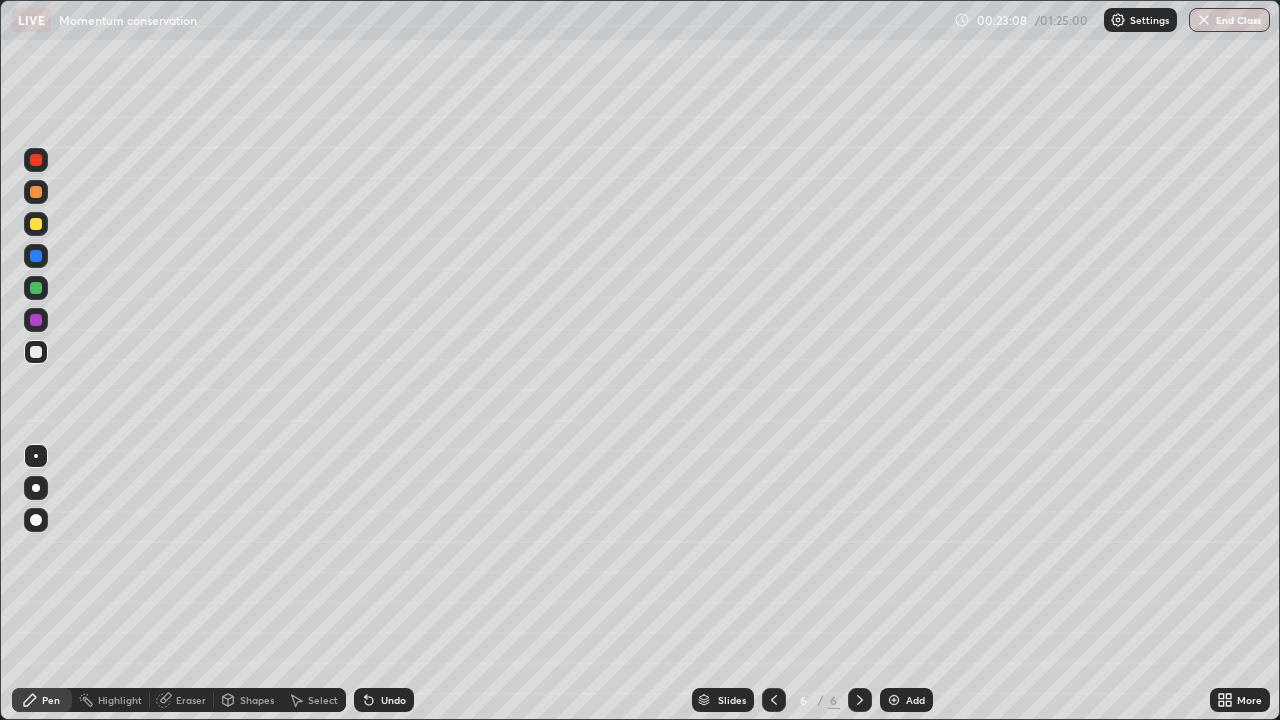 click 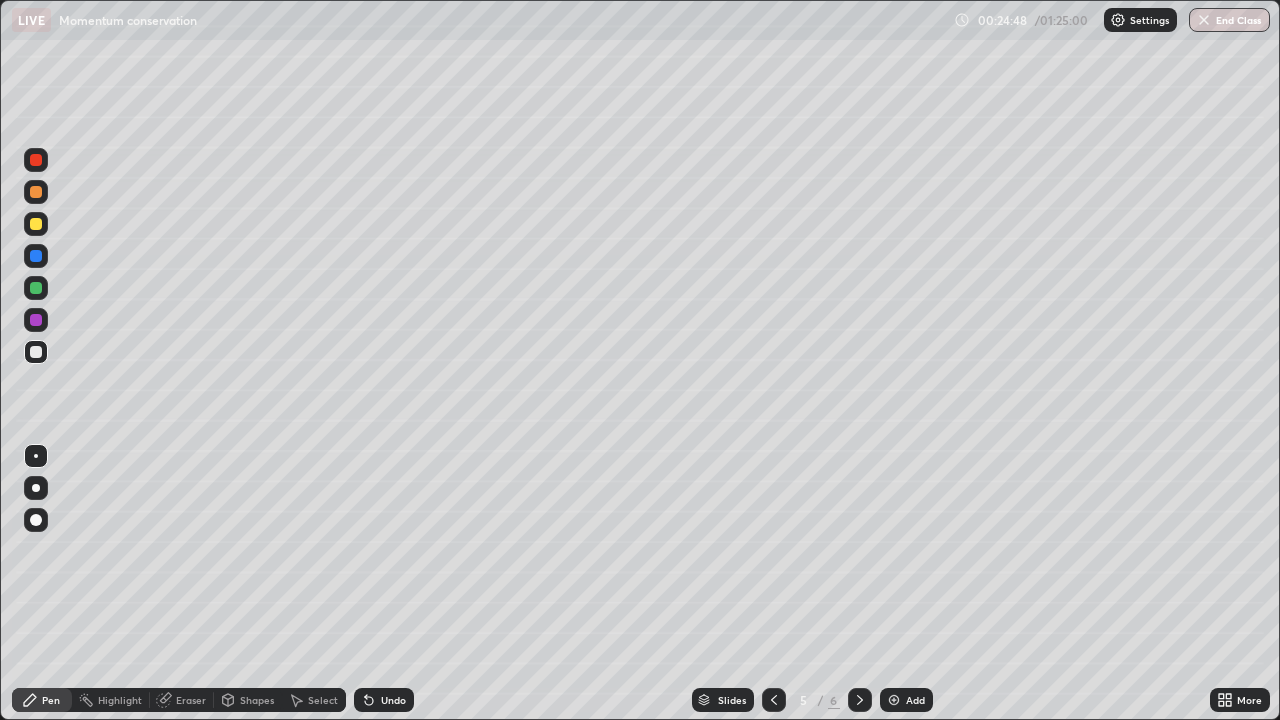click 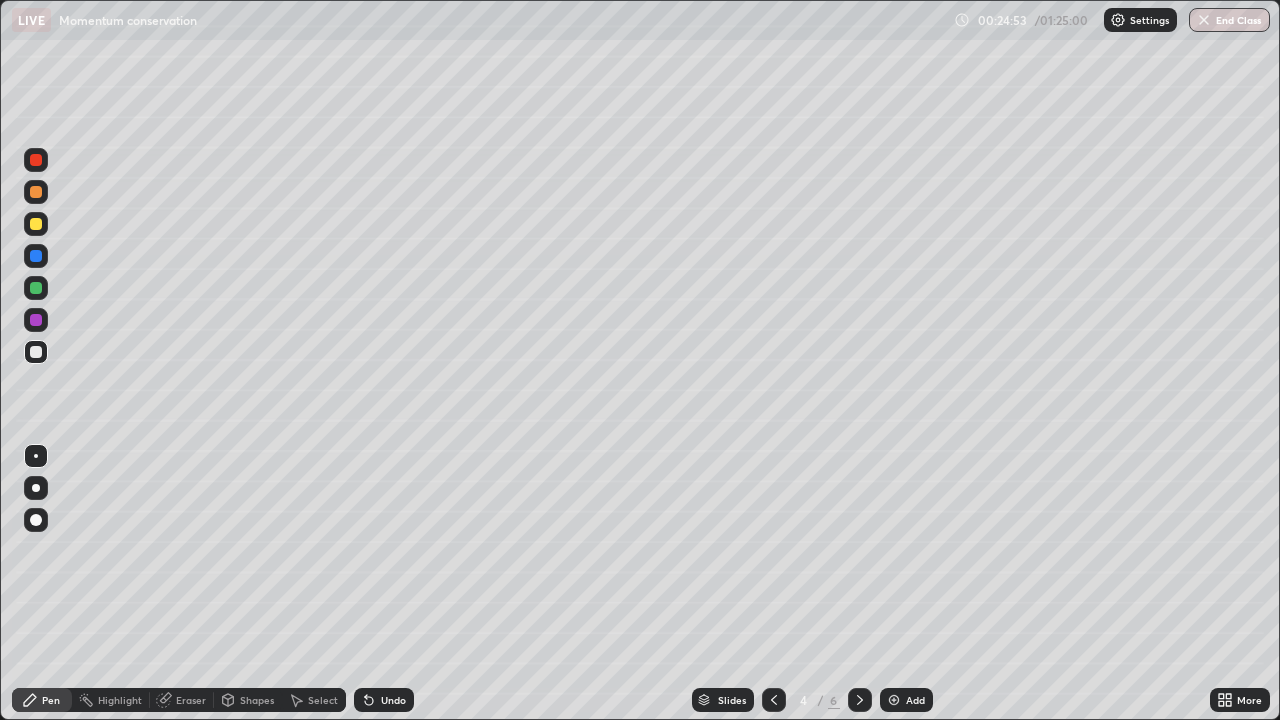 click 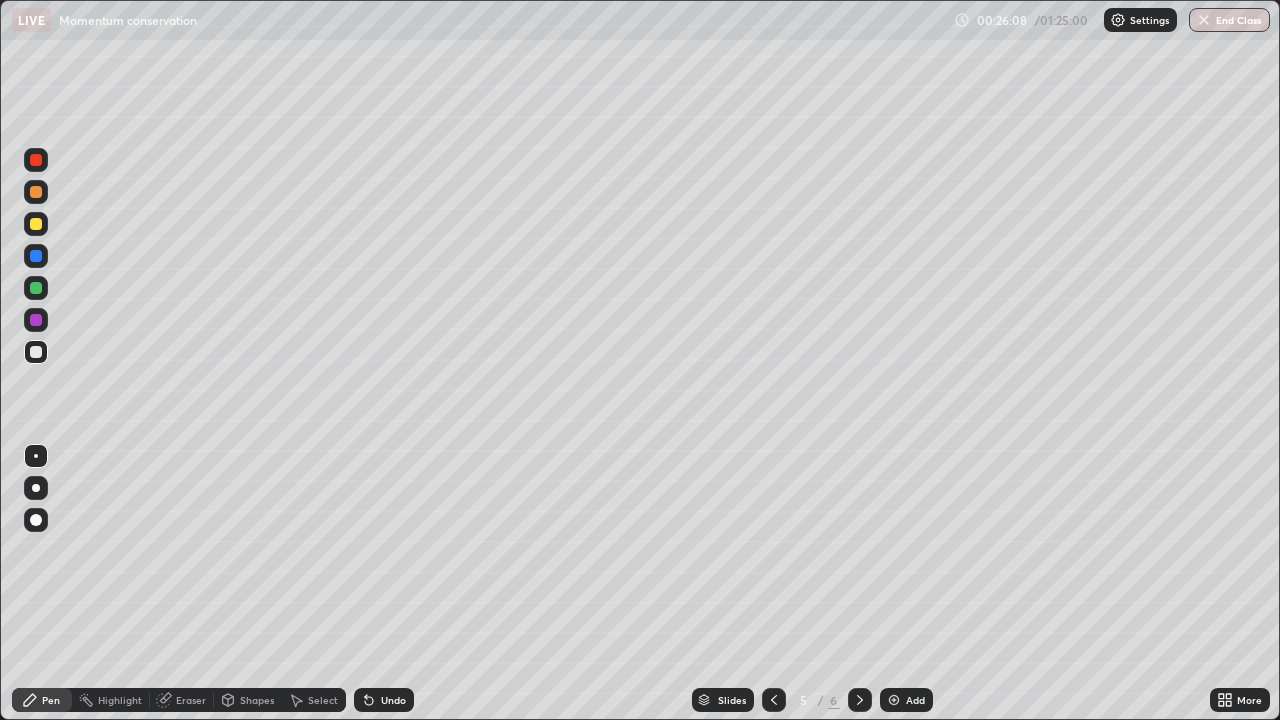 click 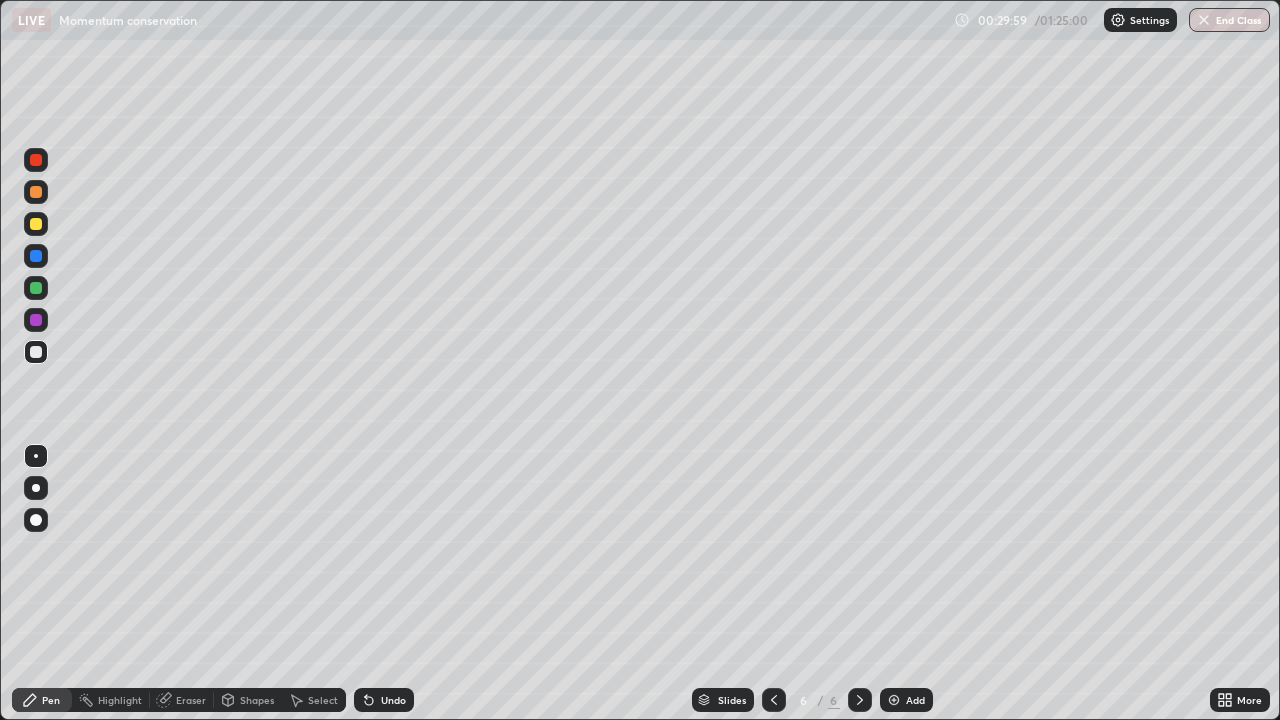 click at bounding box center (36, 224) 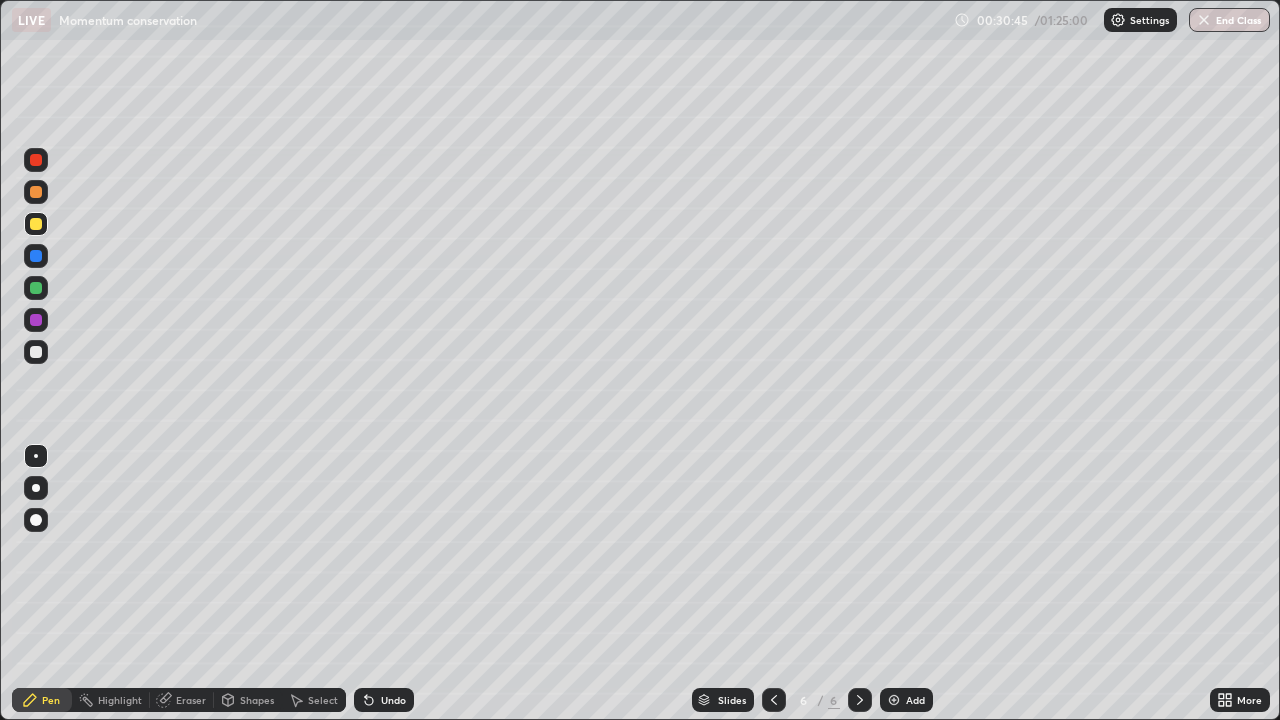 click at bounding box center [36, 288] 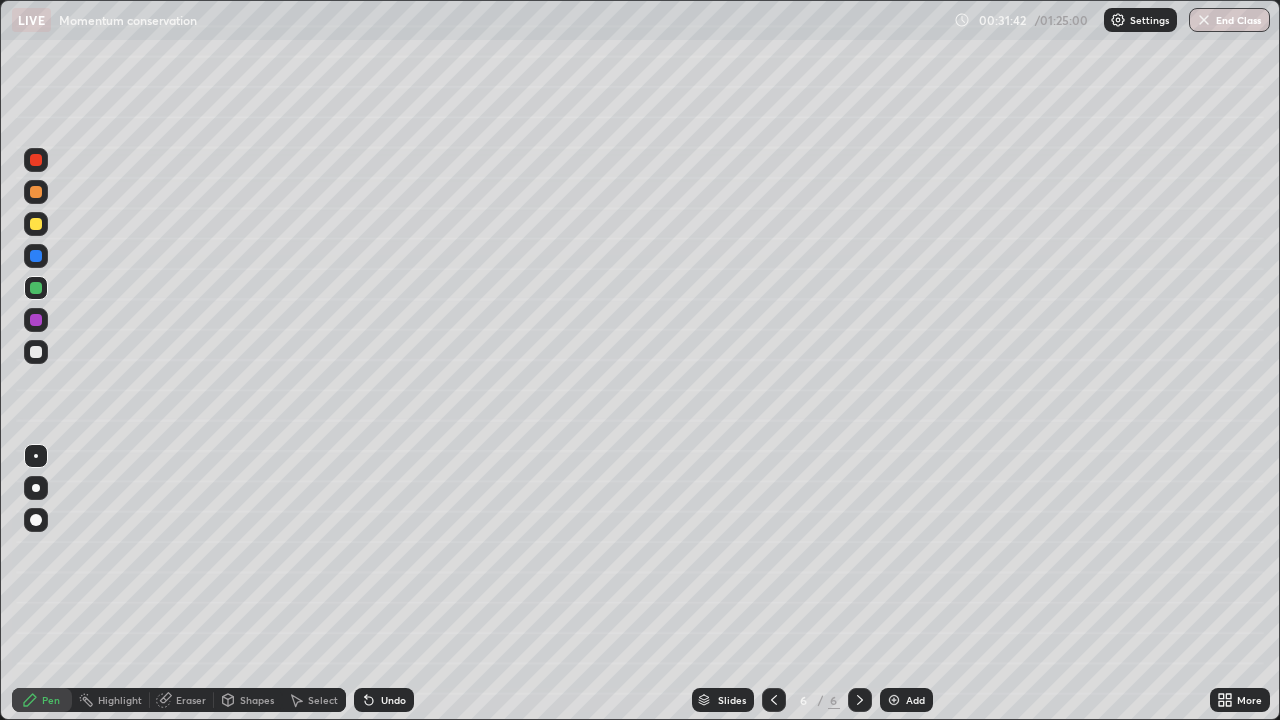 click on "Eraser" at bounding box center (191, 700) 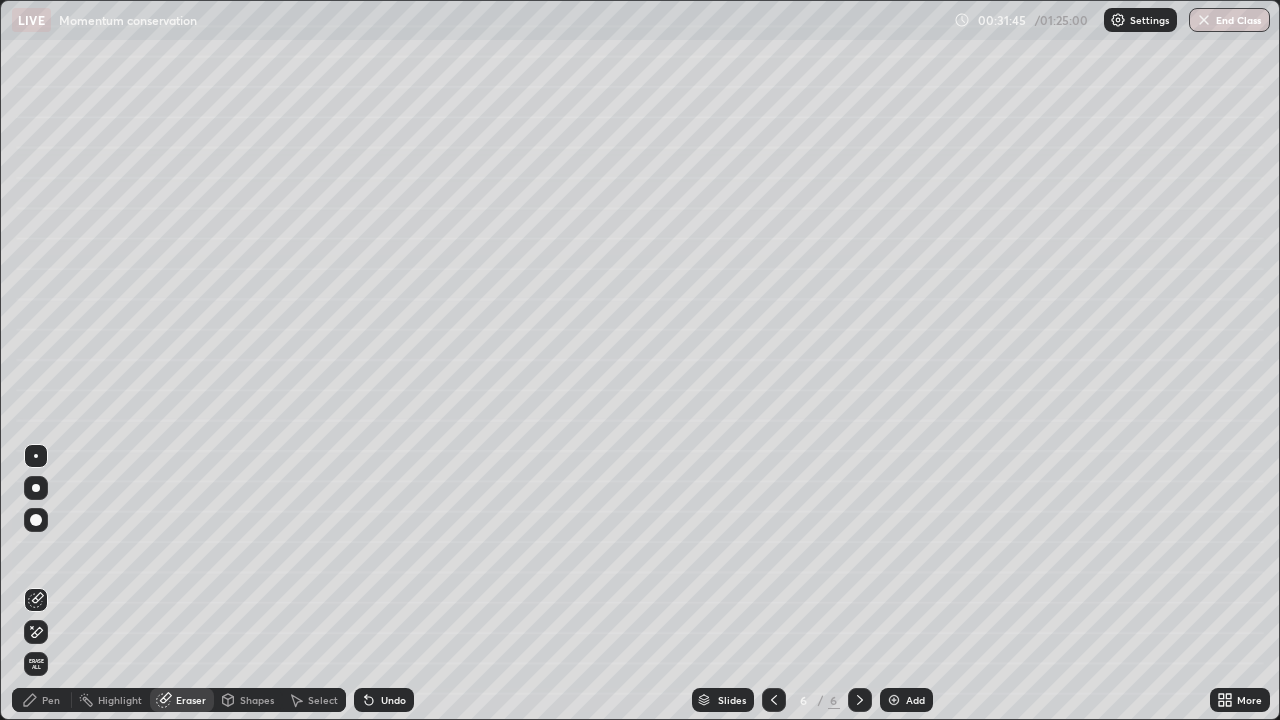 click 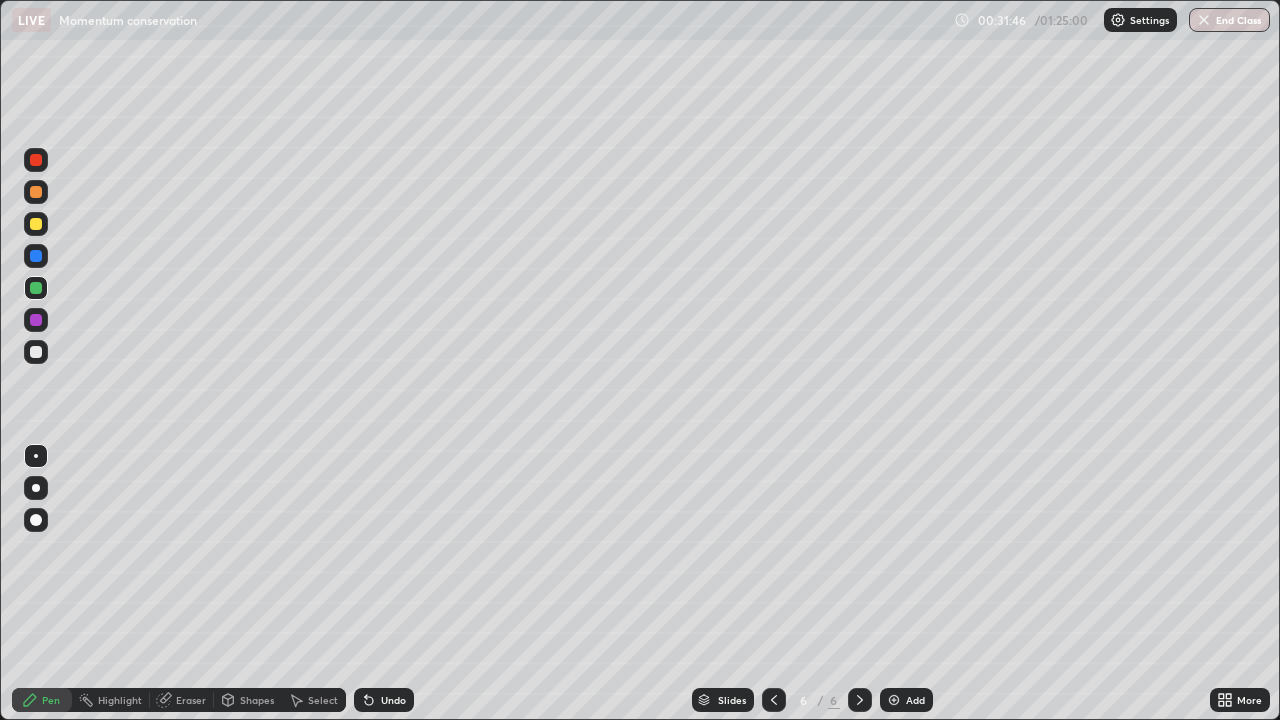 click at bounding box center [36, 352] 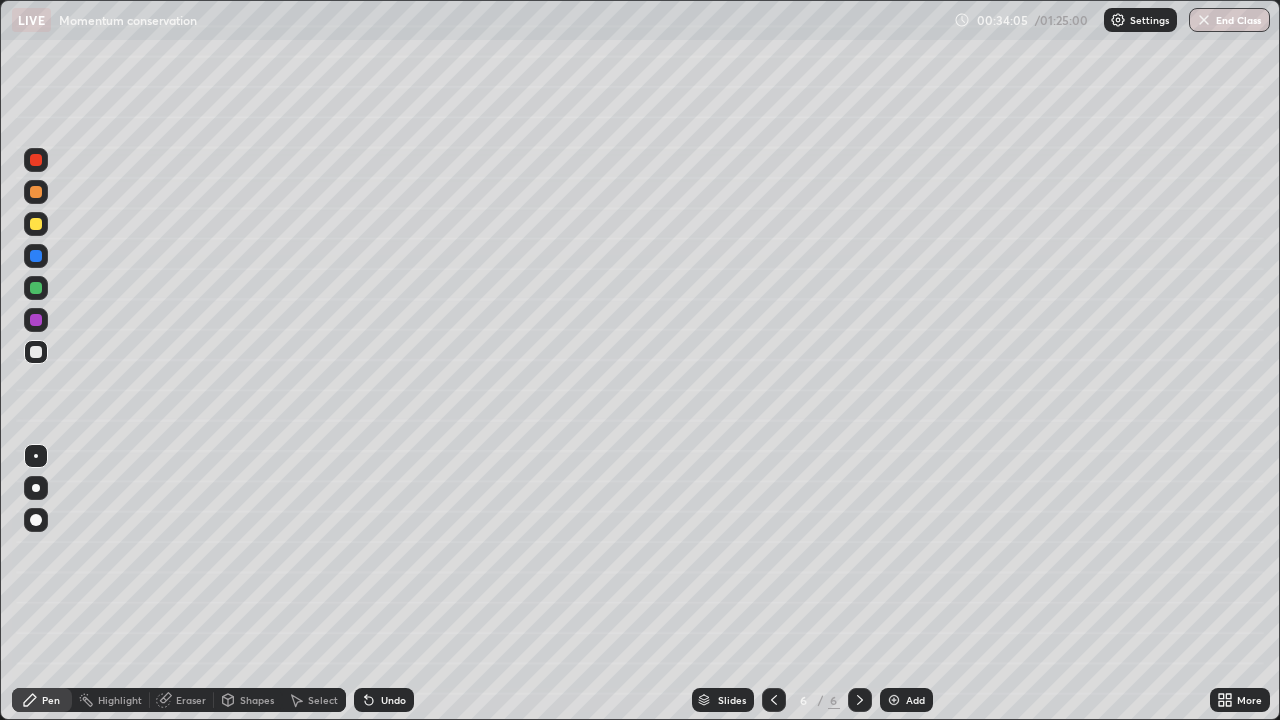 click at bounding box center [36, 224] 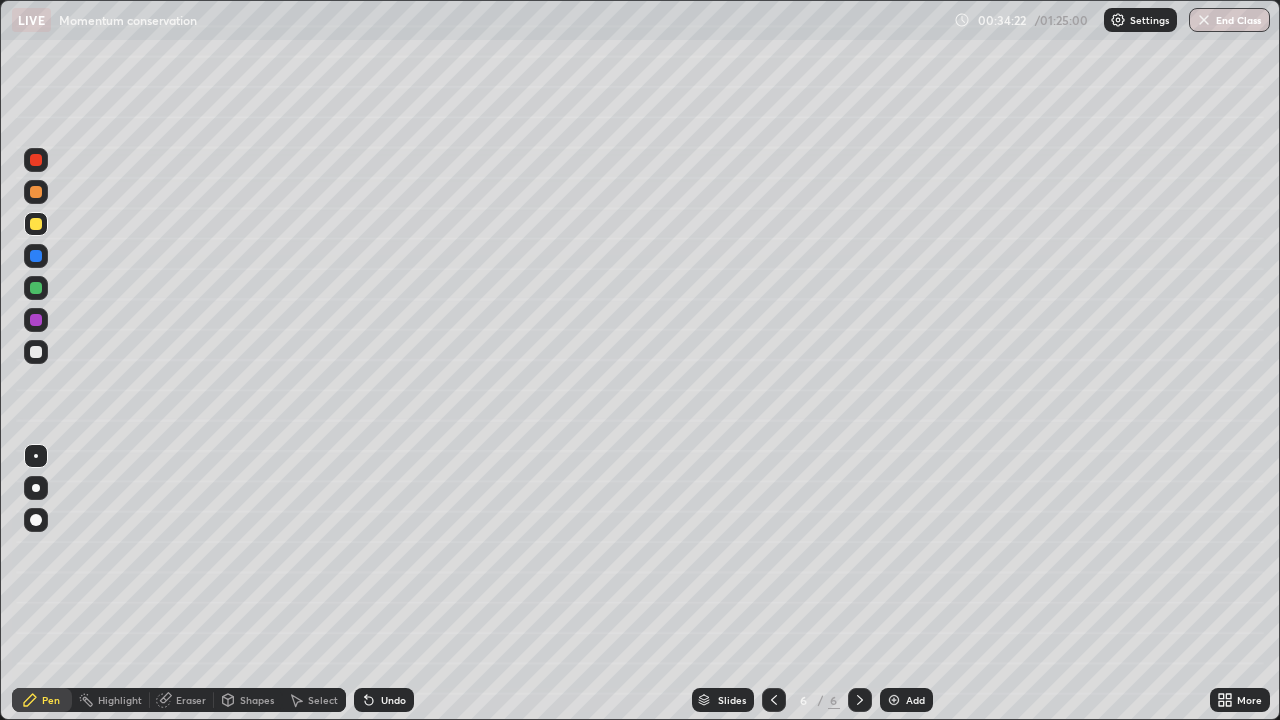 click at bounding box center (36, 352) 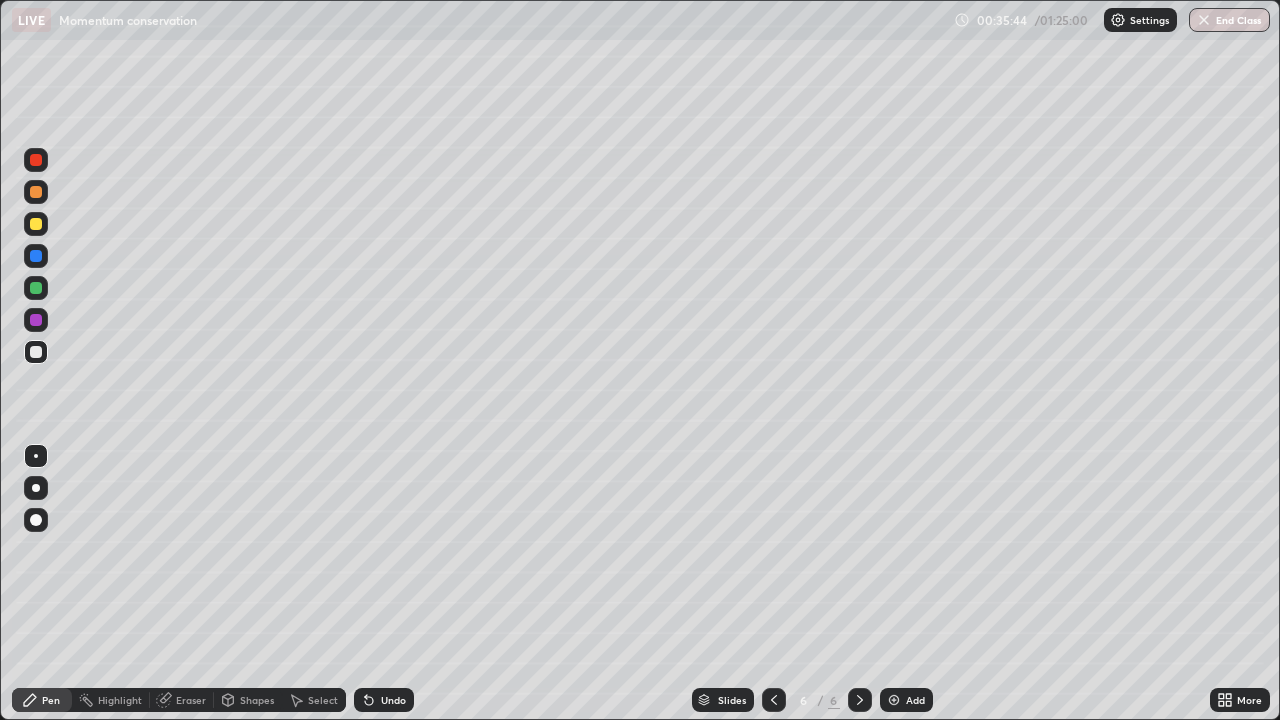 click at bounding box center (894, 700) 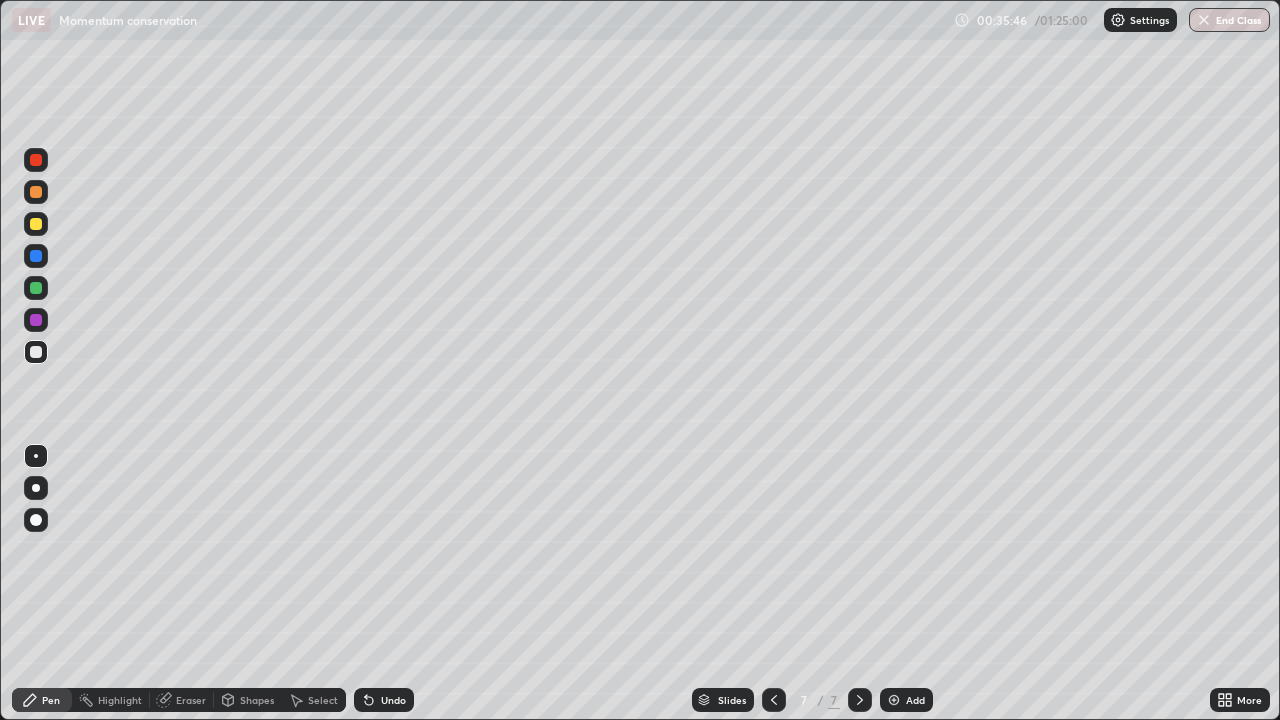 click at bounding box center [36, 488] 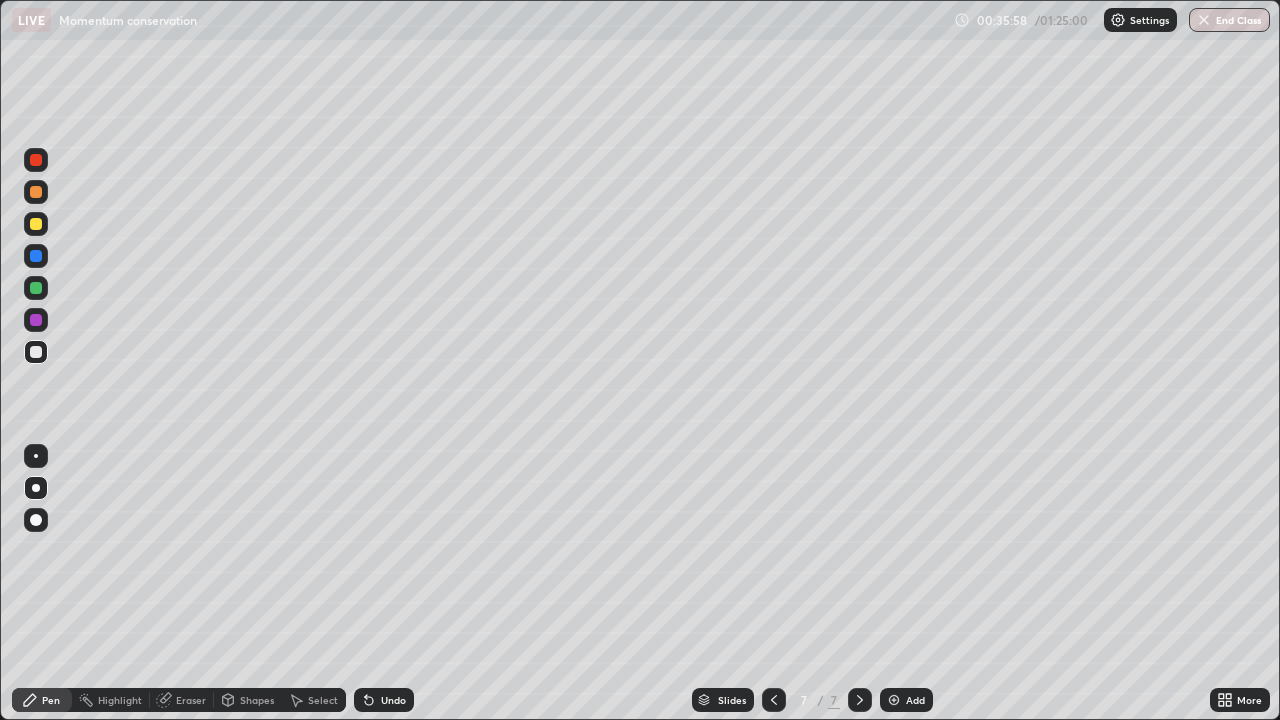 click on "Shapes" at bounding box center [257, 700] 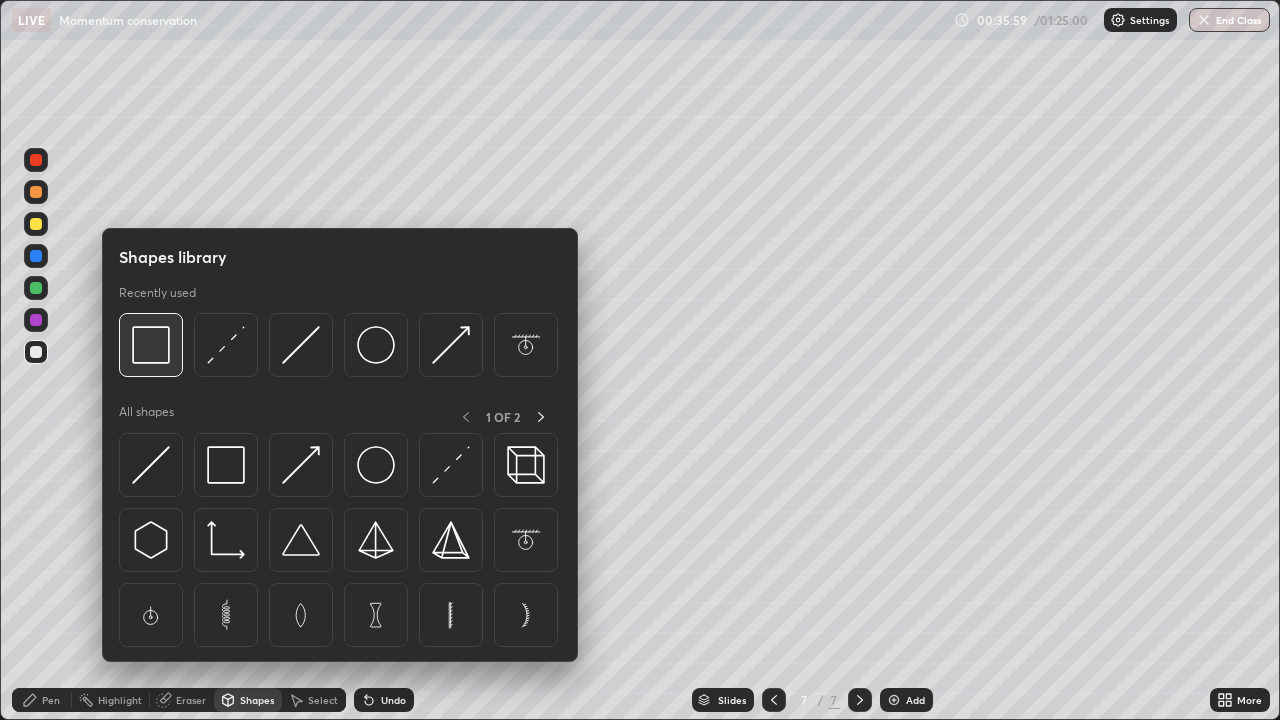 click at bounding box center (151, 345) 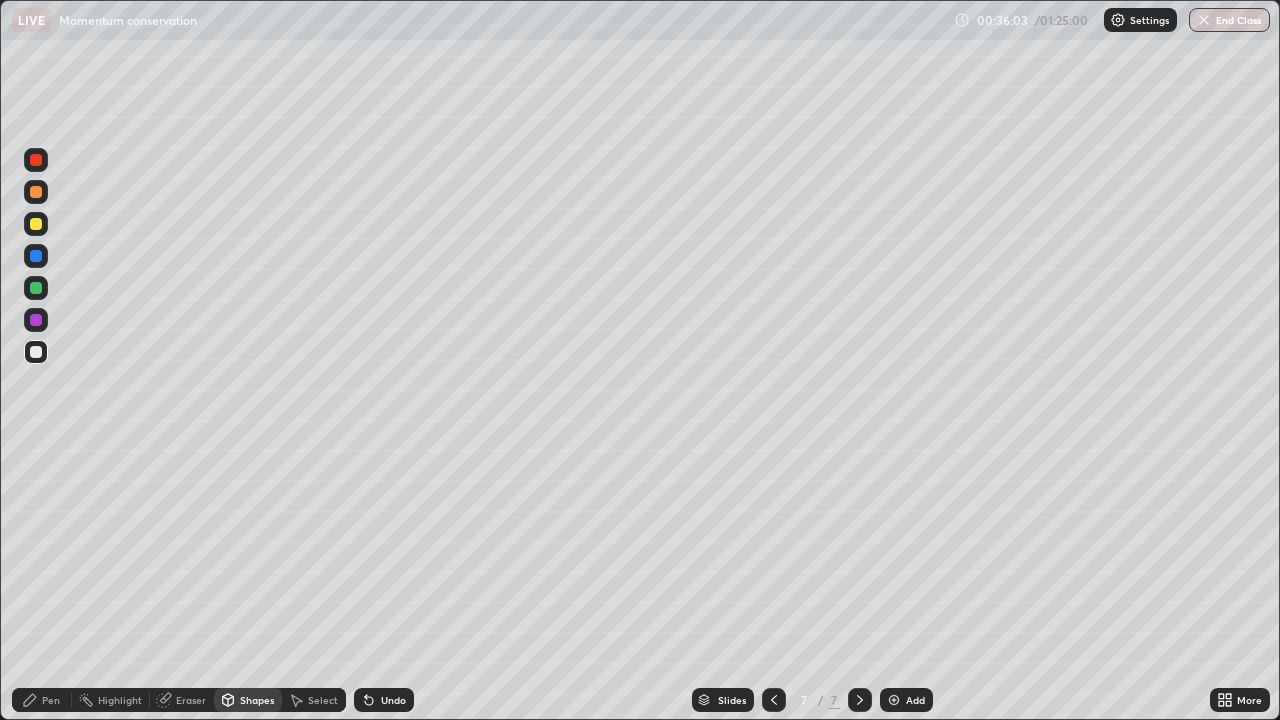 click on "Shapes" at bounding box center (257, 700) 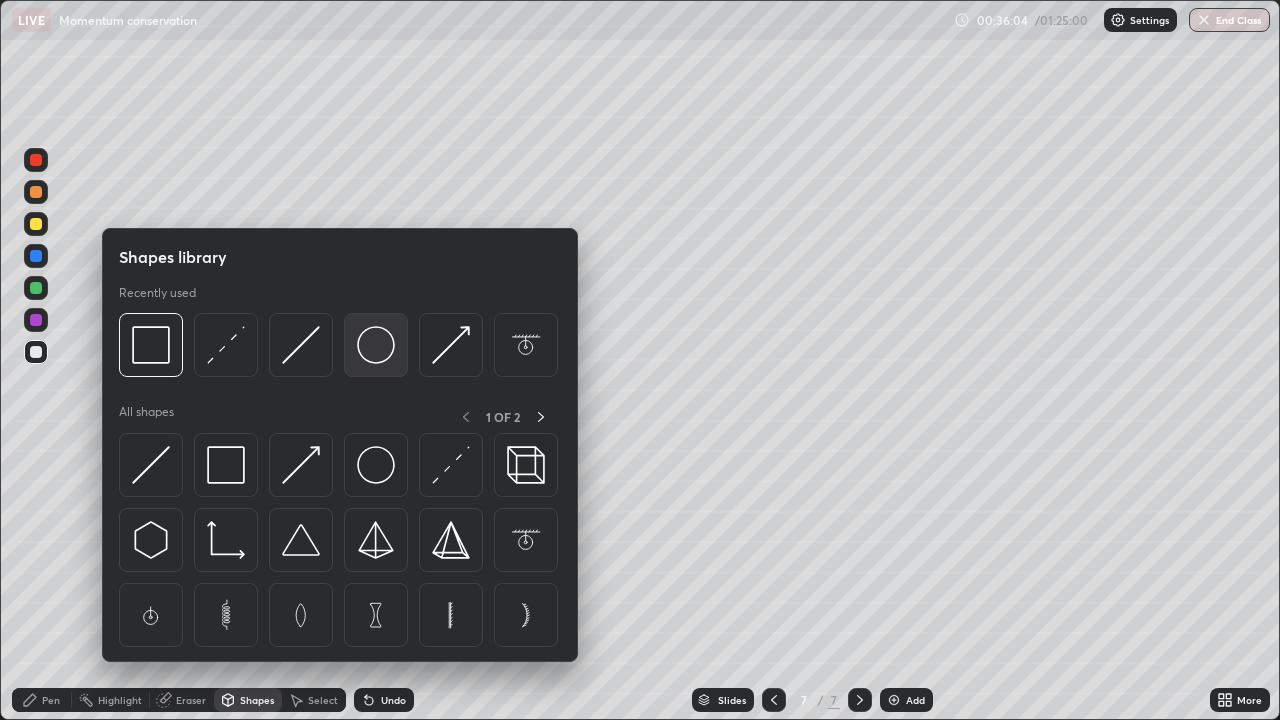 click at bounding box center [376, 345] 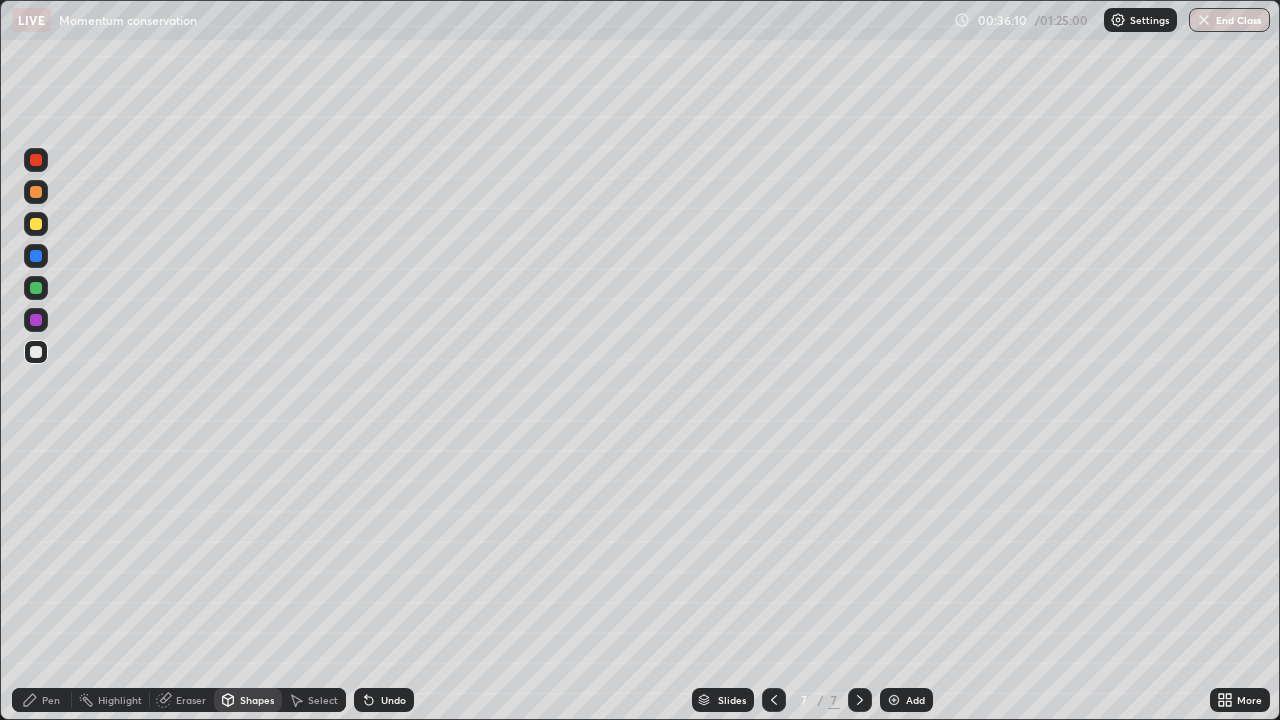 click on "Shapes" at bounding box center (257, 700) 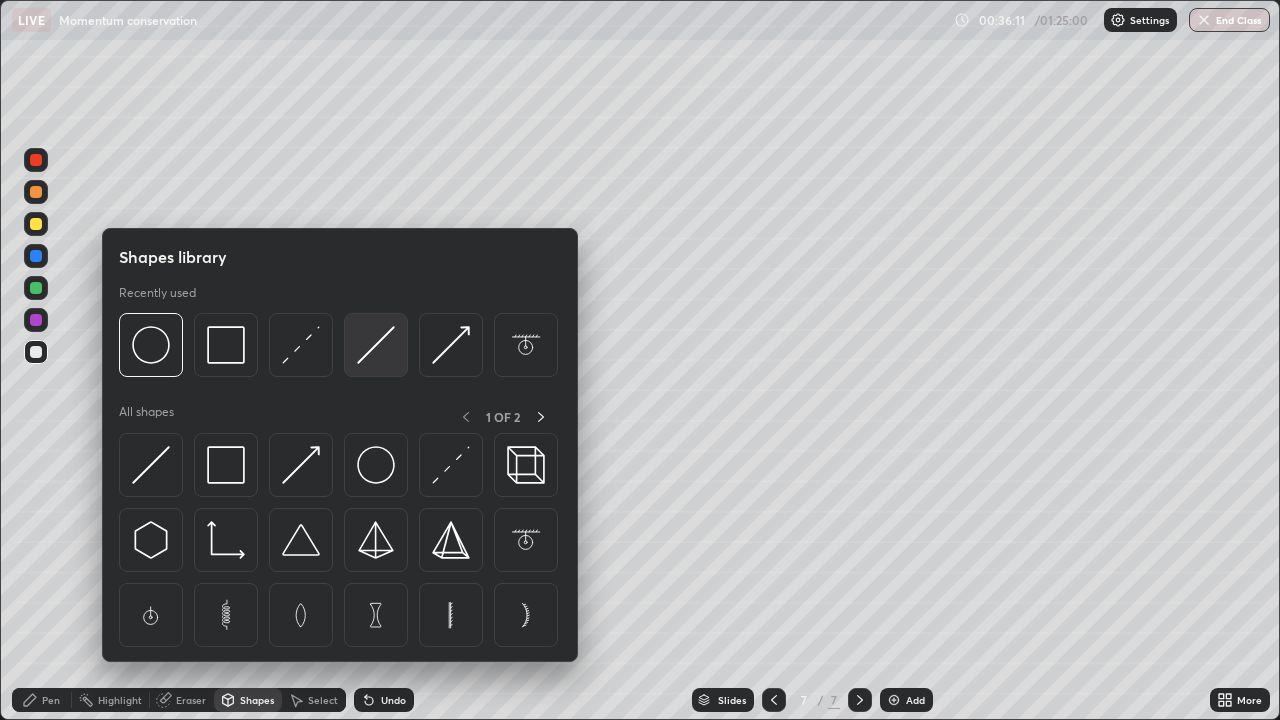 click at bounding box center (376, 345) 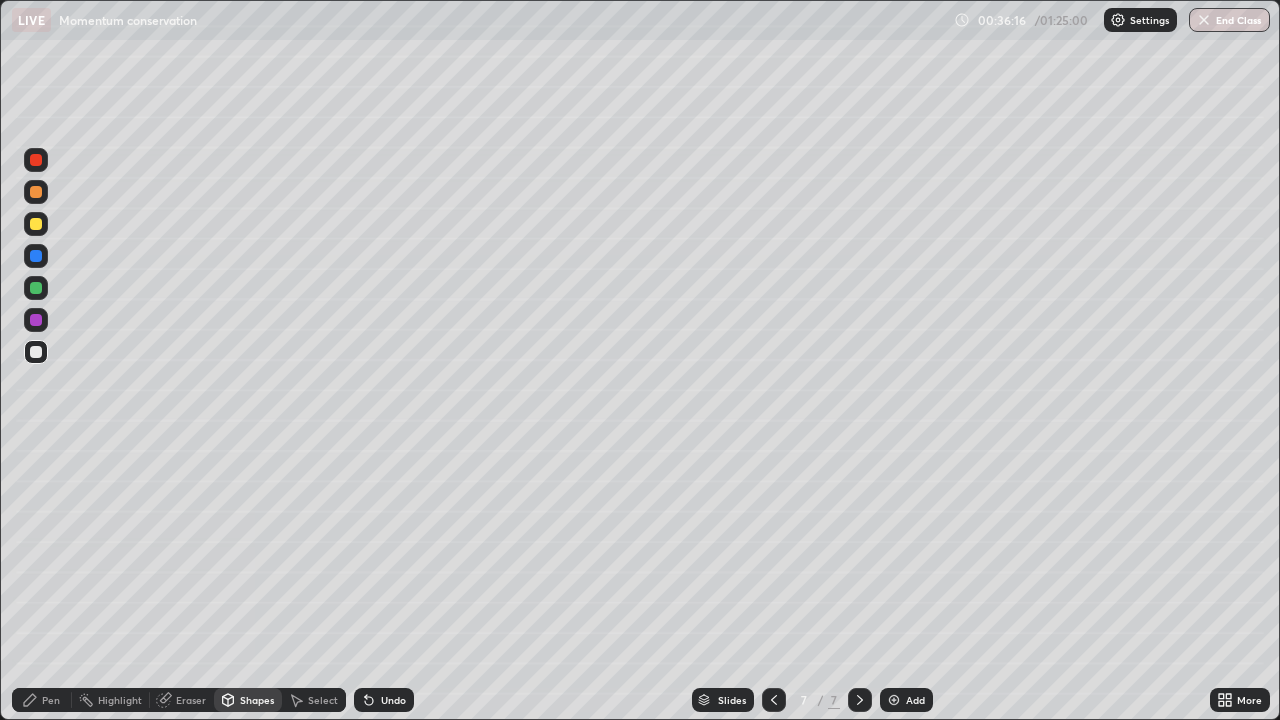 click on "Pen" at bounding box center (51, 700) 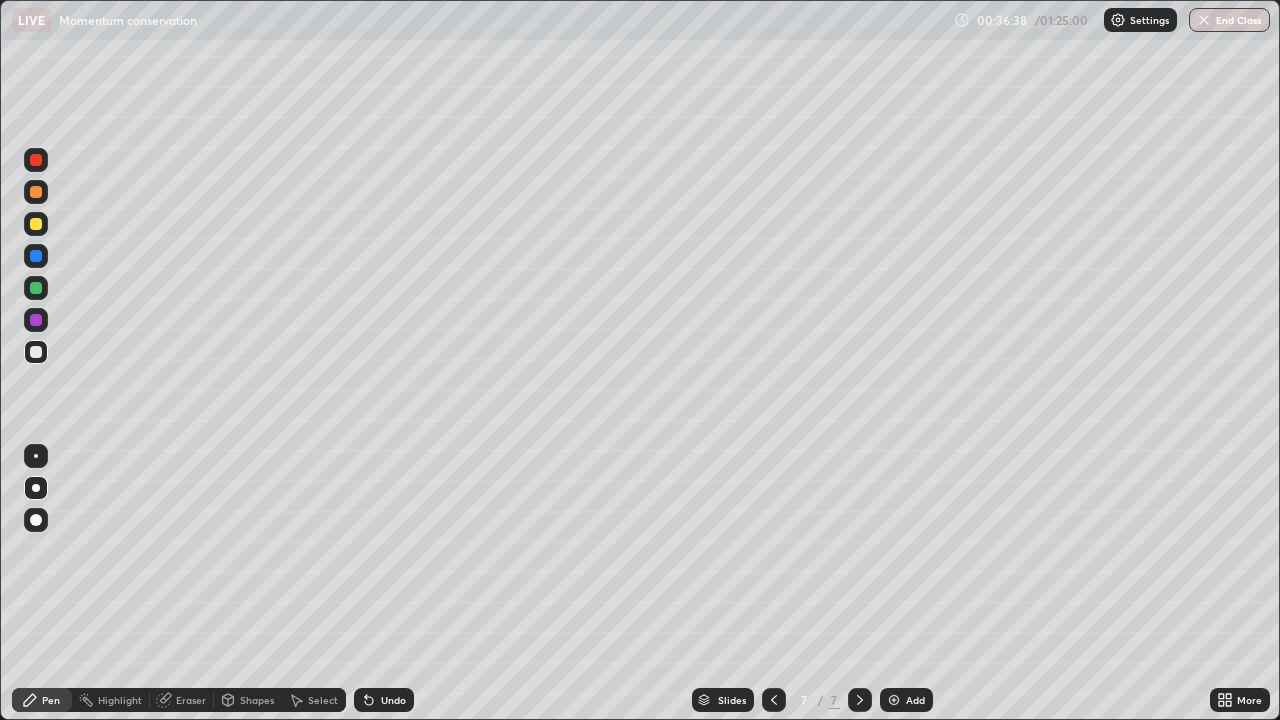 click at bounding box center (36, 456) 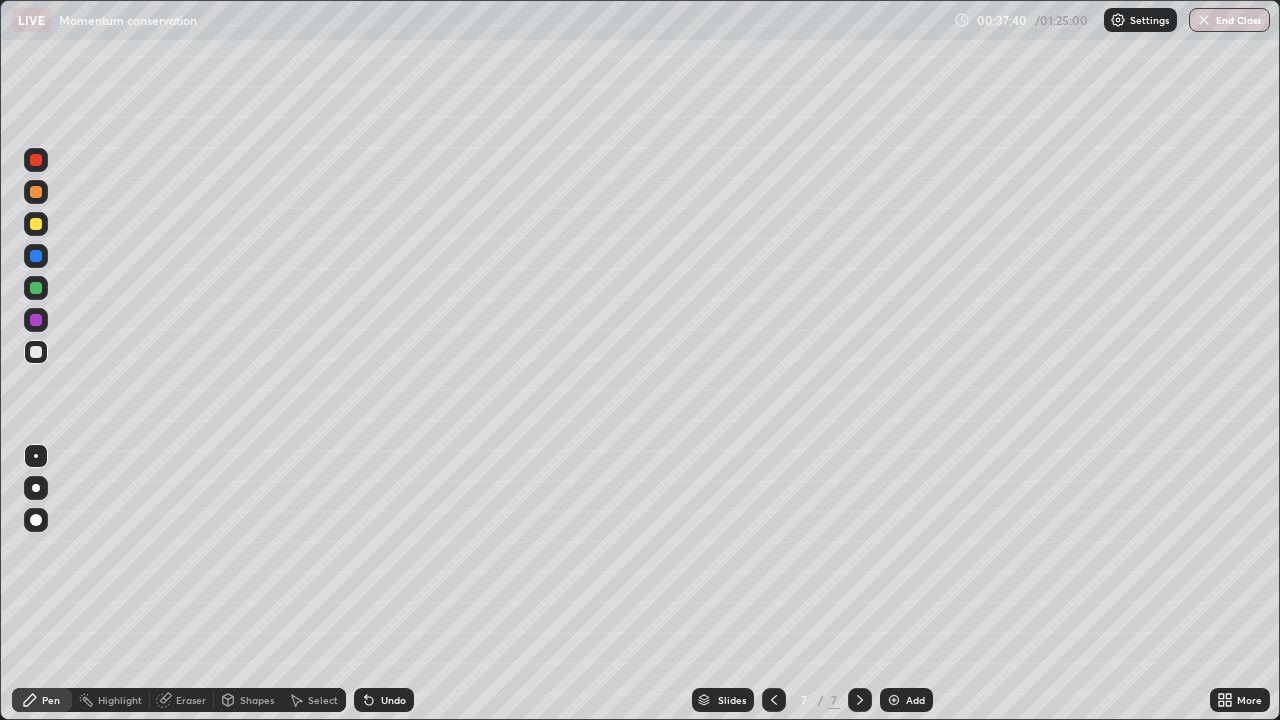 click on "Eraser" at bounding box center [191, 700] 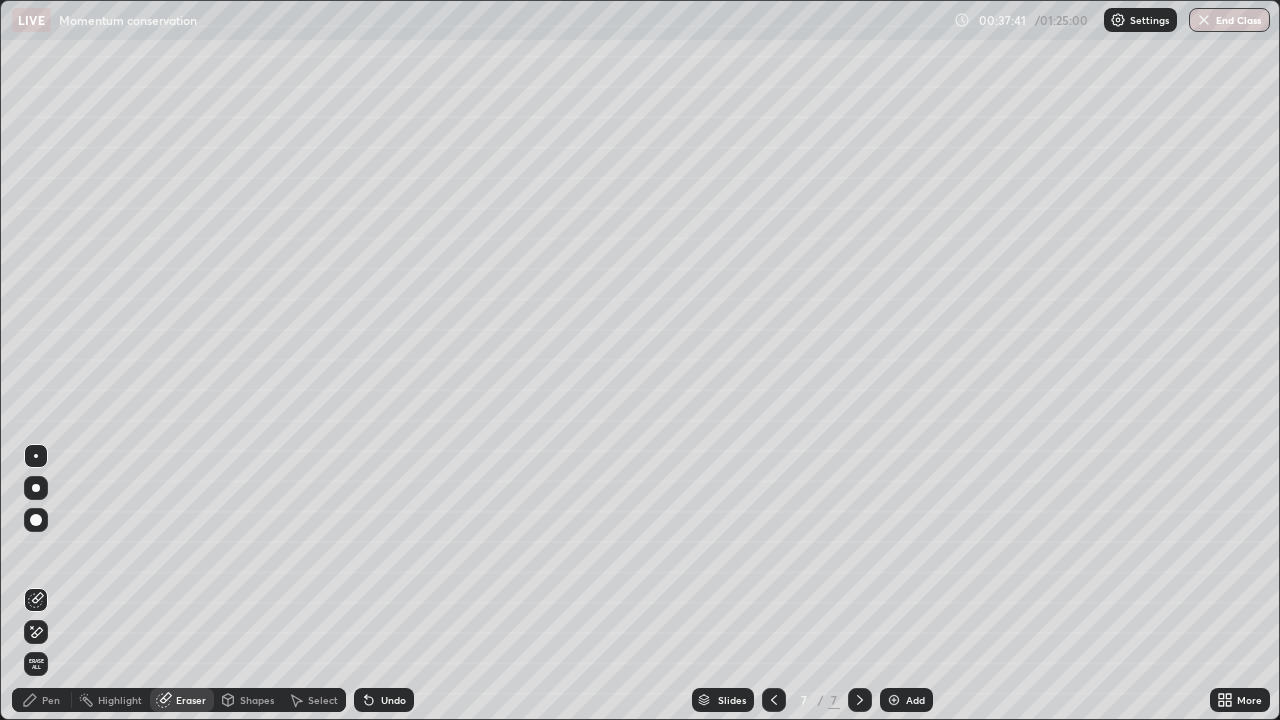 click 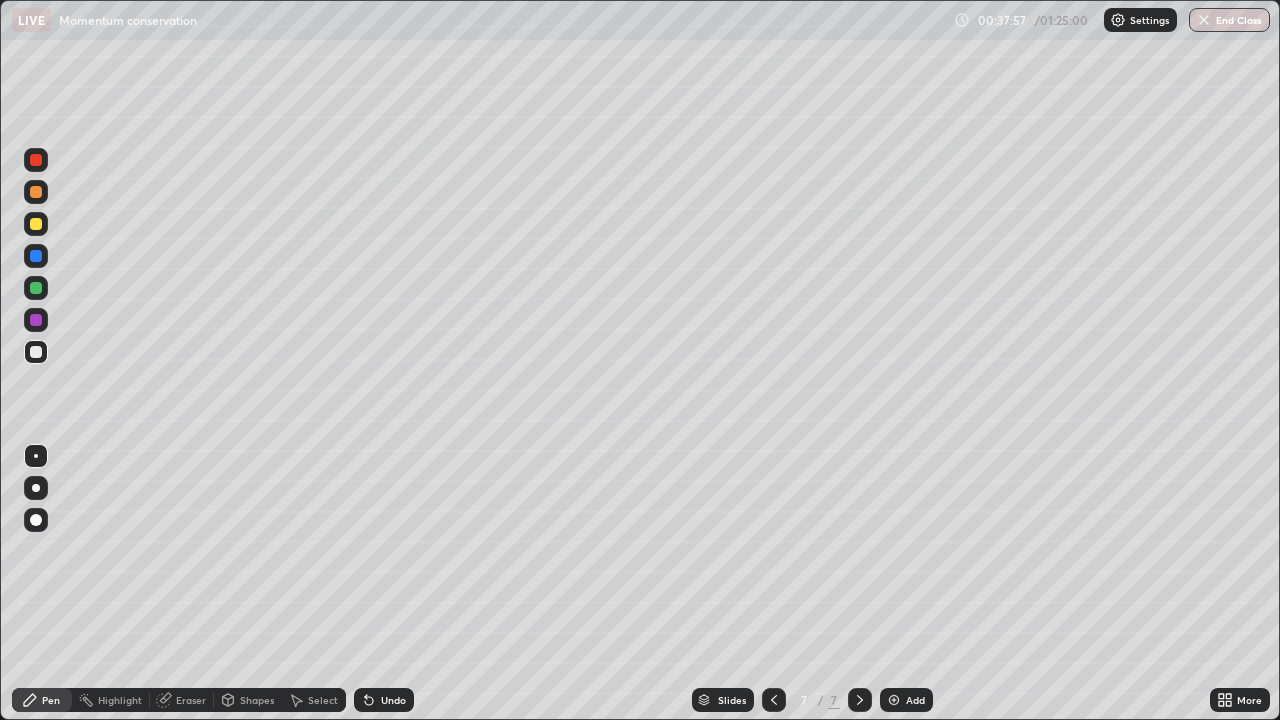 click on "Shapes" at bounding box center (257, 700) 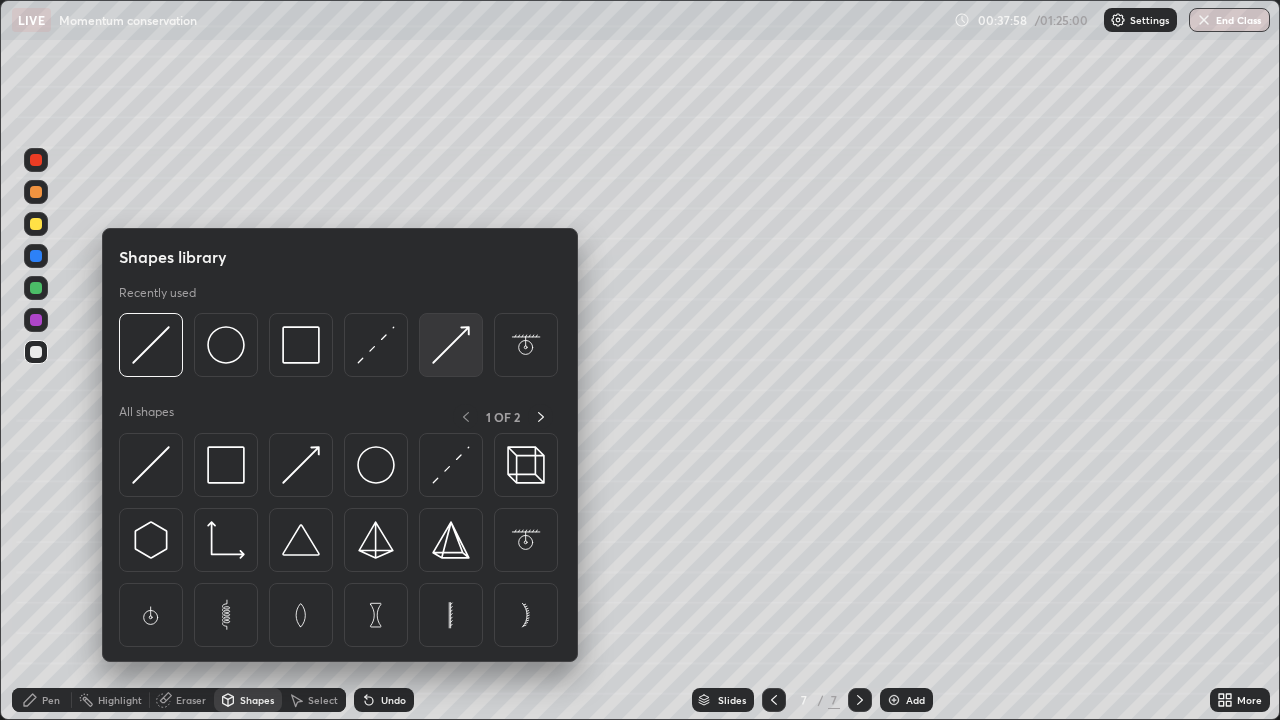 click at bounding box center (451, 345) 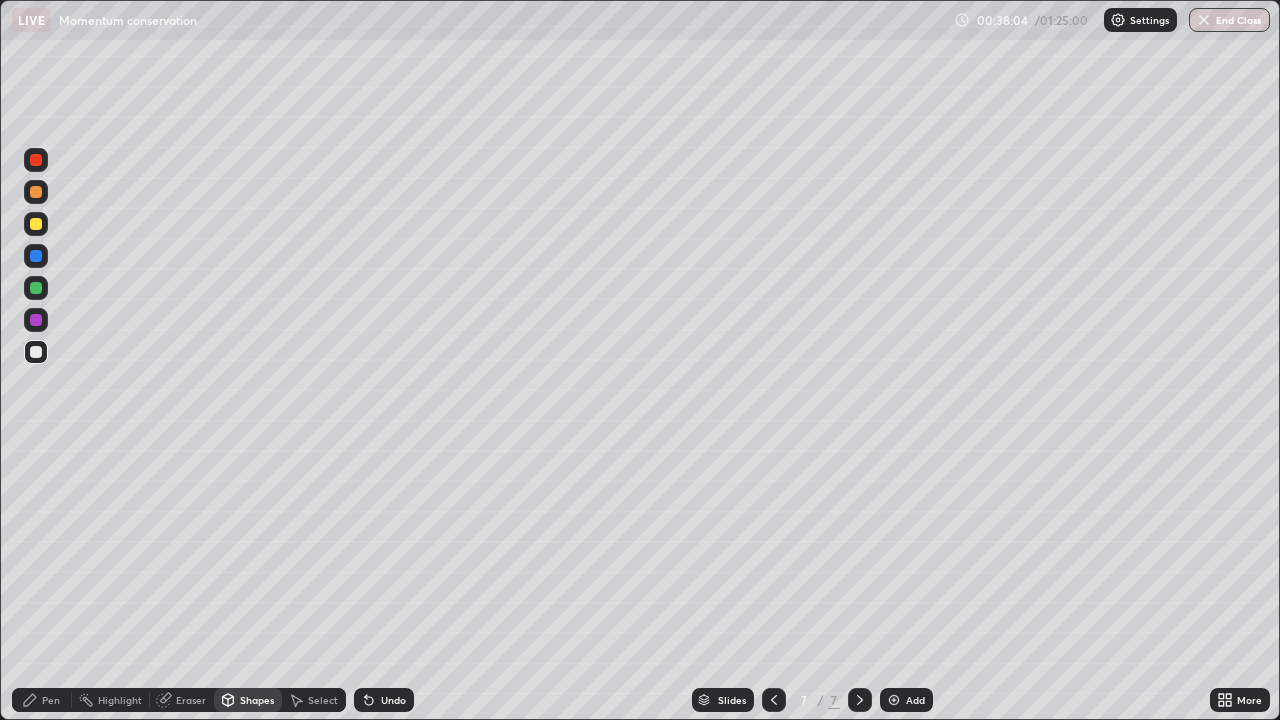 click on "Pen" at bounding box center (51, 700) 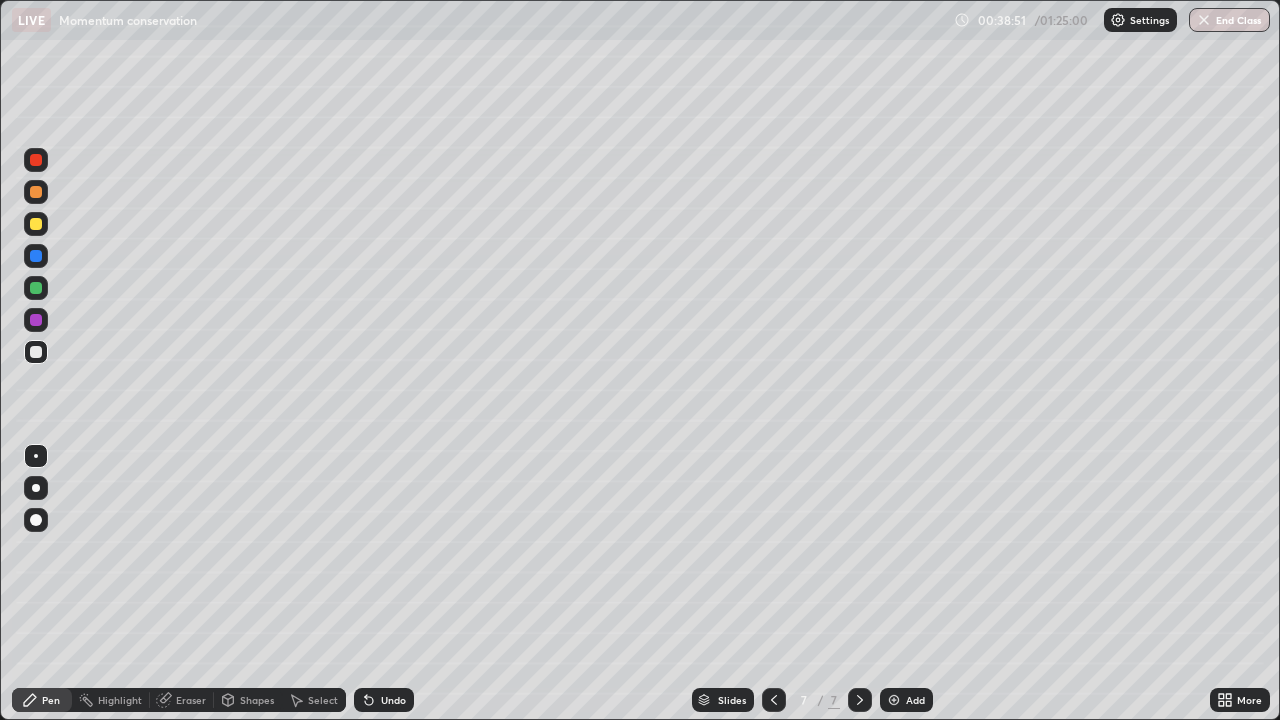 click at bounding box center (36, 224) 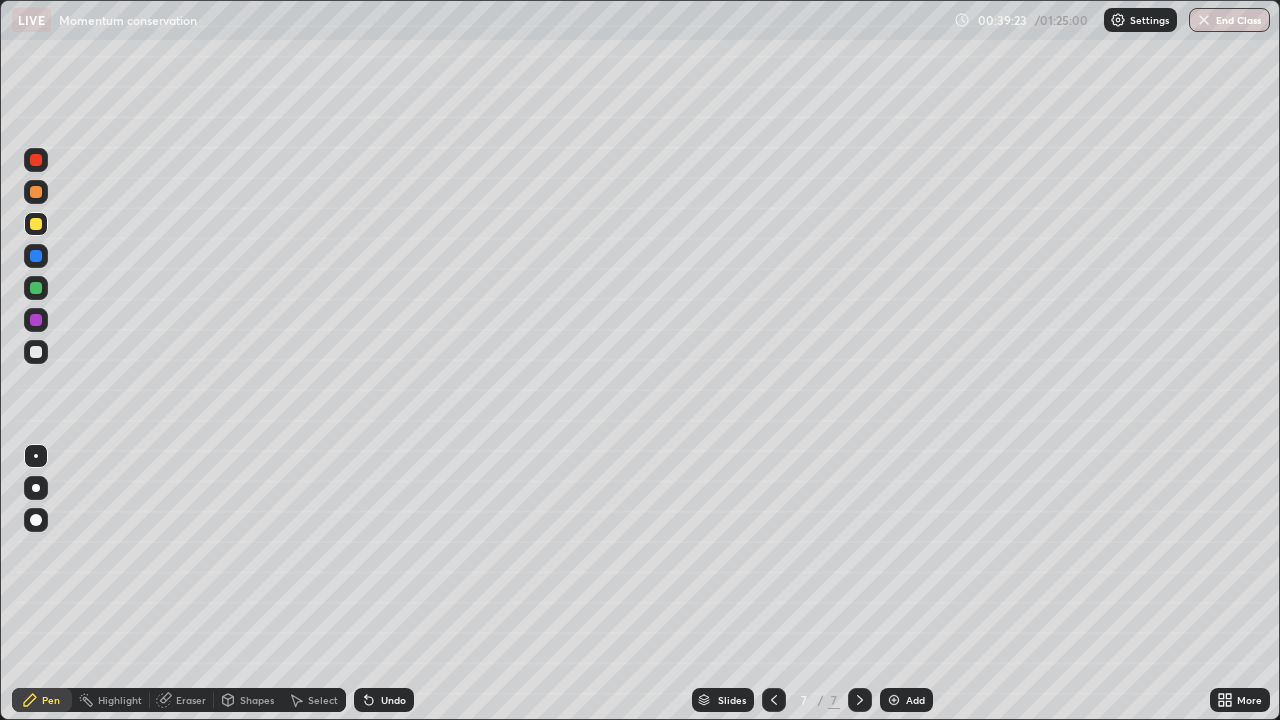 click at bounding box center [36, 352] 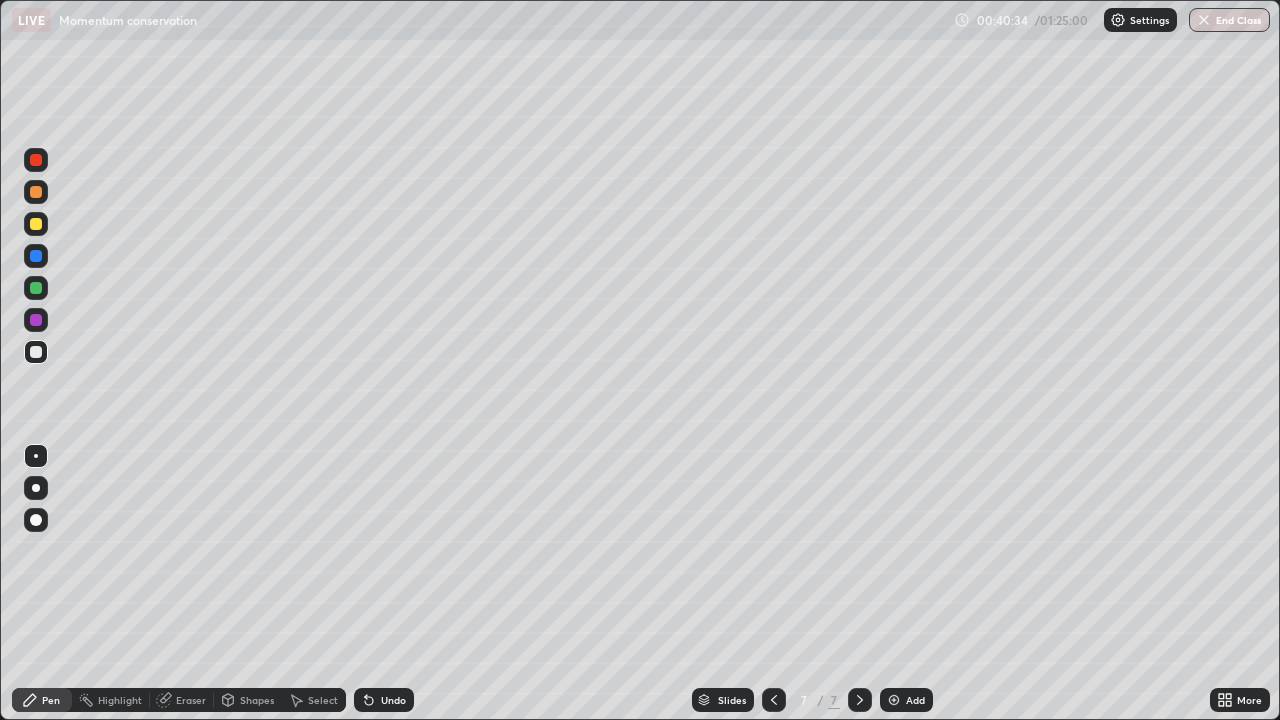 click on "Shapes" at bounding box center [257, 700] 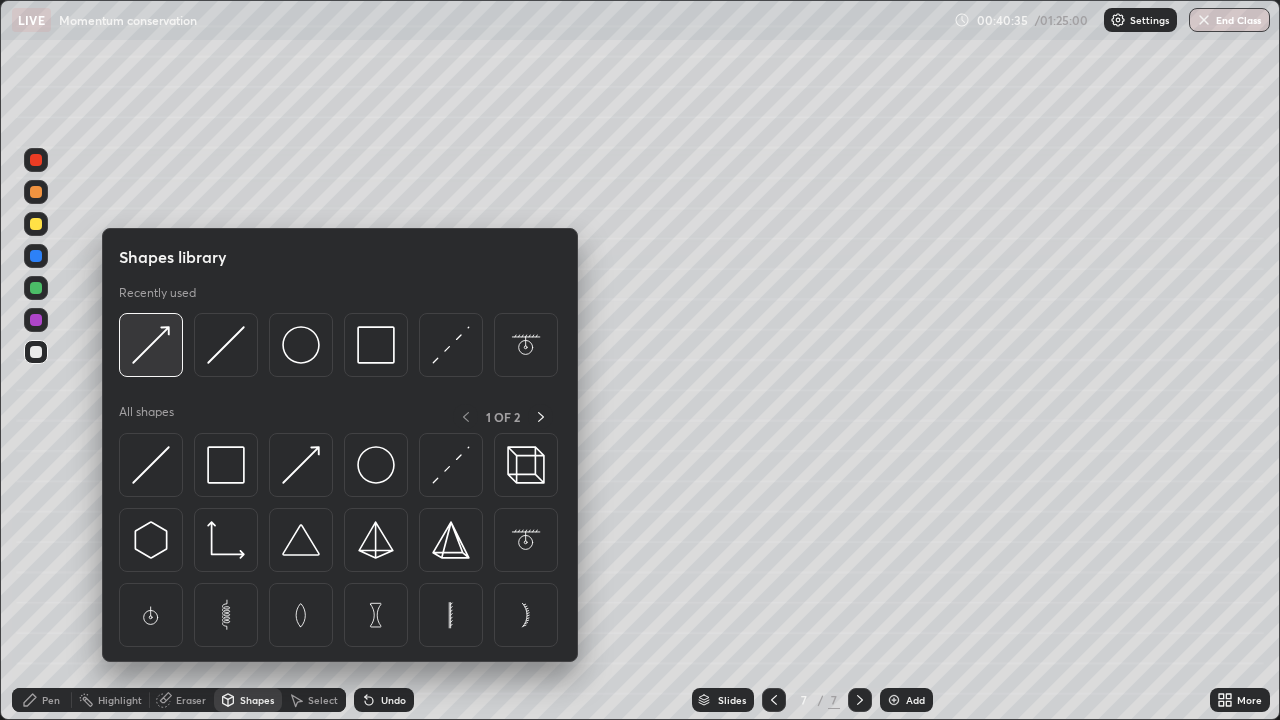 click at bounding box center [151, 345] 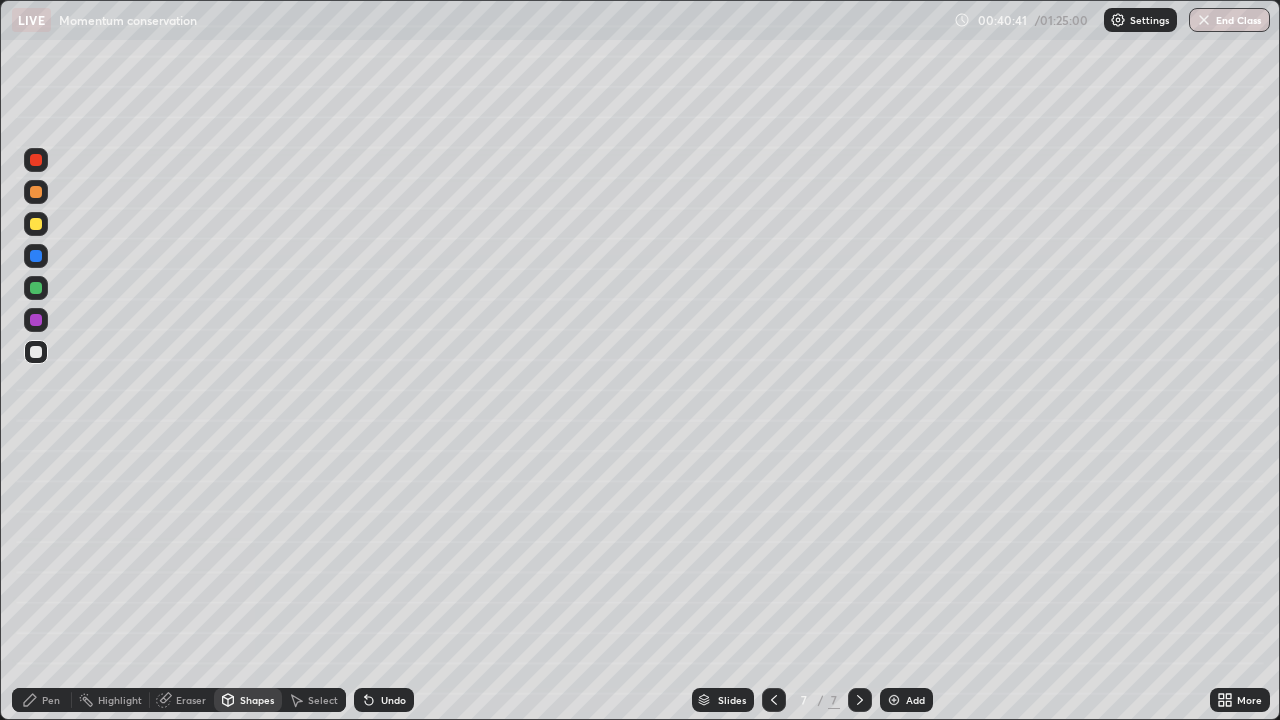 click on "Pen" at bounding box center [42, 700] 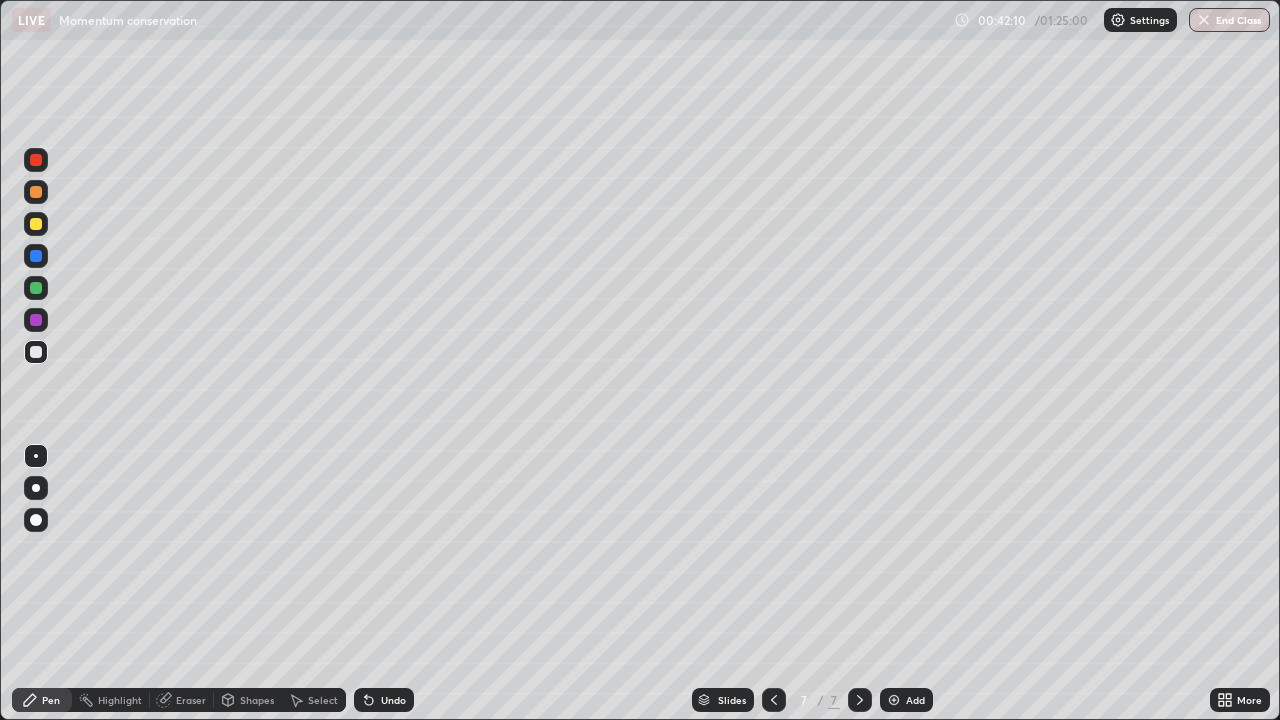 click on "Select" at bounding box center (323, 700) 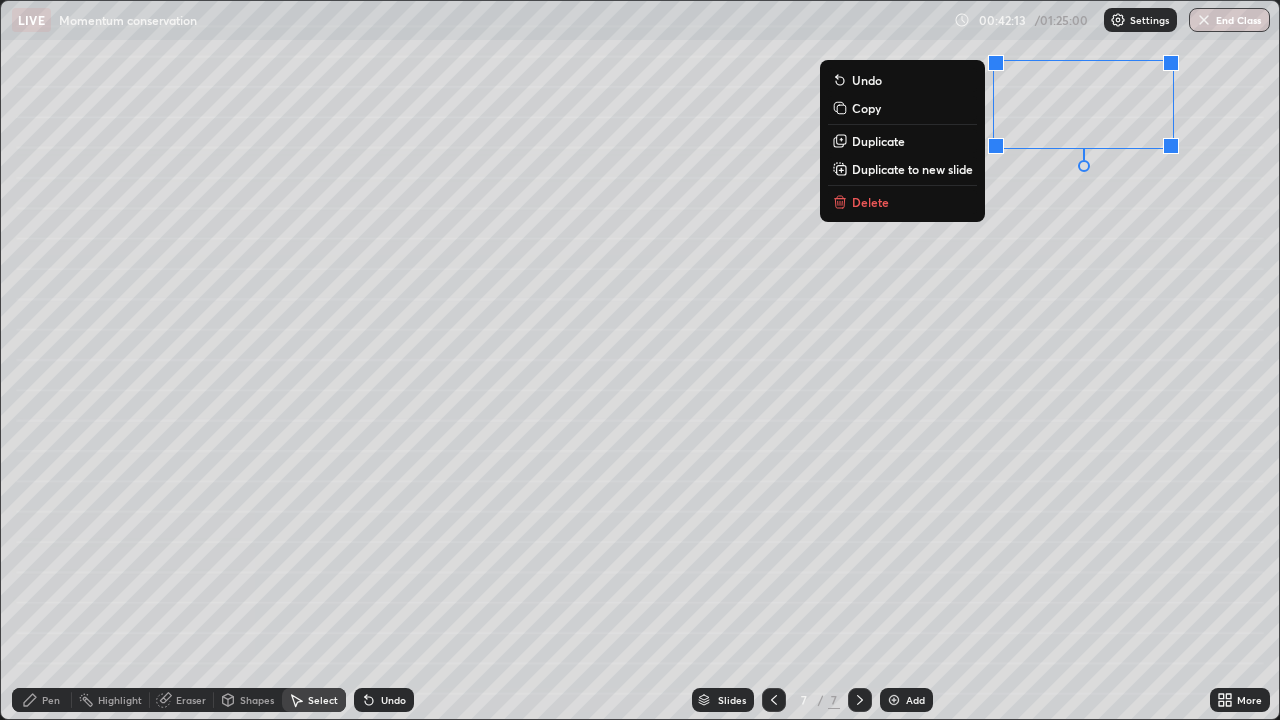 click on "Duplicate" at bounding box center [902, 141] 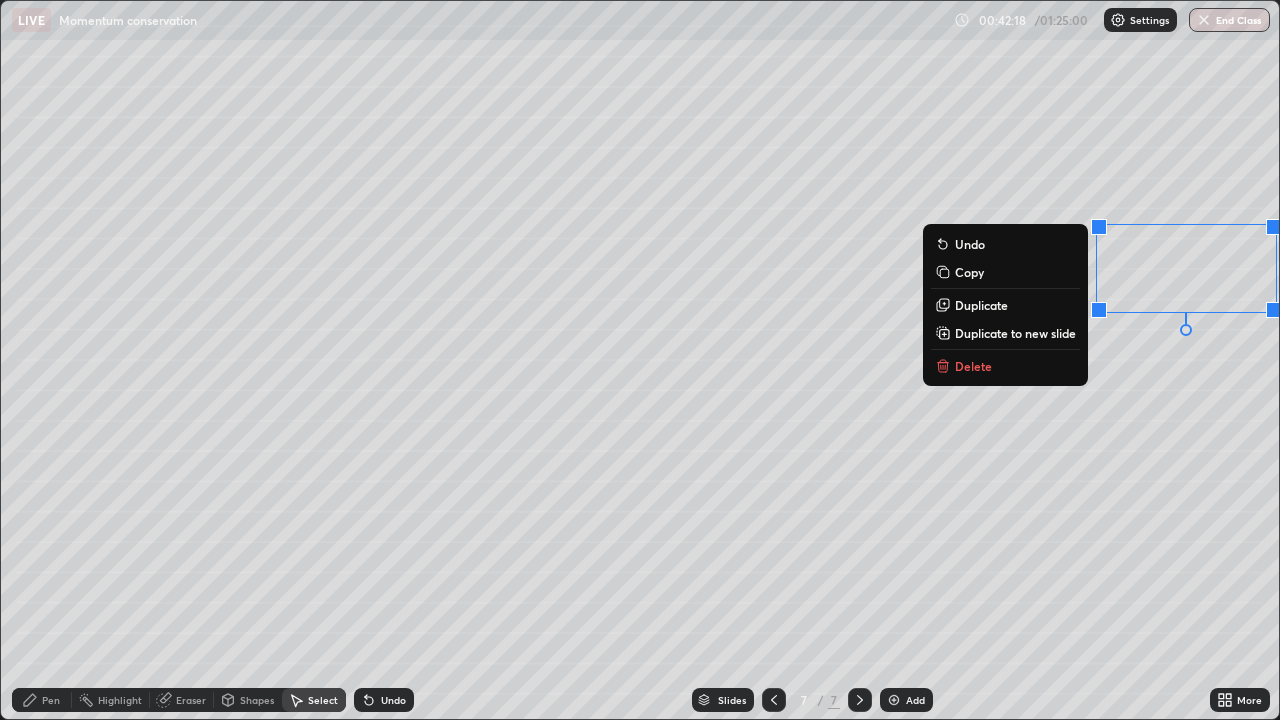 click on "Duplicate" at bounding box center (981, 305) 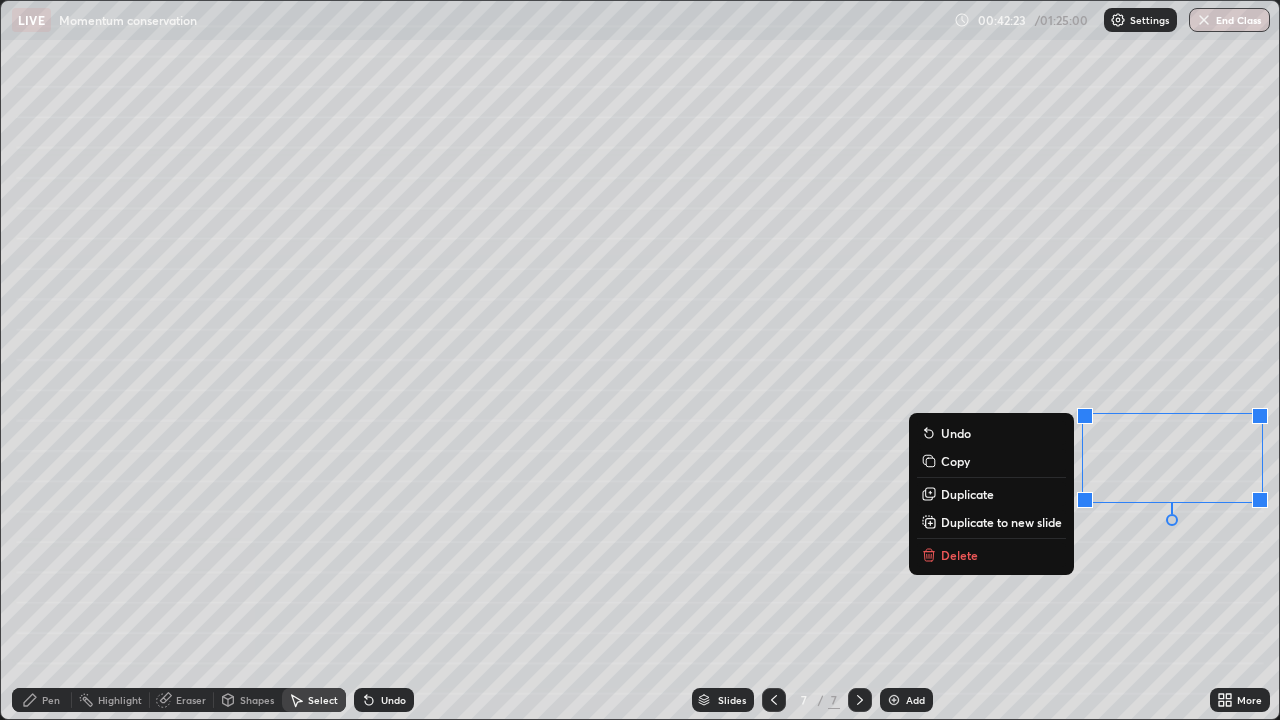 click on "Pen" at bounding box center (51, 700) 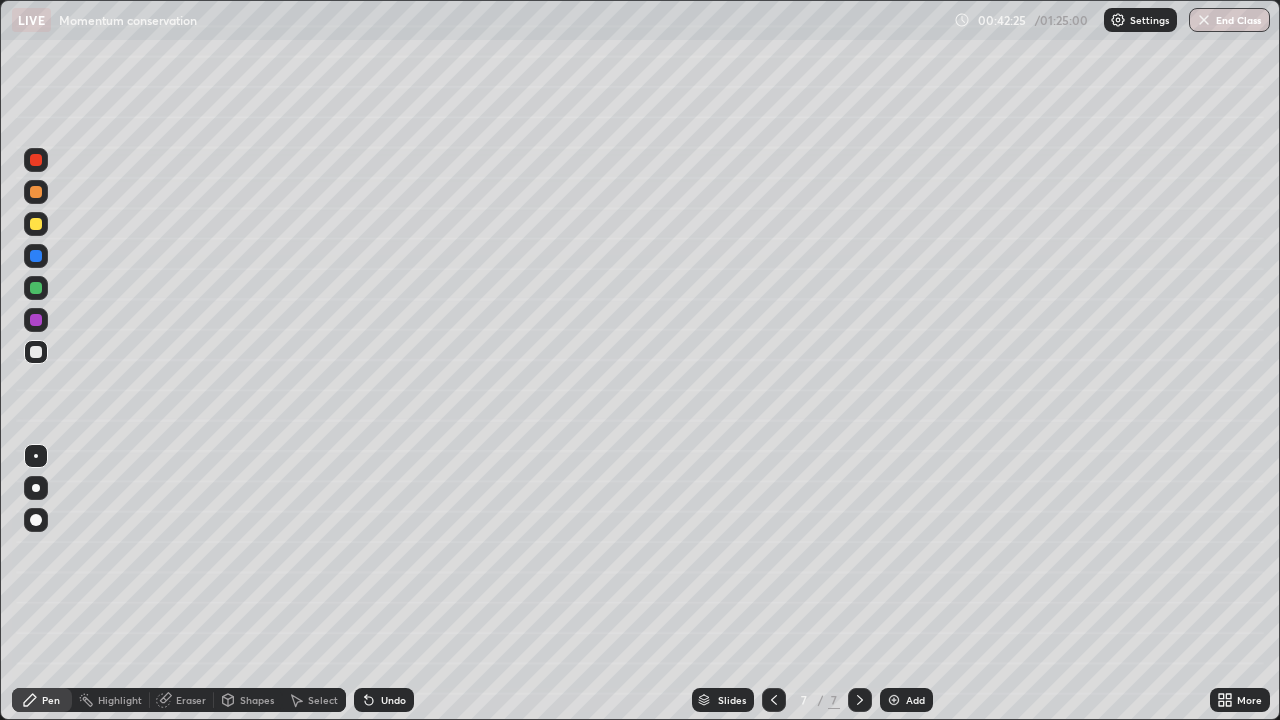 click 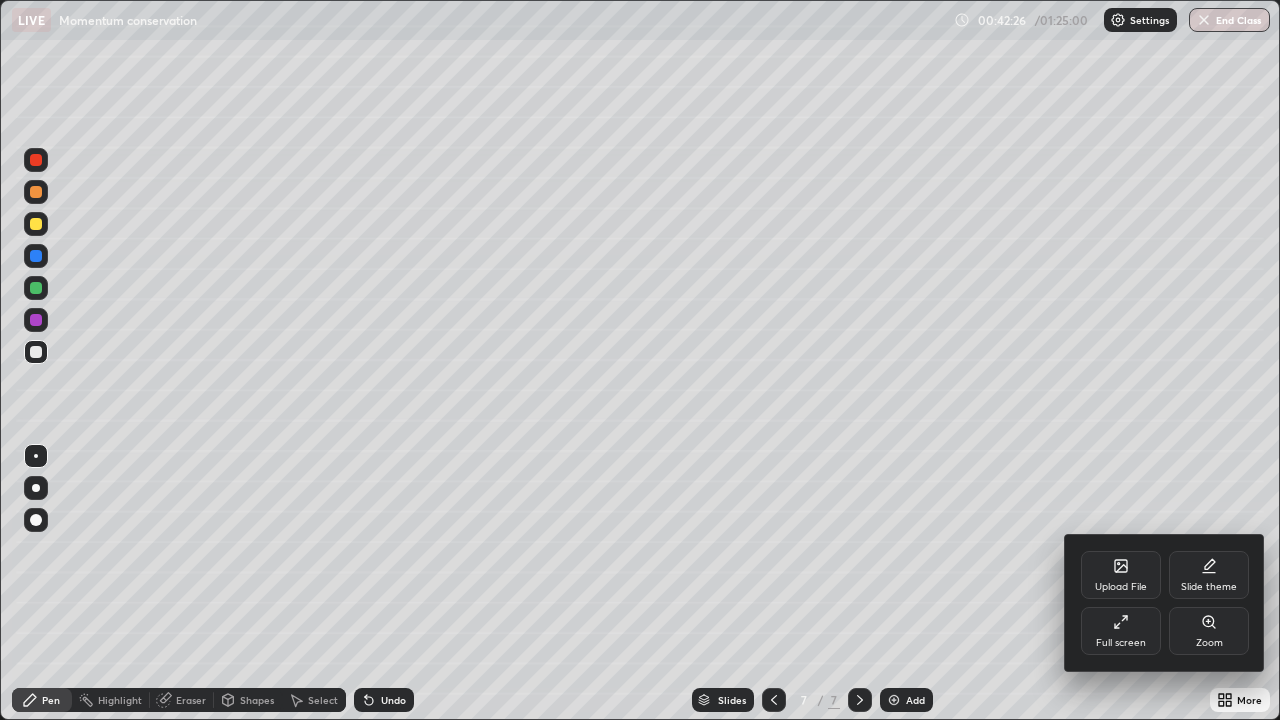 click on "Full screen" at bounding box center (1121, 643) 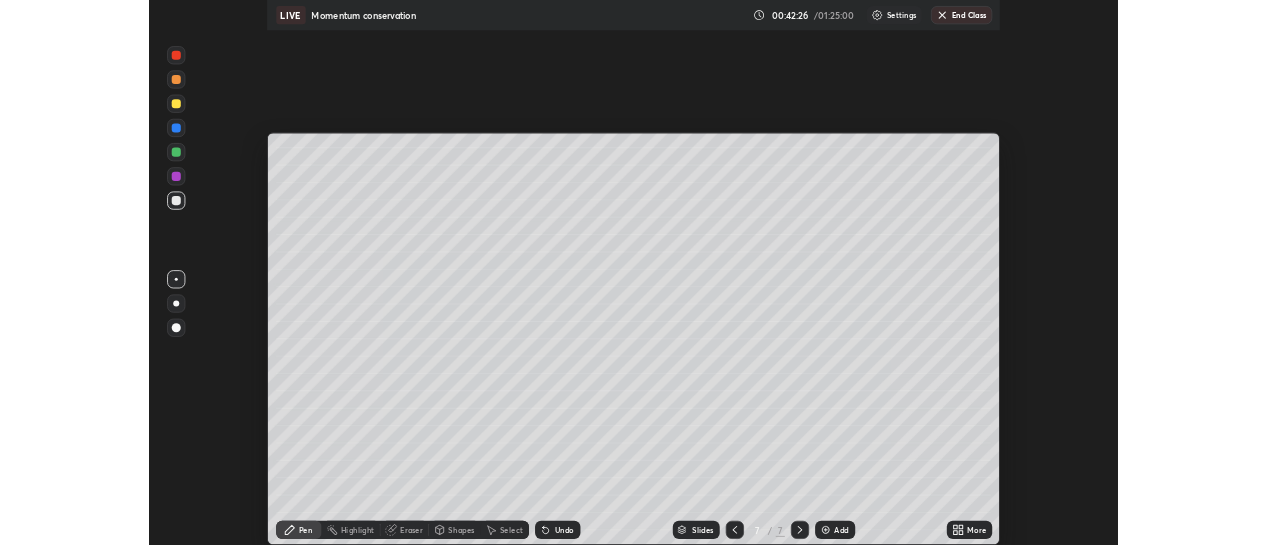 scroll, scrollTop: 545, scrollLeft: 1266, axis: both 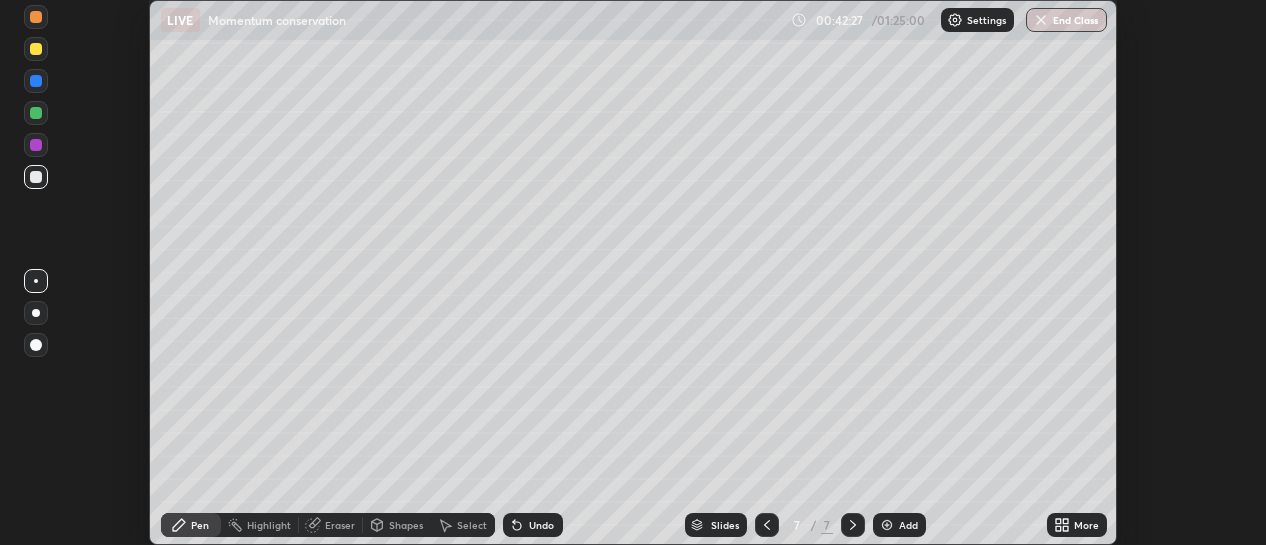 click 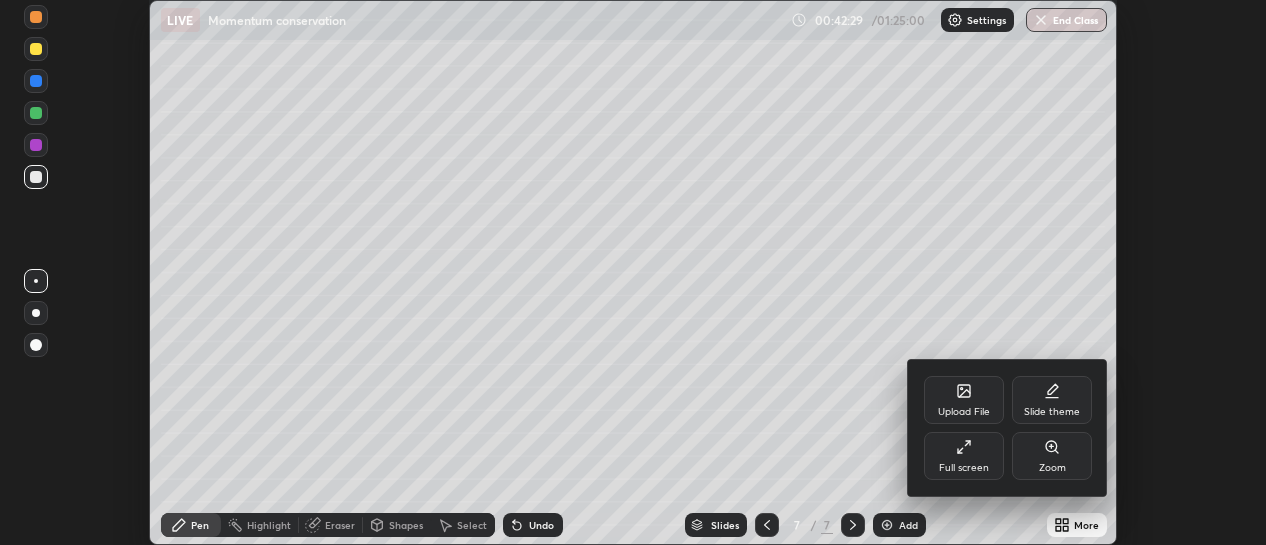 click on "Full screen" at bounding box center (964, 456) 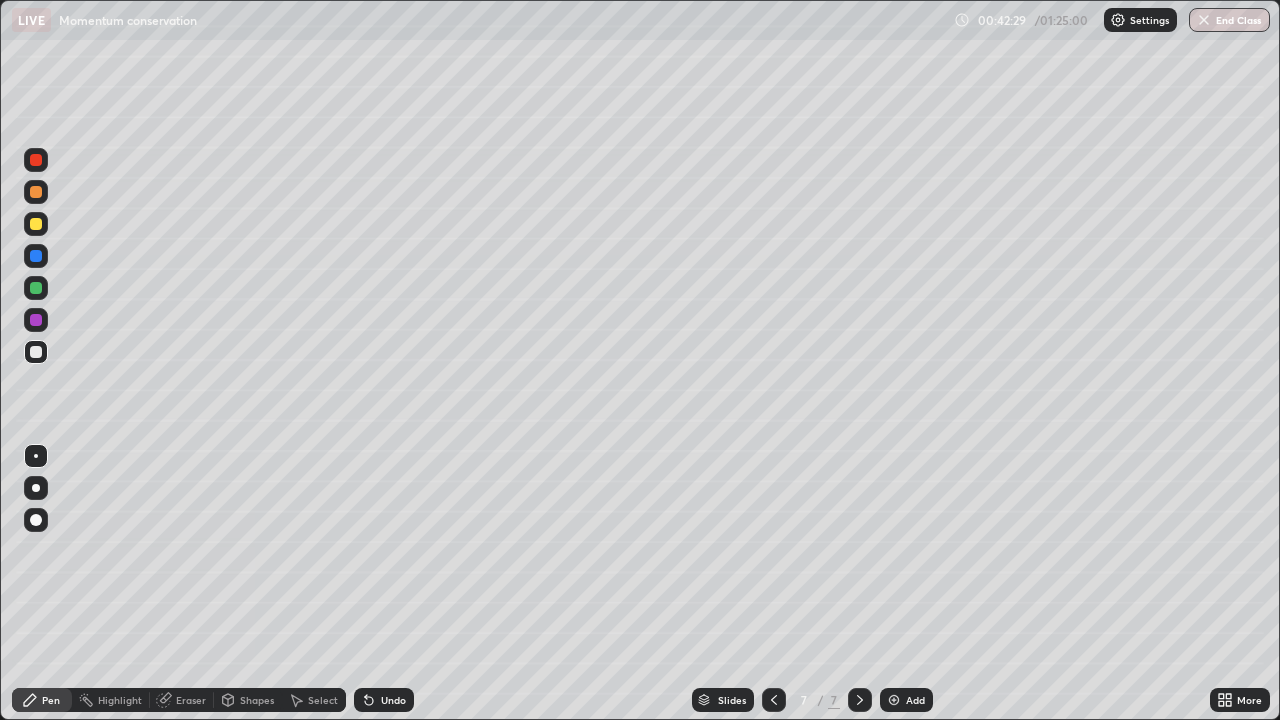 scroll, scrollTop: 99280, scrollLeft: 98720, axis: both 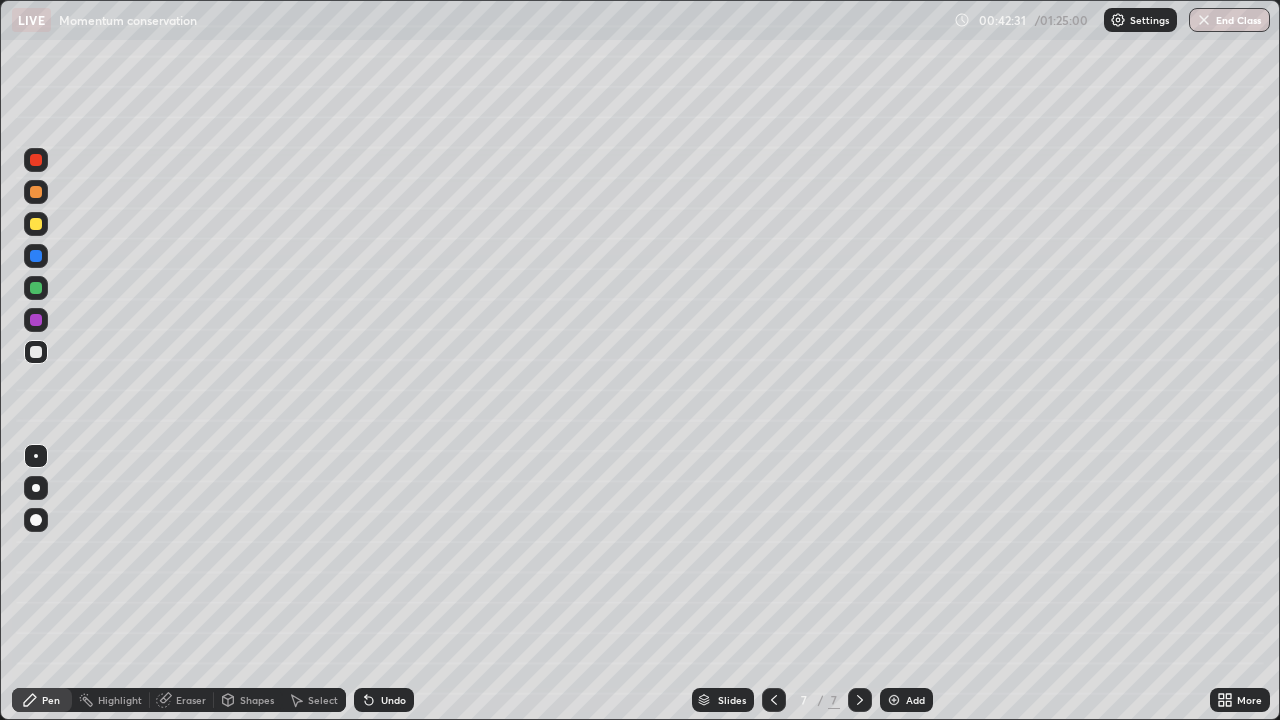 click at bounding box center (36, 224) 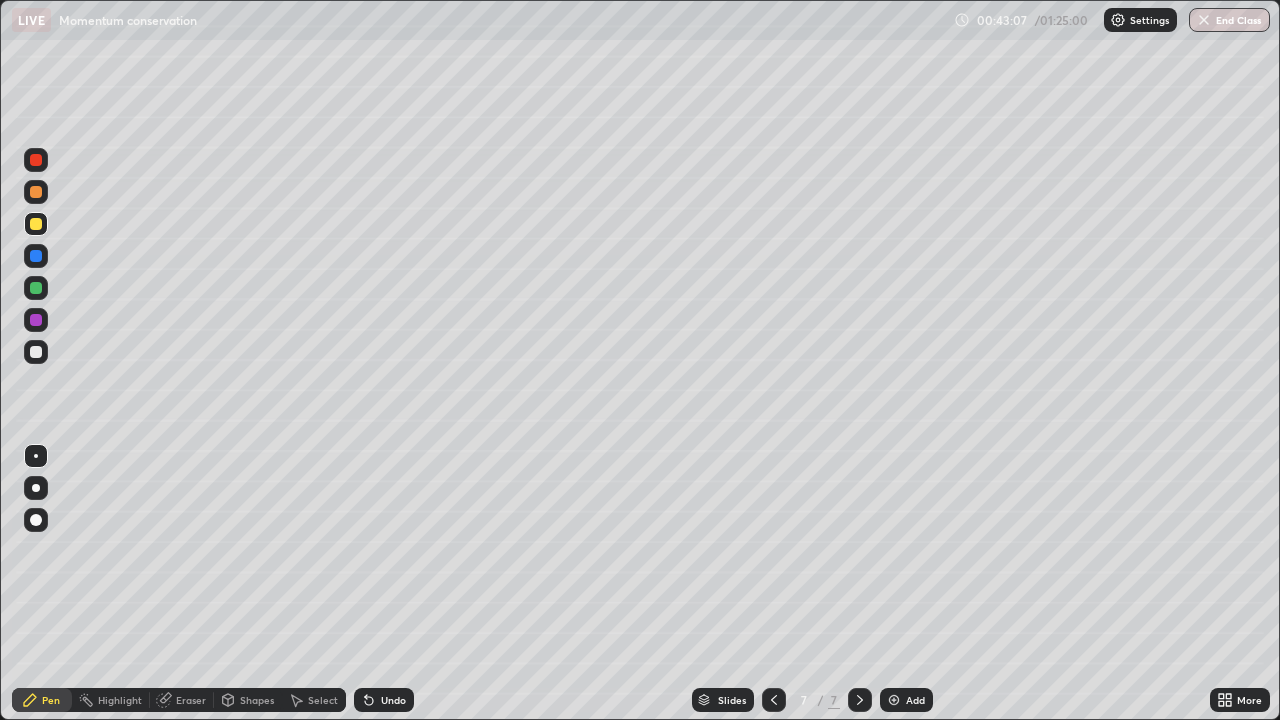 click on "Select" at bounding box center [323, 700] 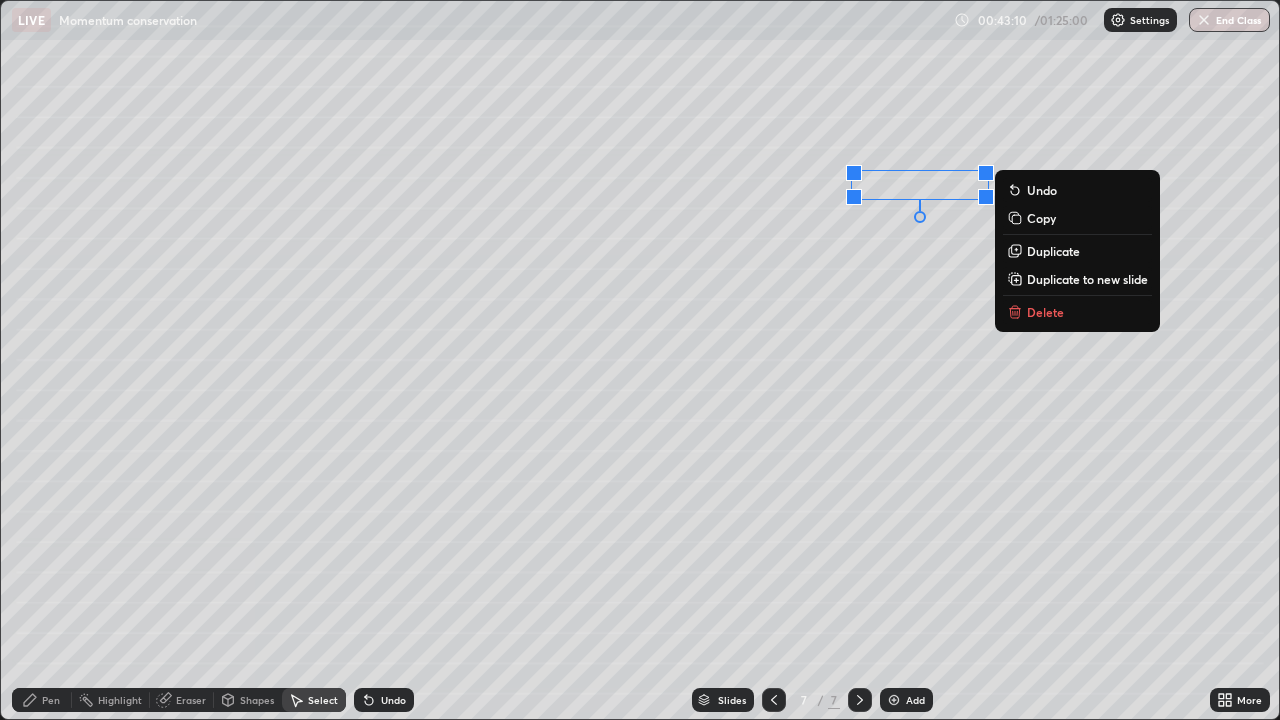 click on "Duplicate" at bounding box center (1053, 251) 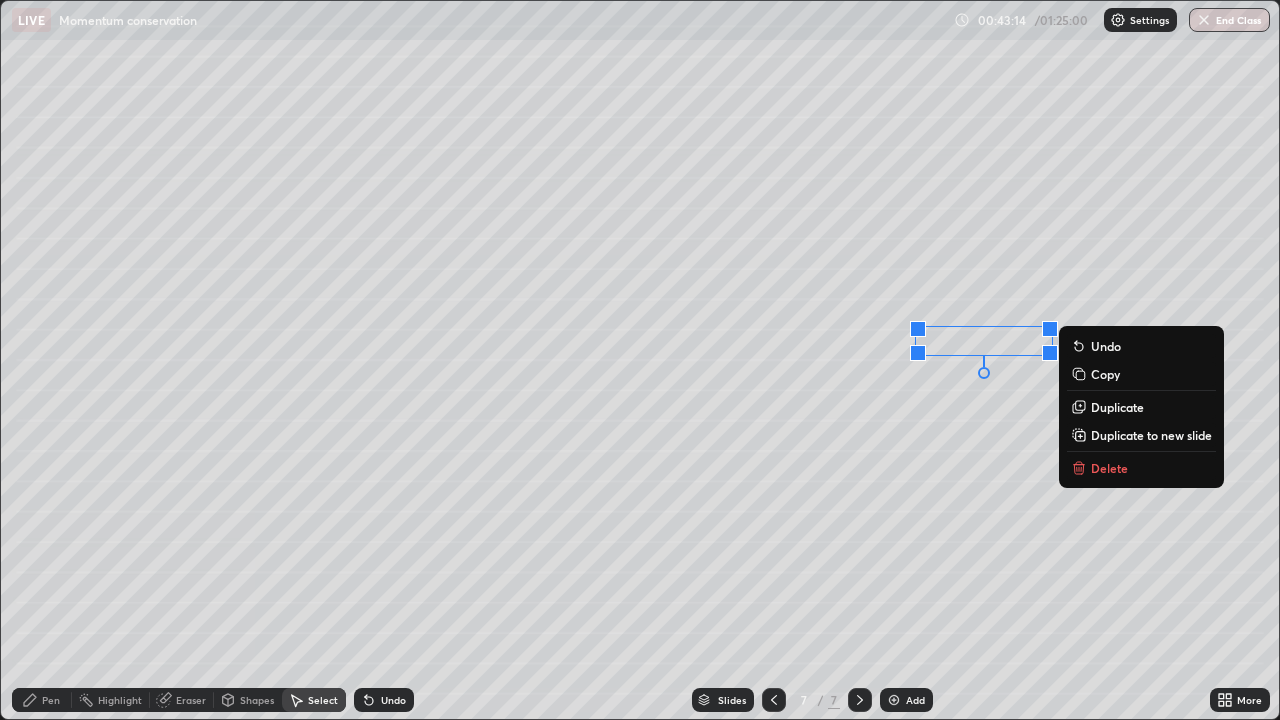 click on "Duplicate" at bounding box center (1117, 407) 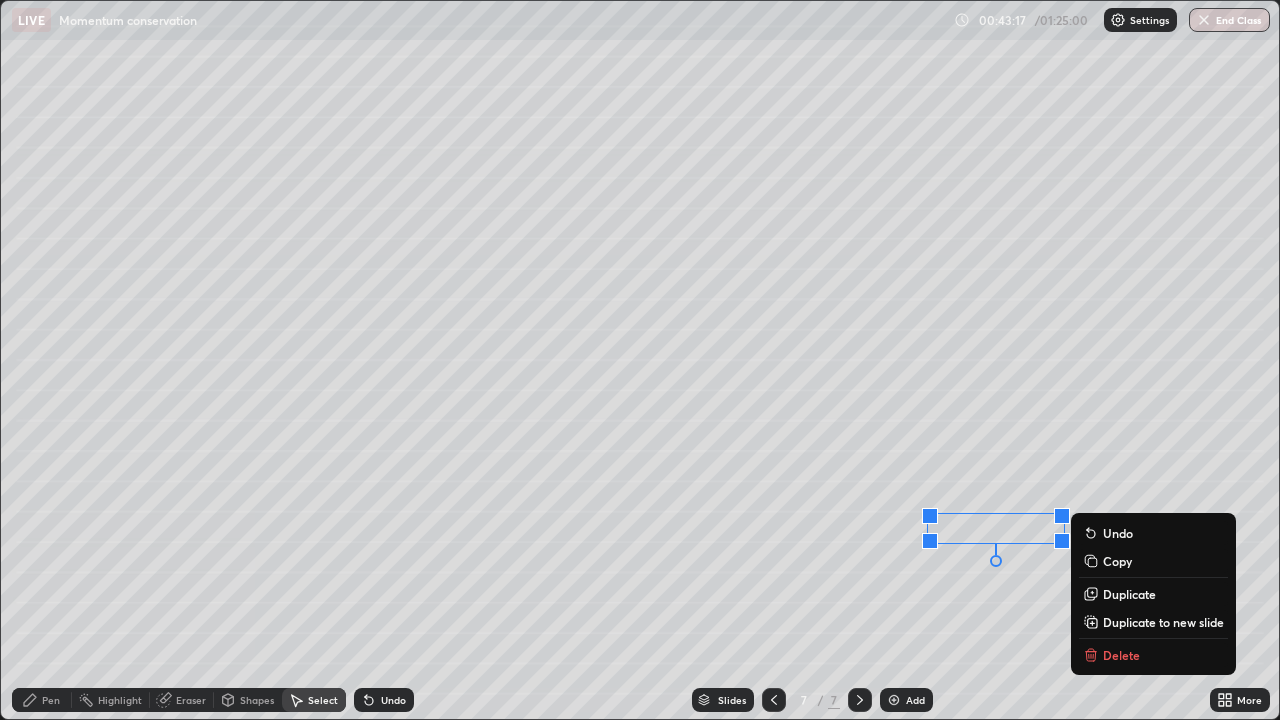click on "Pen" at bounding box center [42, 700] 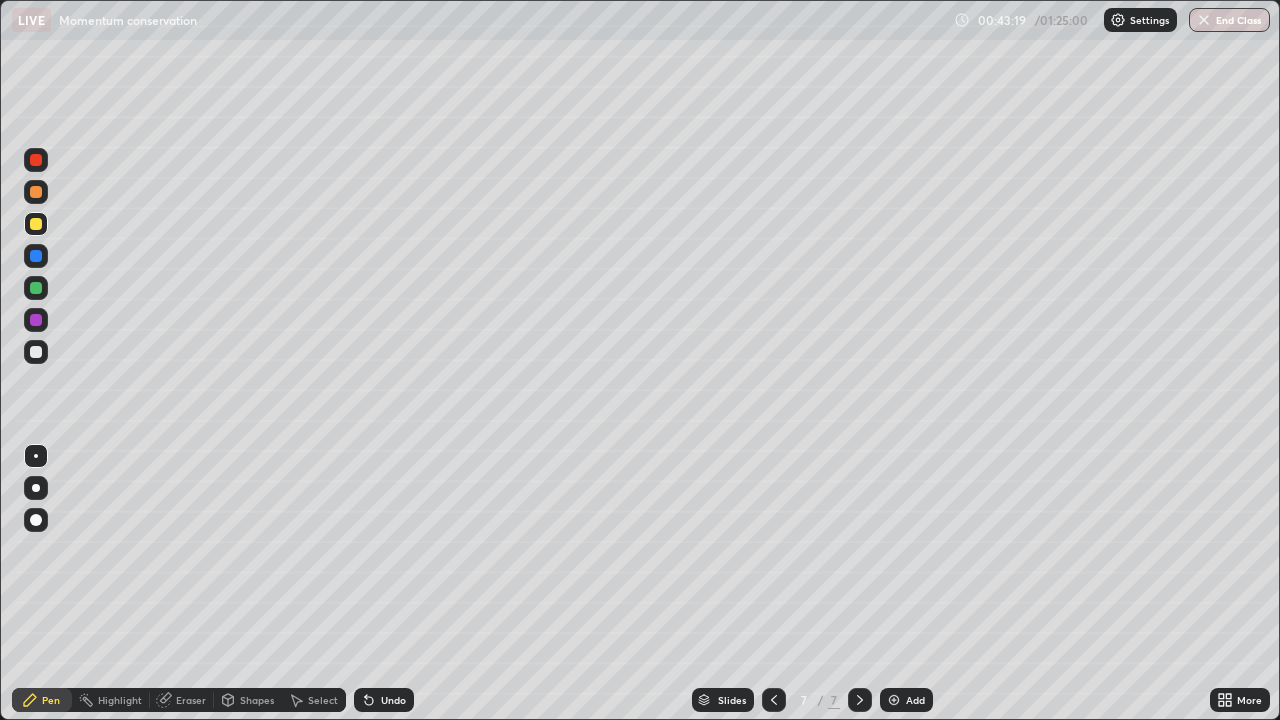 click 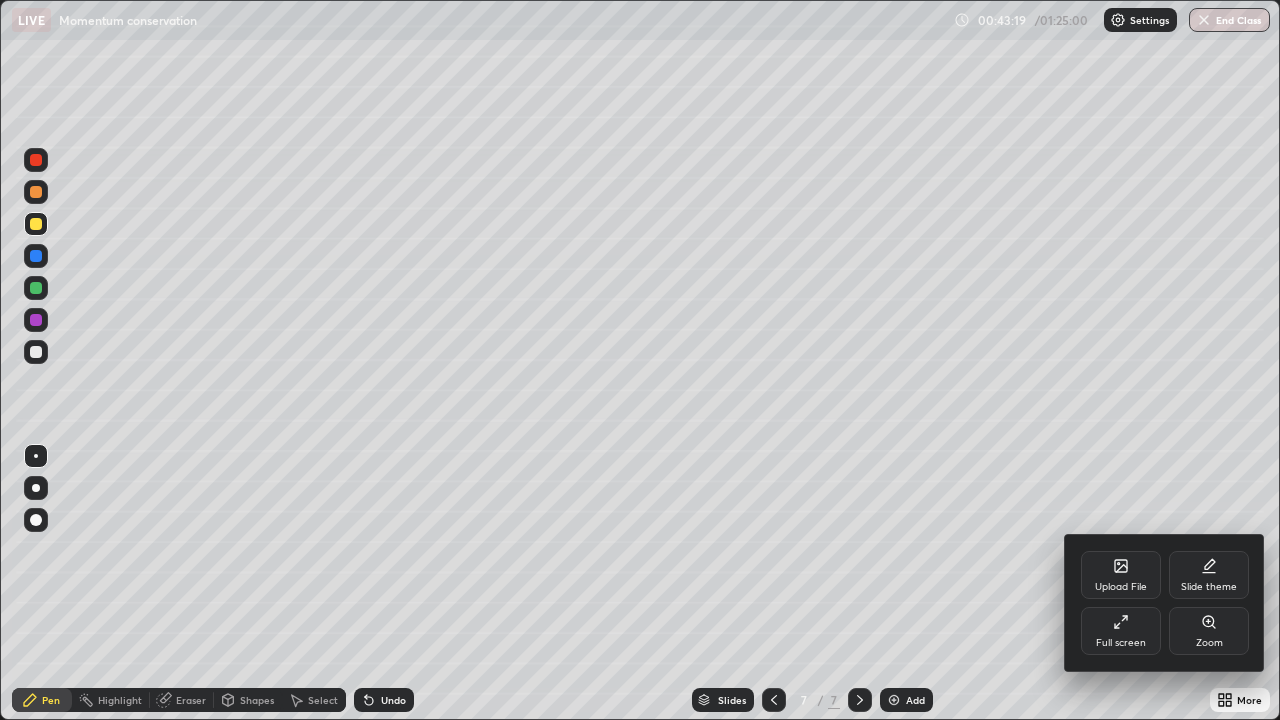 click on "Full screen" at bounding box center [1121, 631] 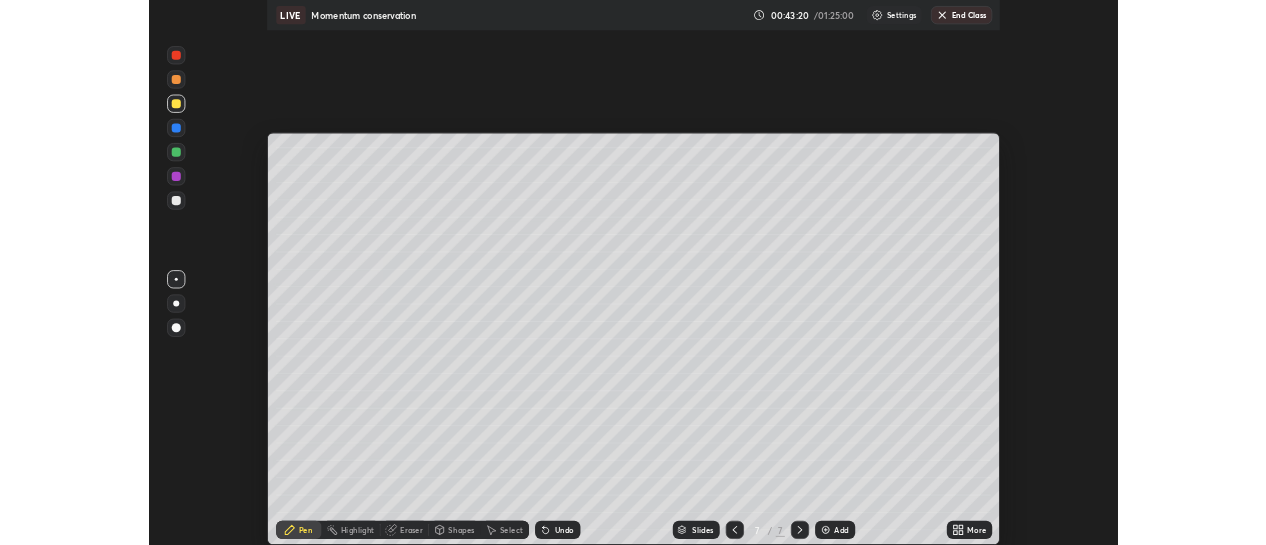 scroll, scrollTop: 545, scrollLeft: 1266, axis: both 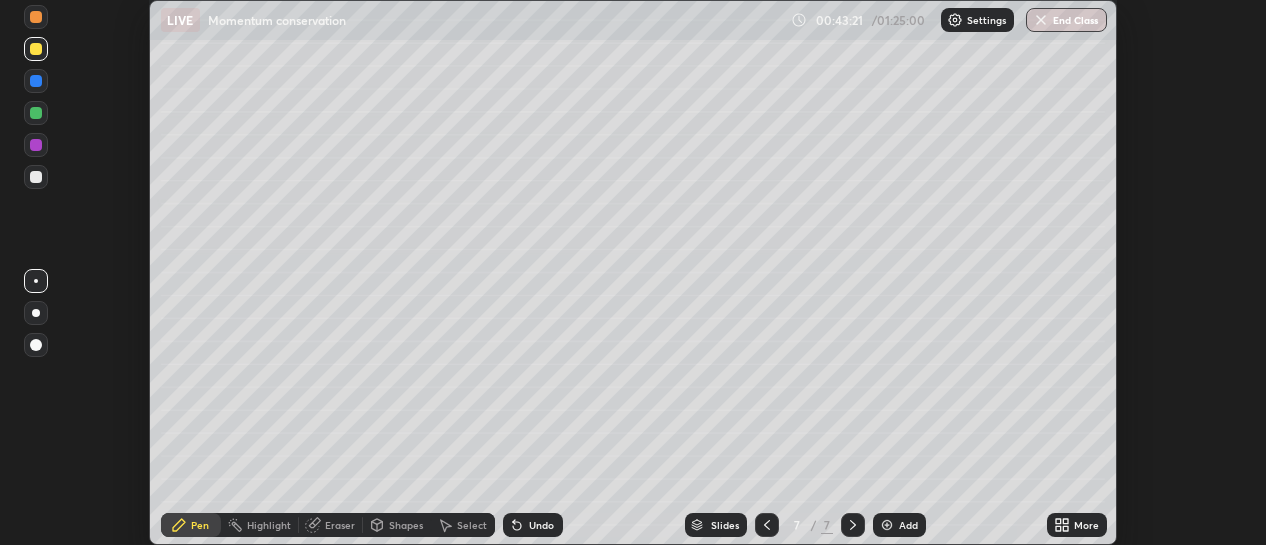 click on "More" at bounding box center (1086, 525) 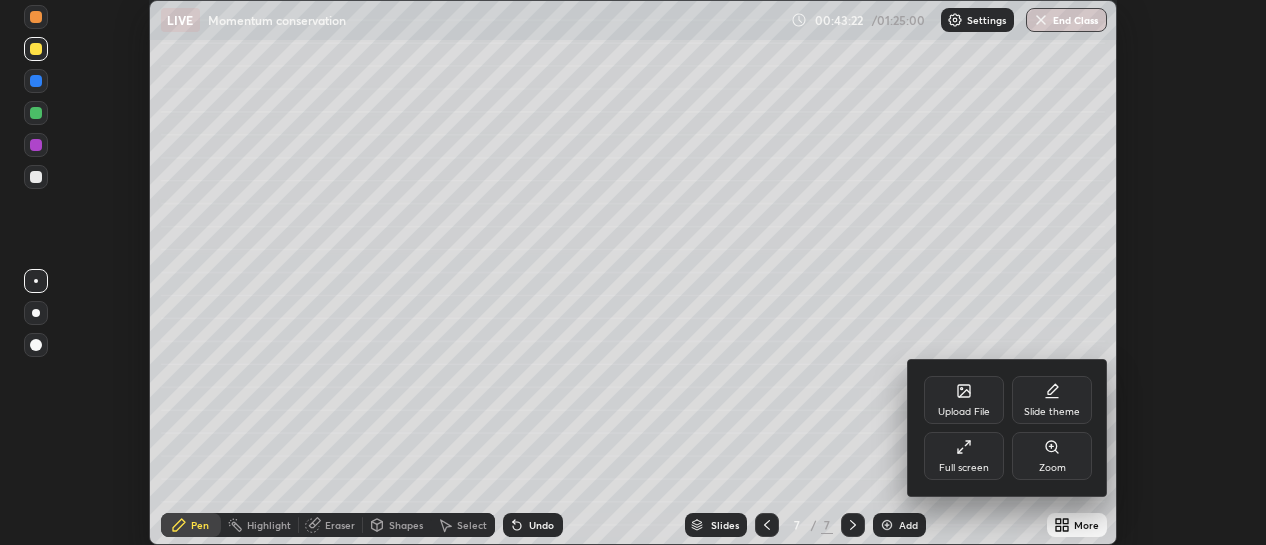 click on "Full screen" at bounding box center [964, 468] 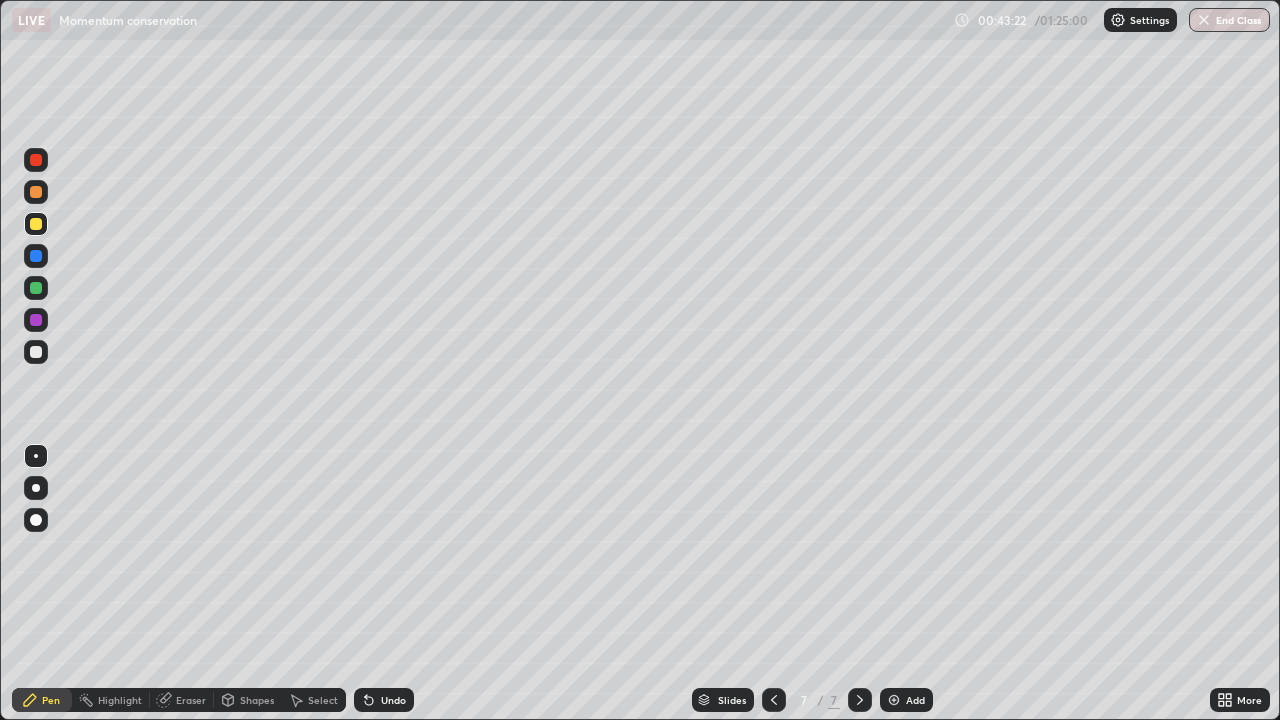 scroll, scrollTop: 99280, scrollLeft: 98720, axis: both 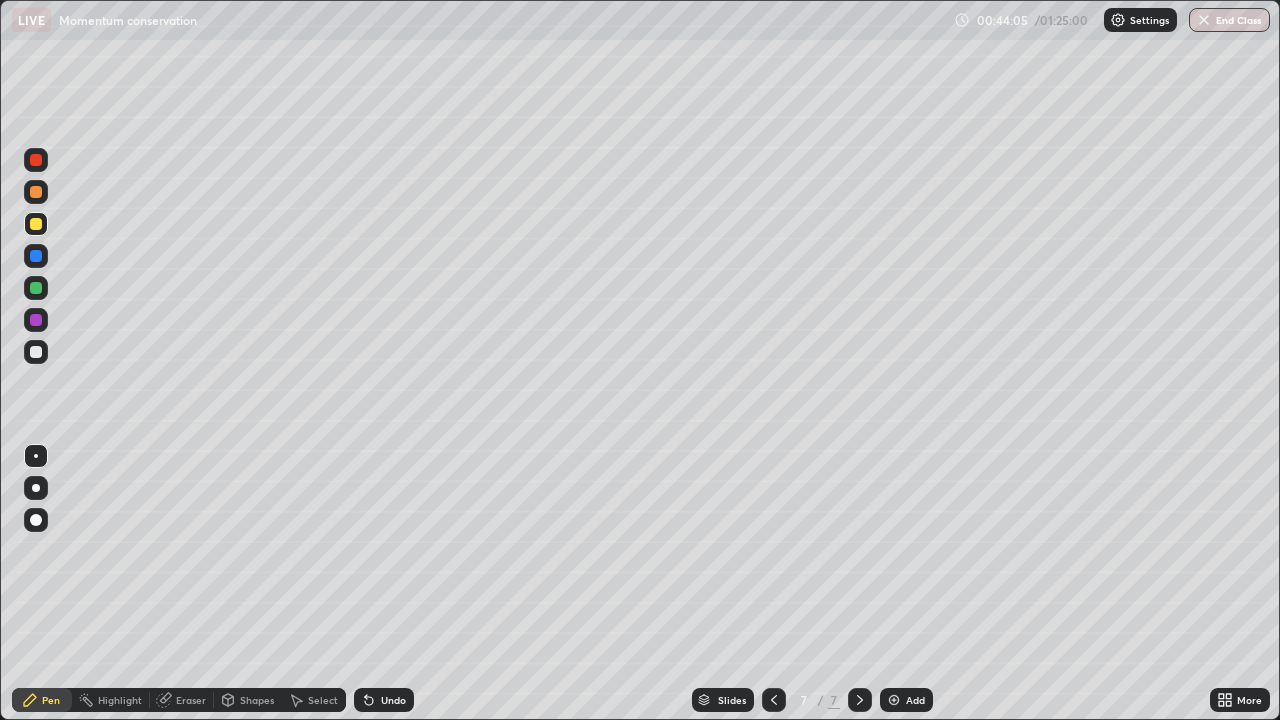click at bounding box center [36, 288] 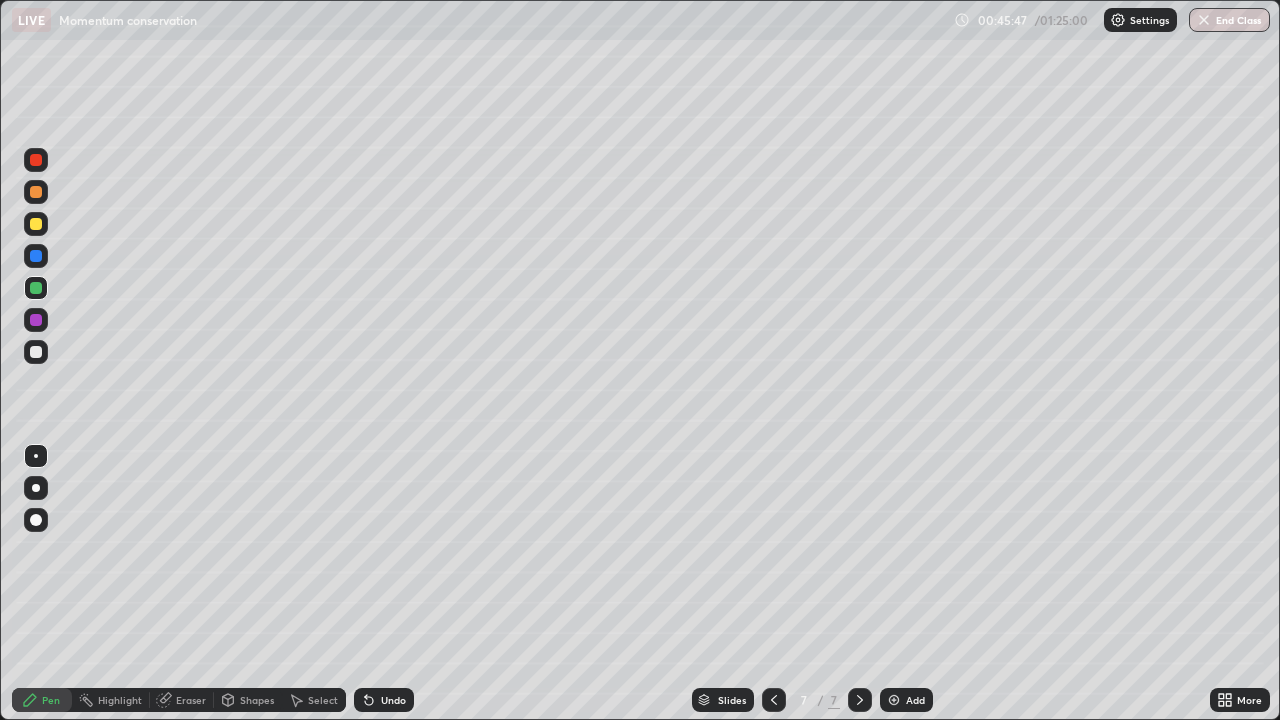 click at bounding box center (36, 320) 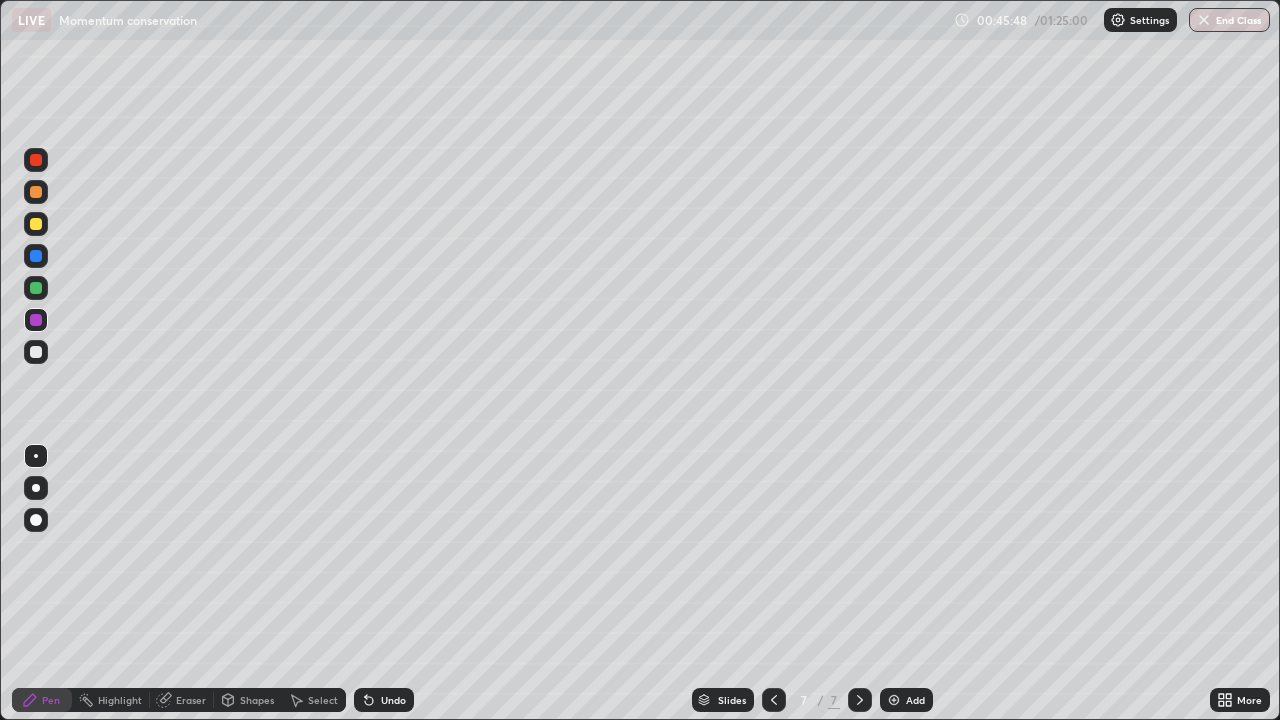 click at bounding box center [36, 256] 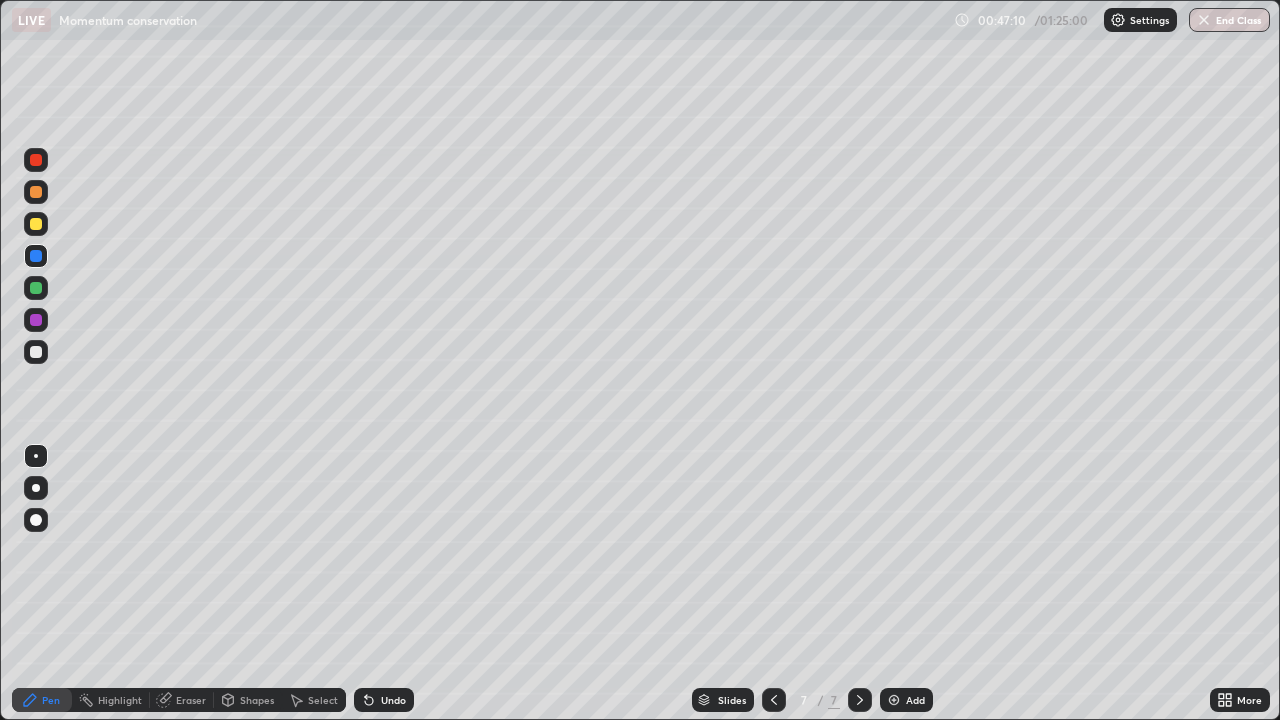 click at bounding box center (36, 288) 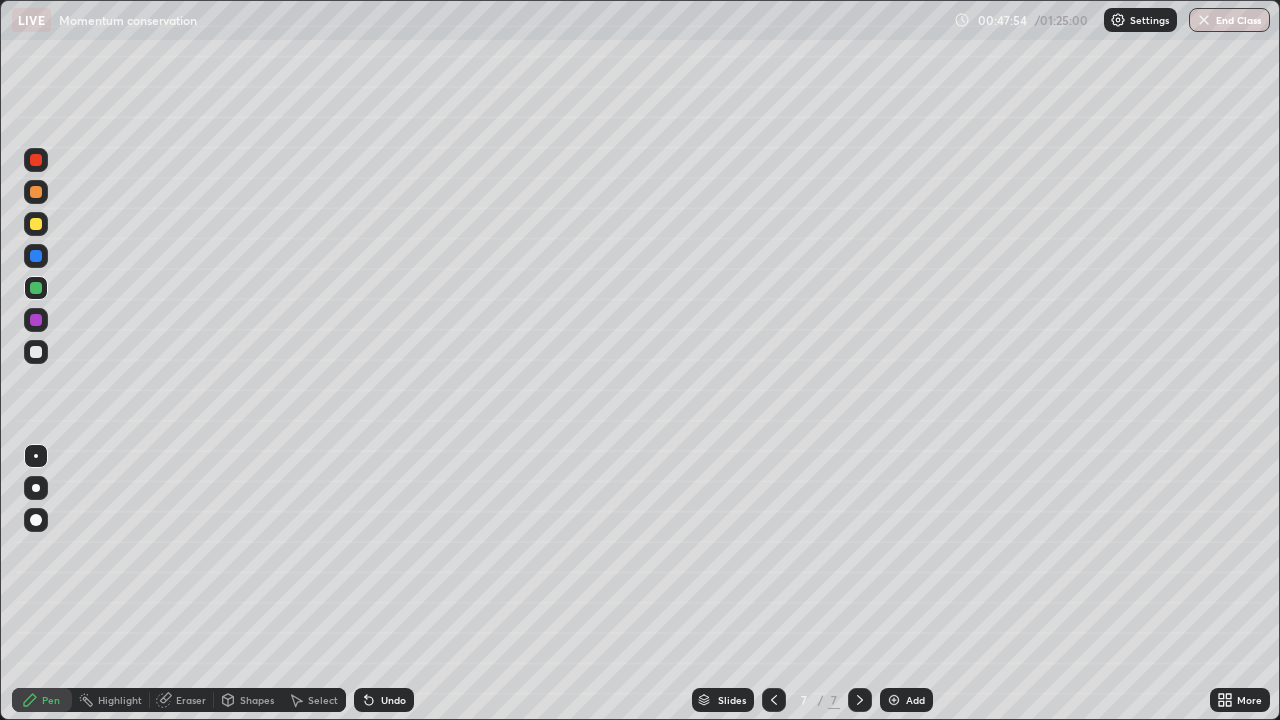 click at bounding box center (36, 352) 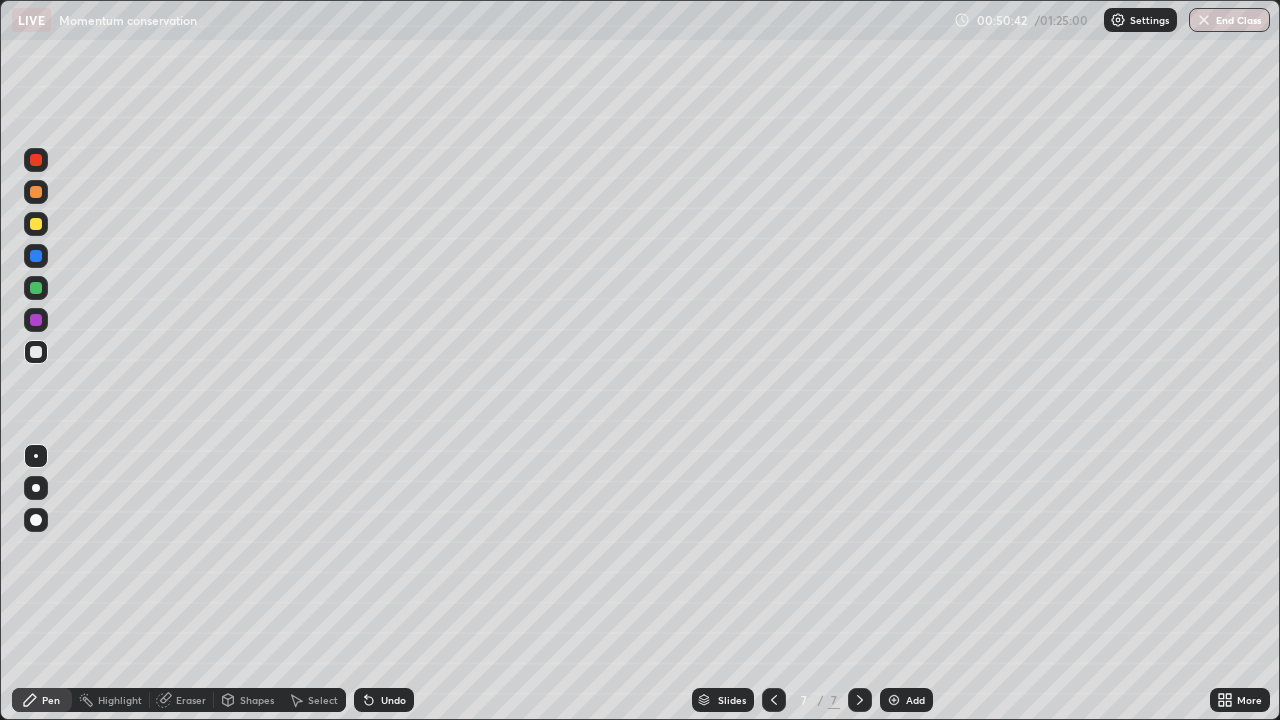 click on "Add" at bounding box center [906, 700] 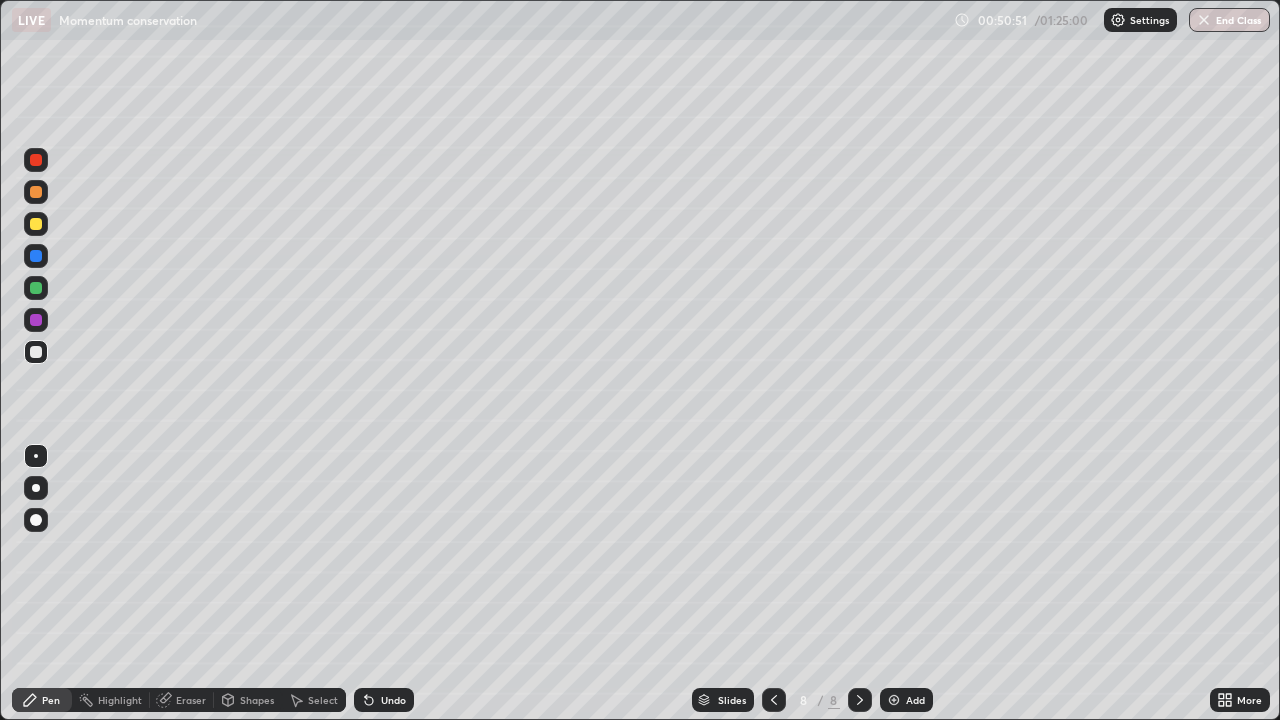 click on "Shapes" at bounding box center [257, 700] 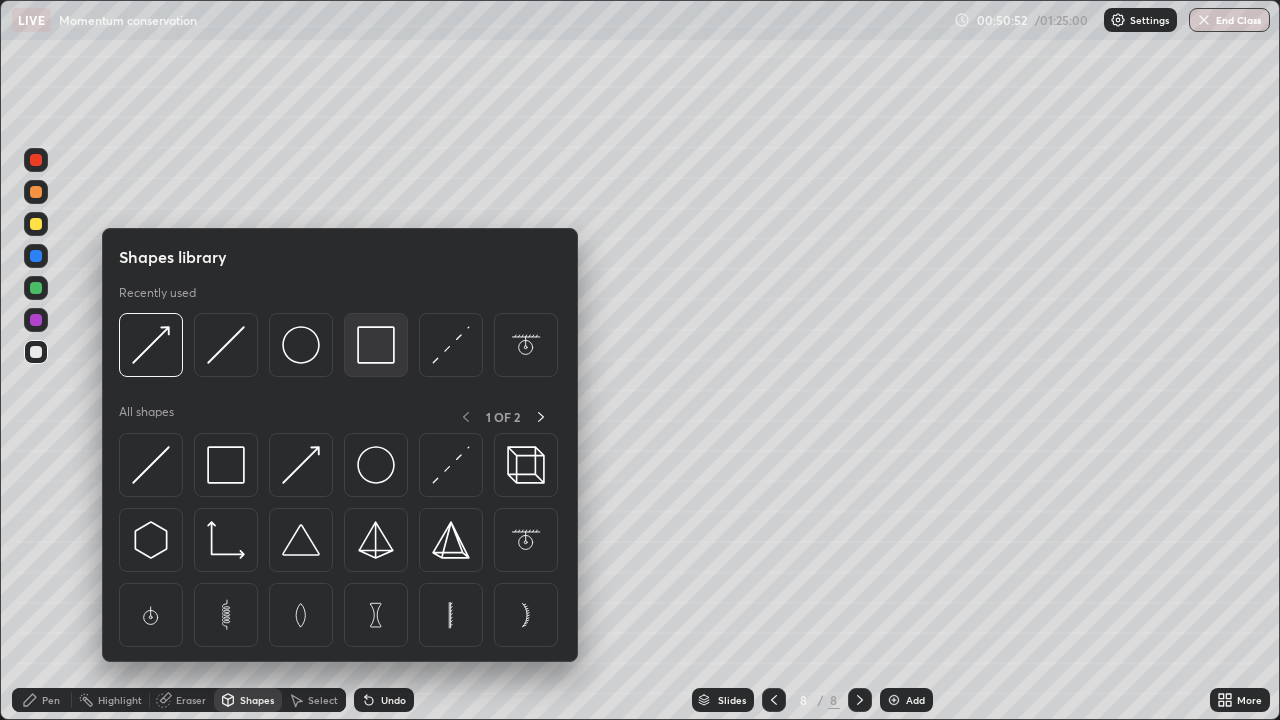 click at bounding box center (376, 345) 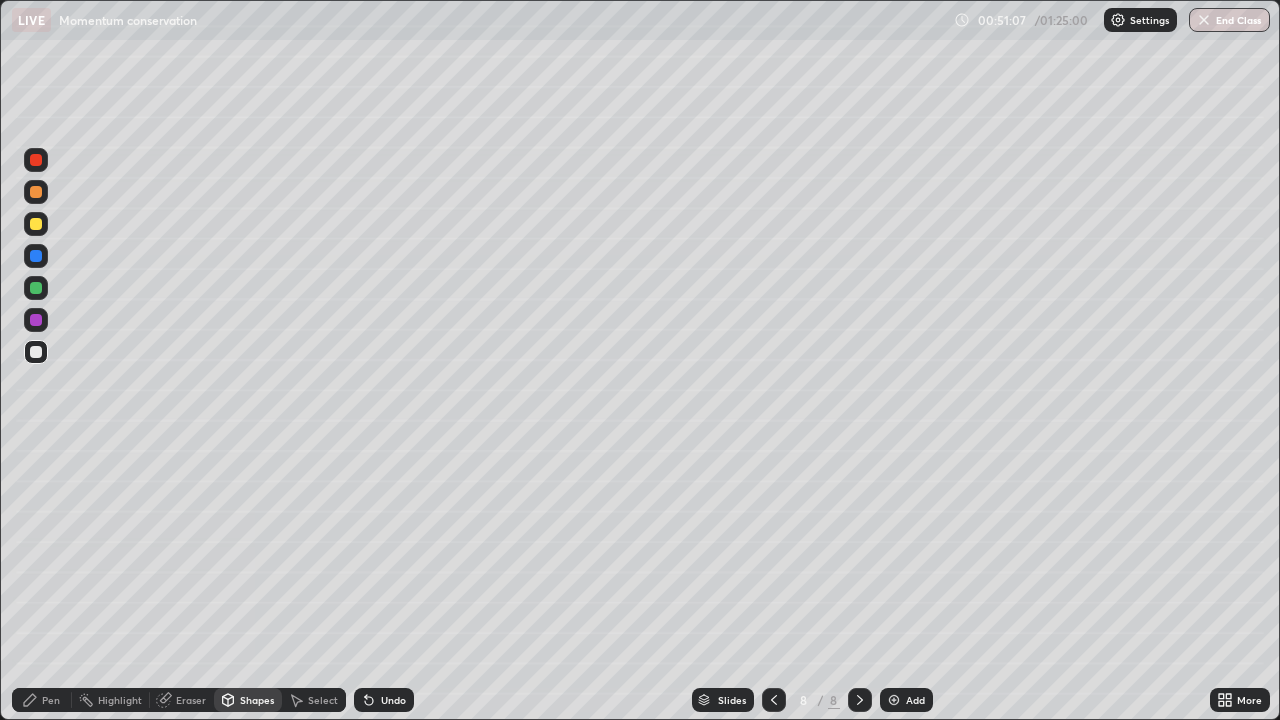 click on "Shapes" at bounding box center (248, 700) 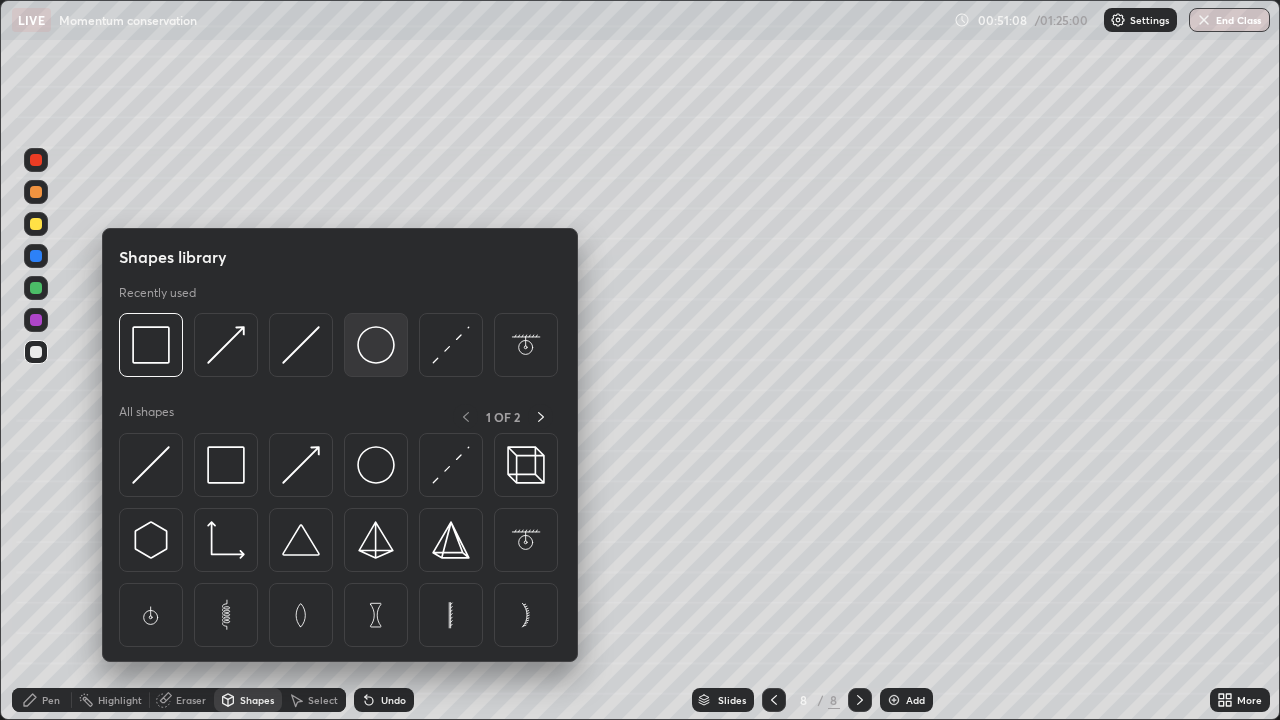 click at bounding box center [376, 345] 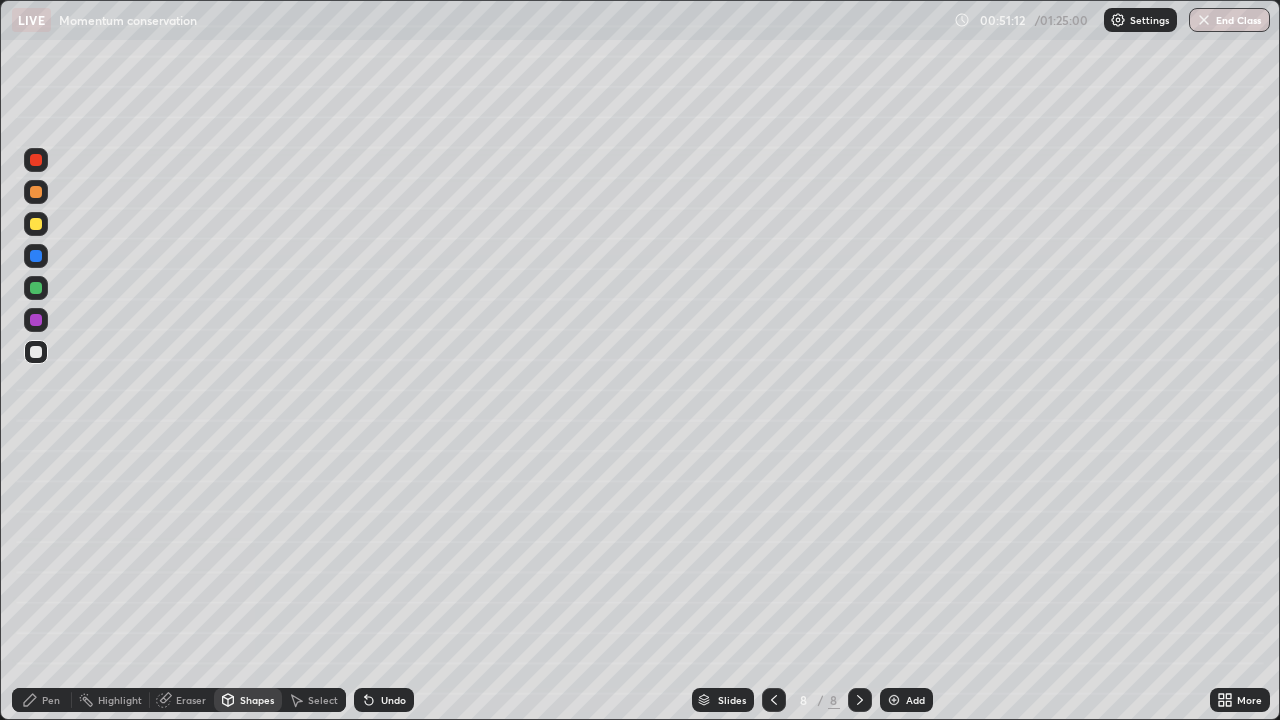 click on "Shapes" at bounding box center [257, 700] 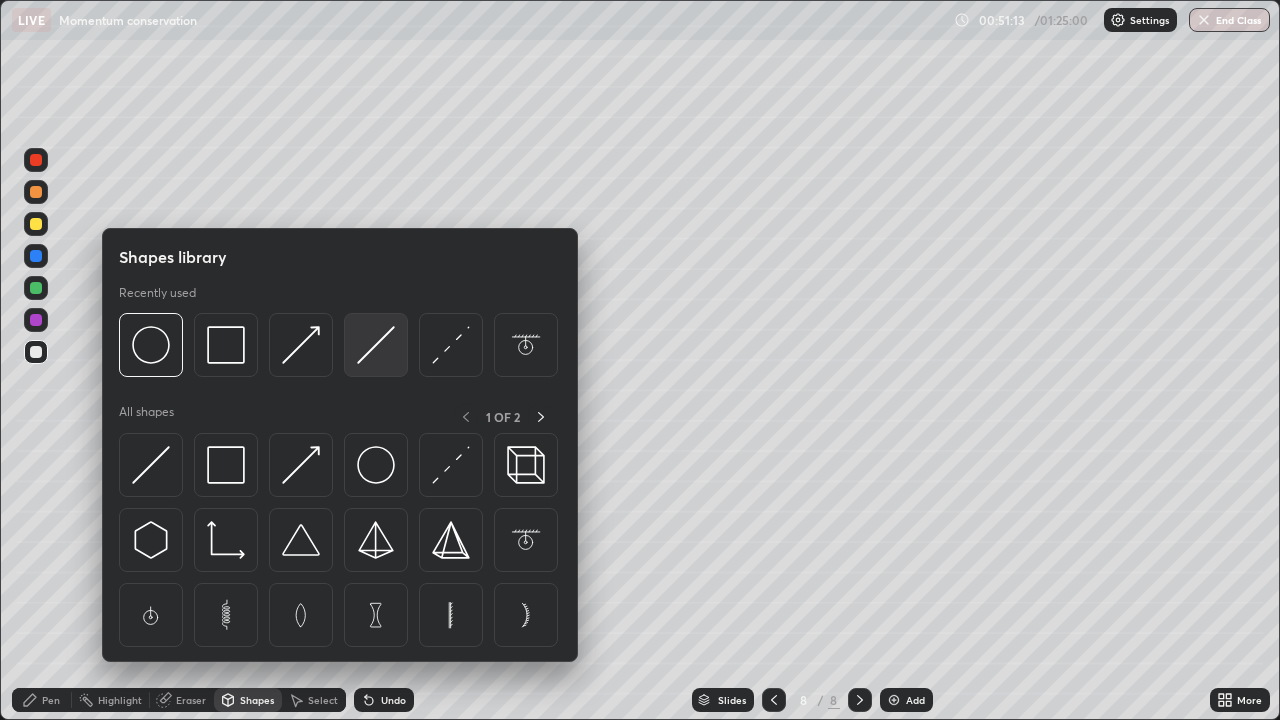 click at bounding box center [376, 345] 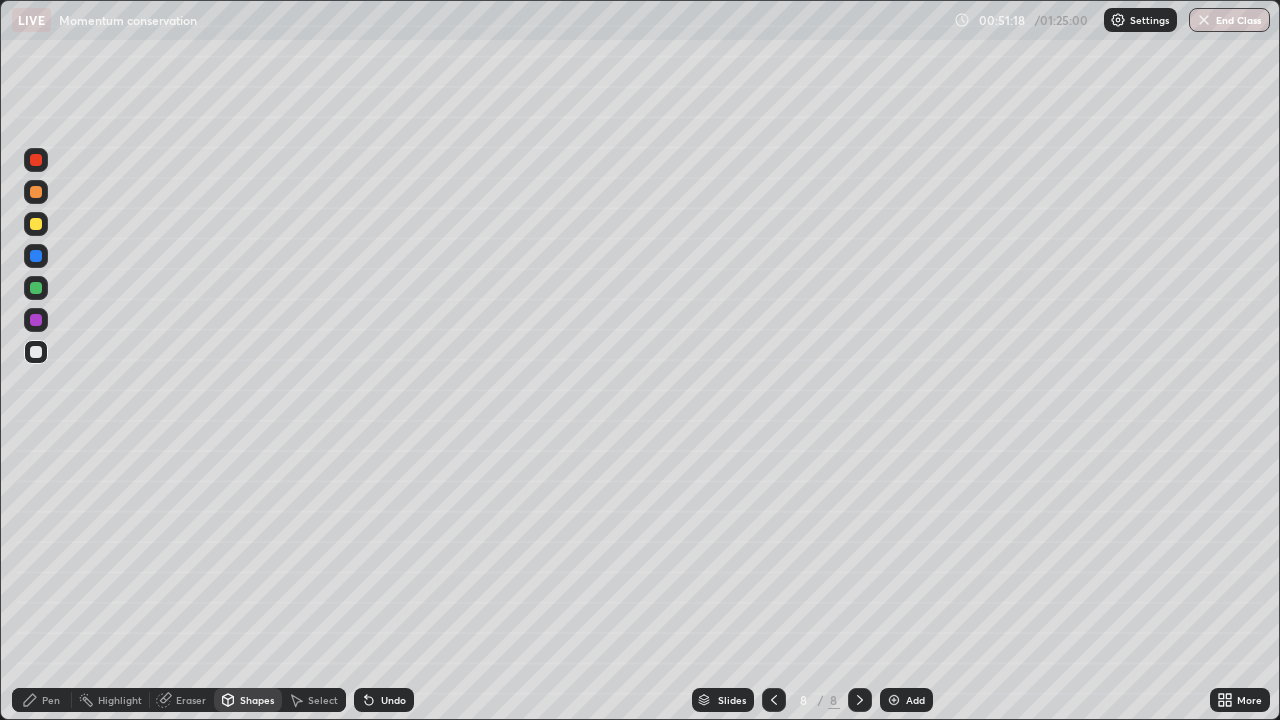 click 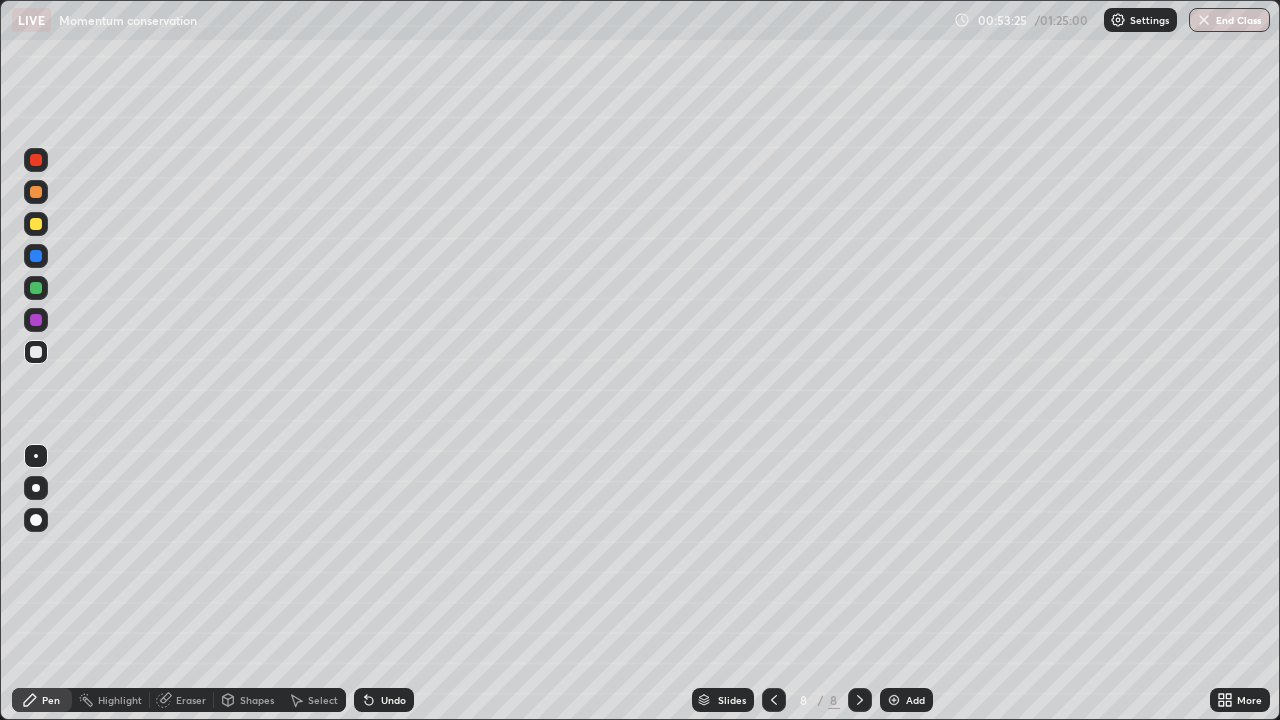 click 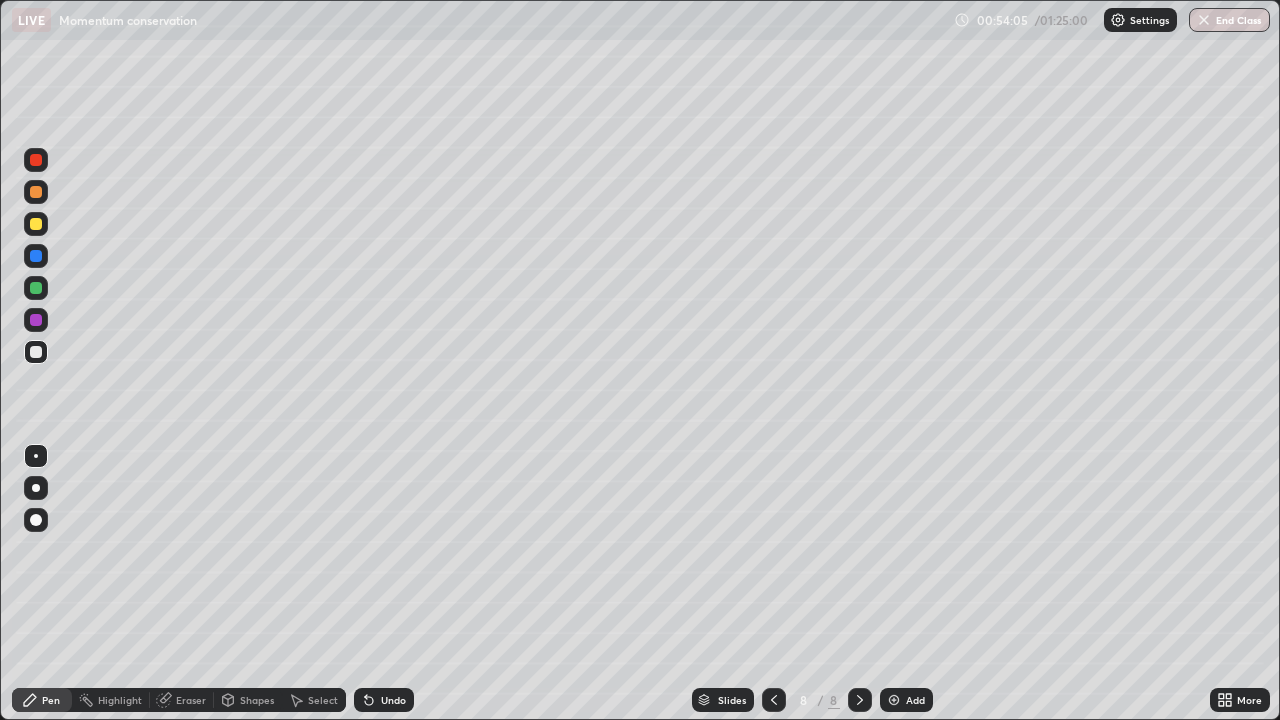 click at bounding box center [36, 352] 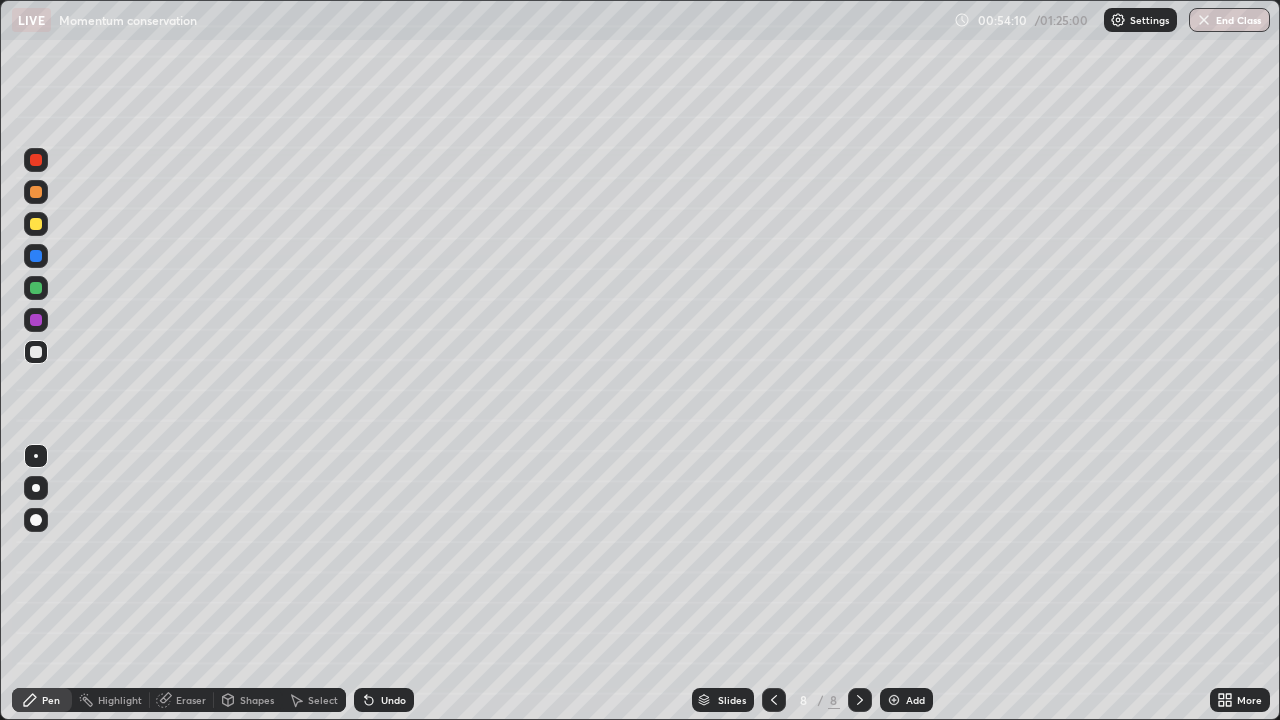 click 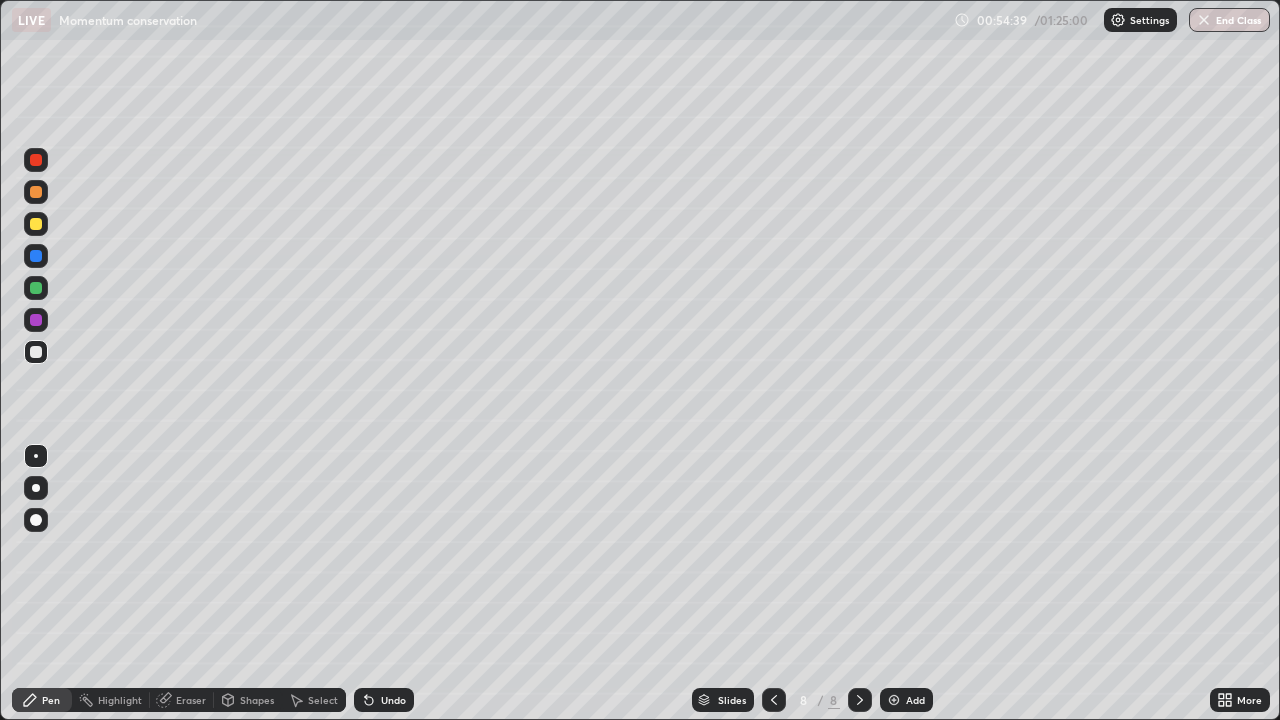 click at bounding box center [36, 224] 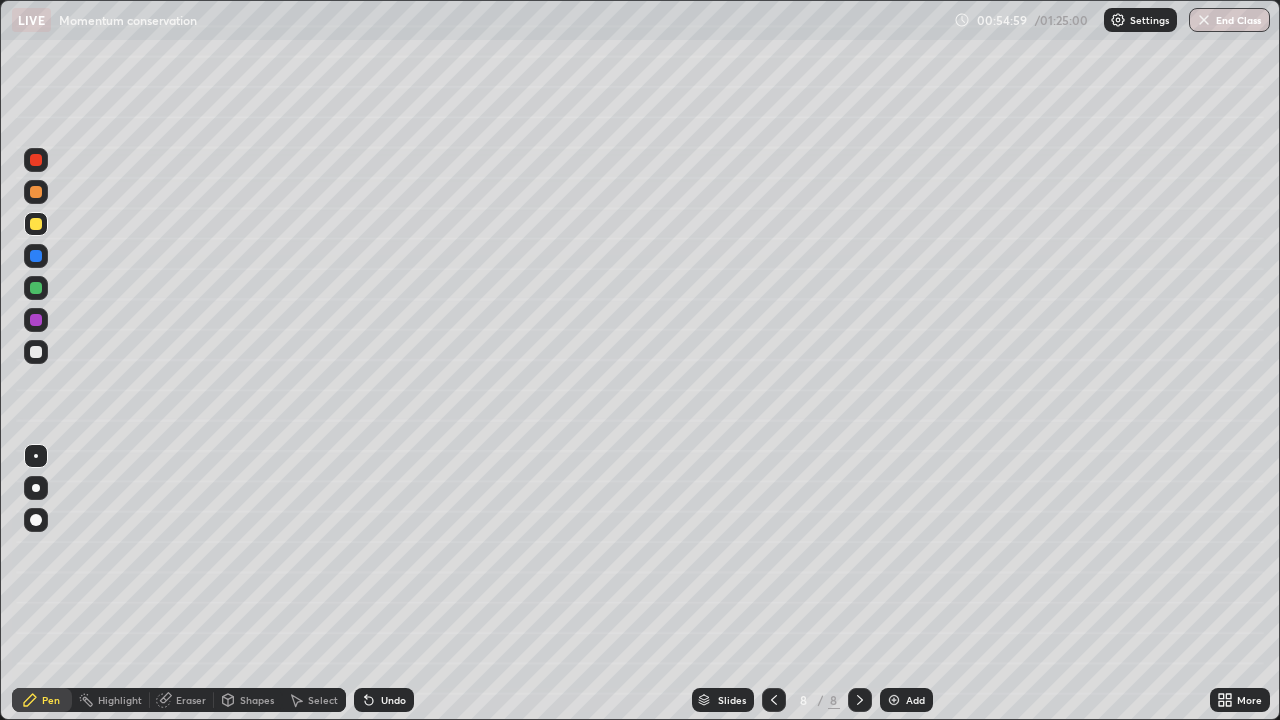 click at bounding box center (36, 352) 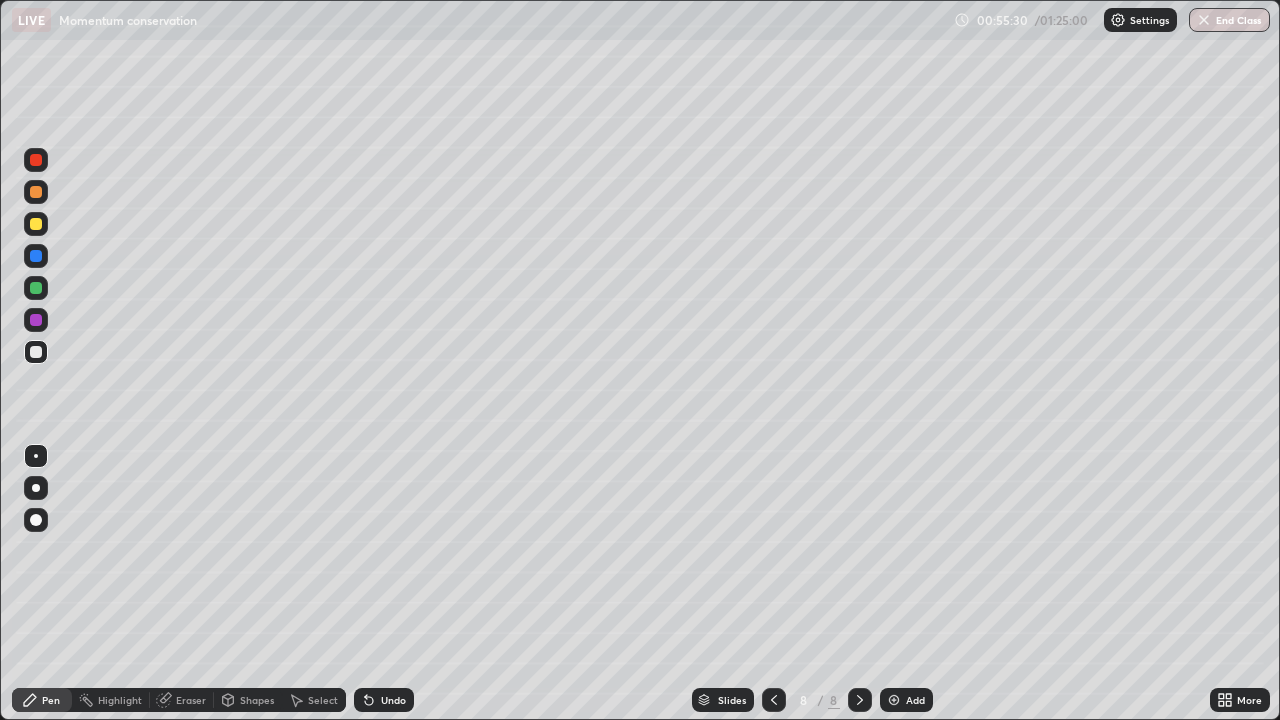 click on "Undo" at bounding box center (393, 700) 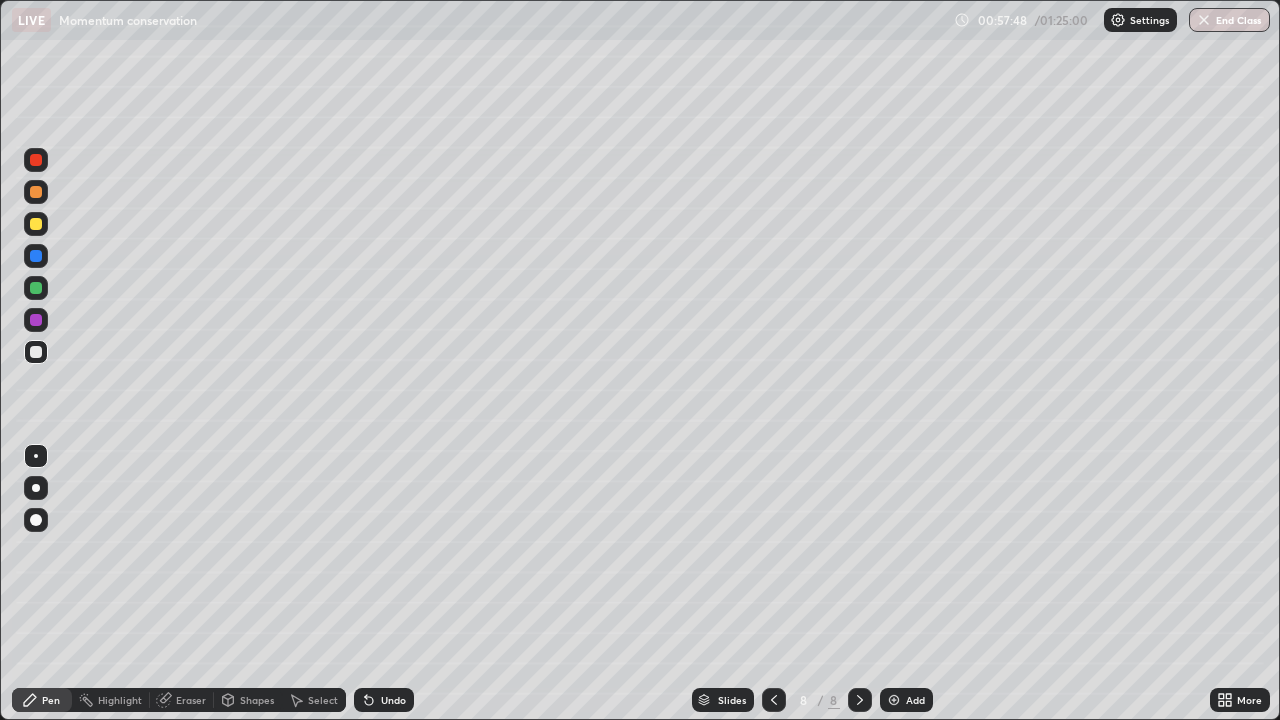 click at bounding box center [36, 224] 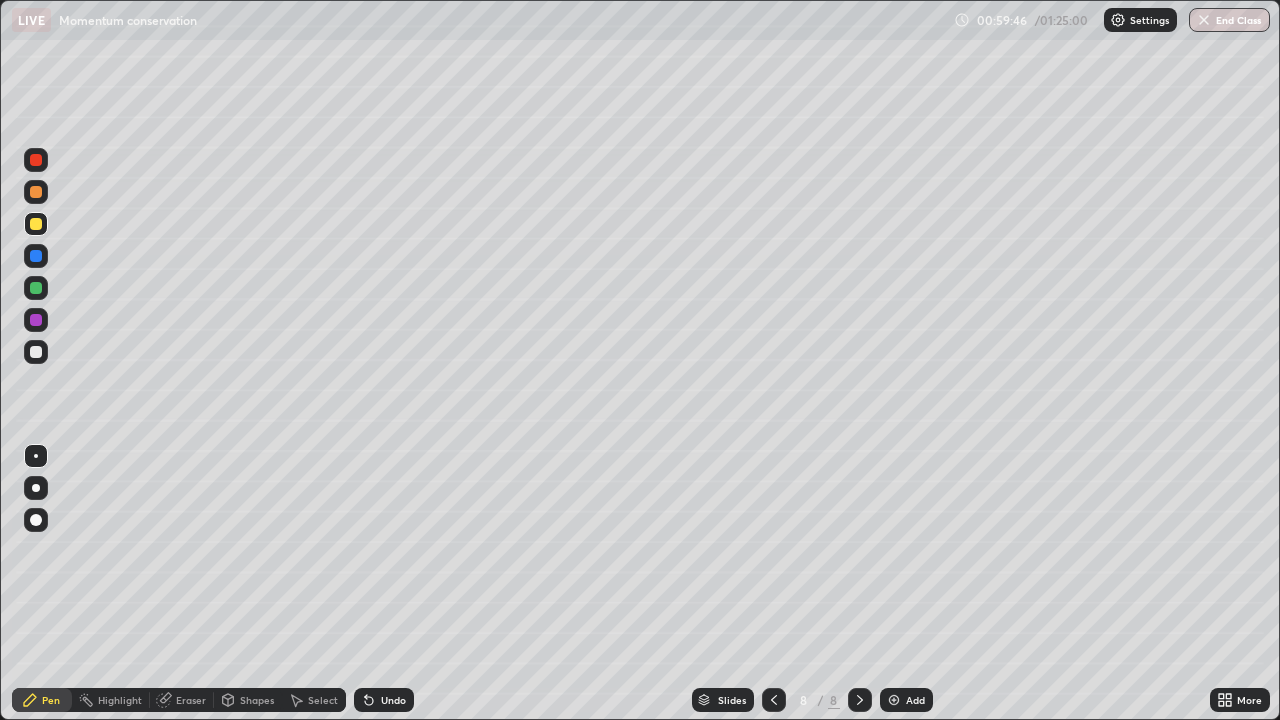 click at bounding box center (36, 352) 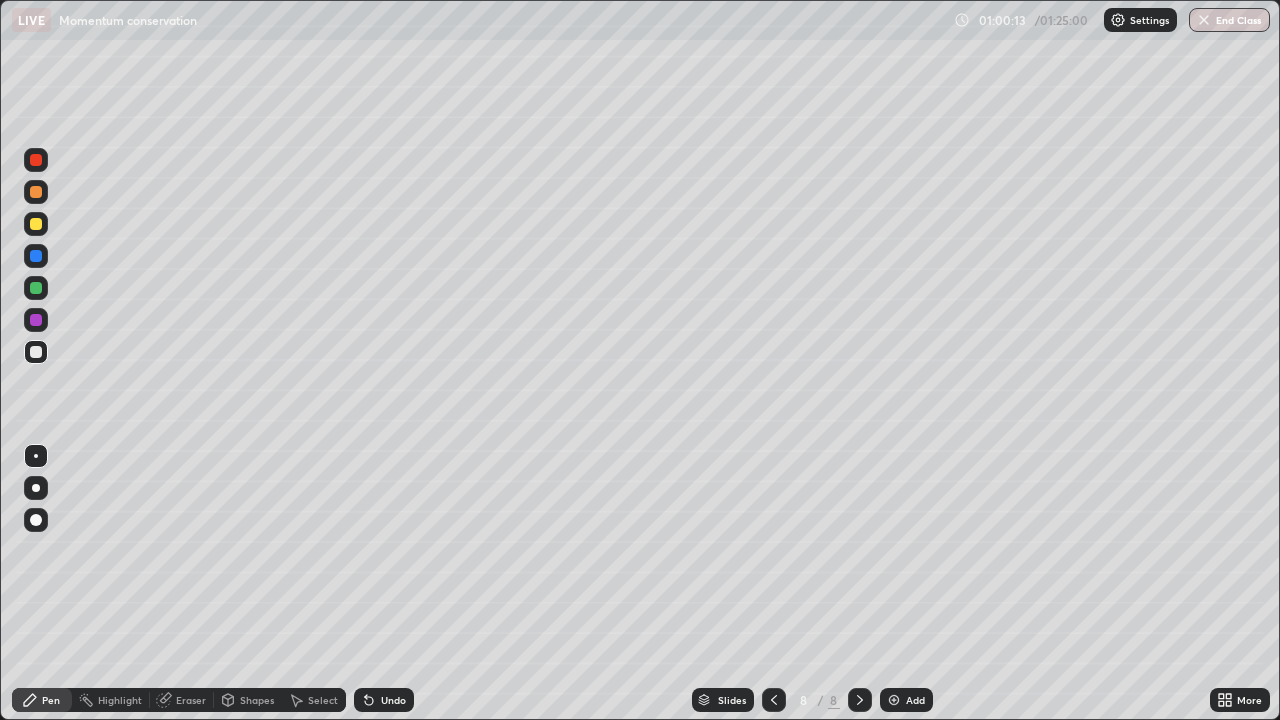click at bounding box center (36, 224) 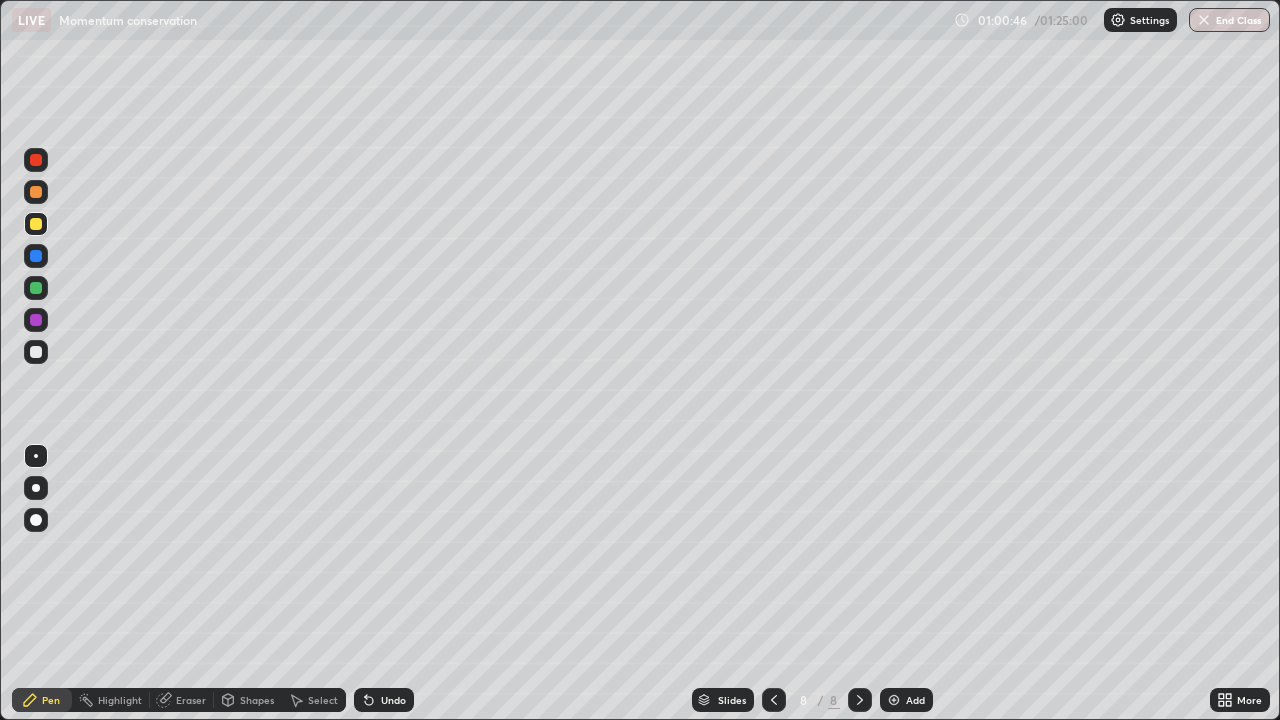 click at bounding box center [36, 352] 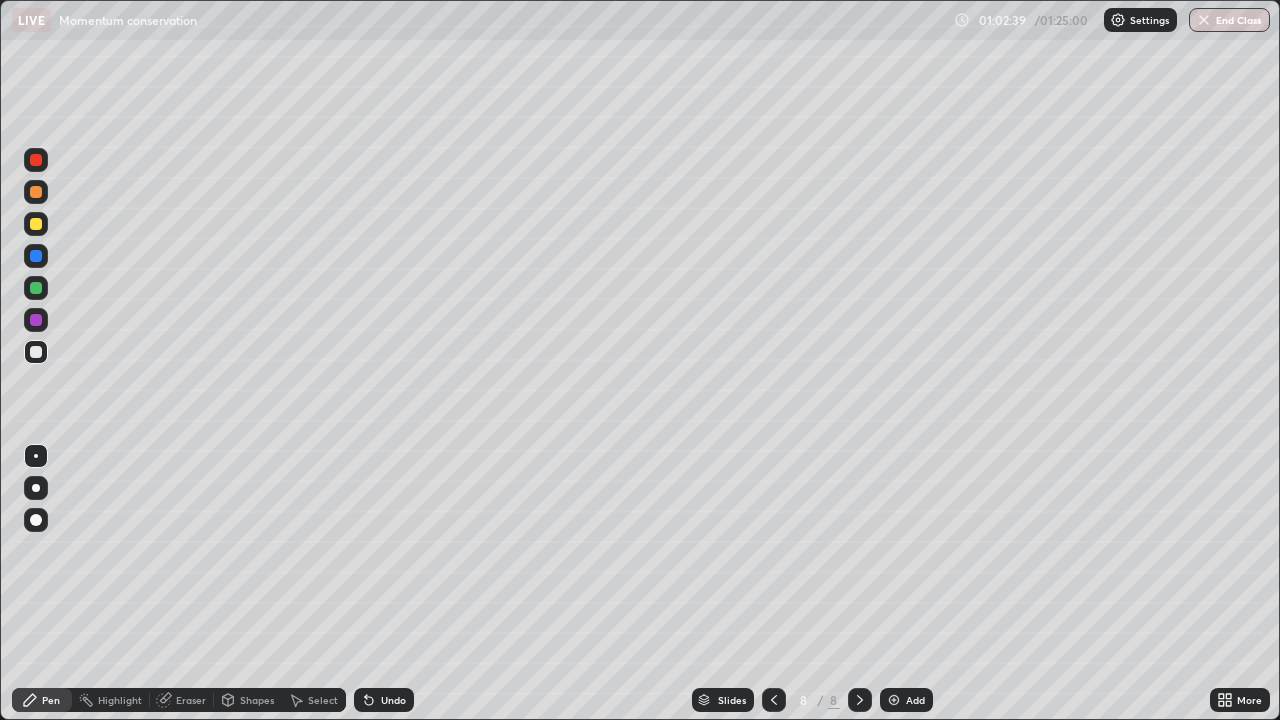click on "Undo" at bounding box center [393, 700] 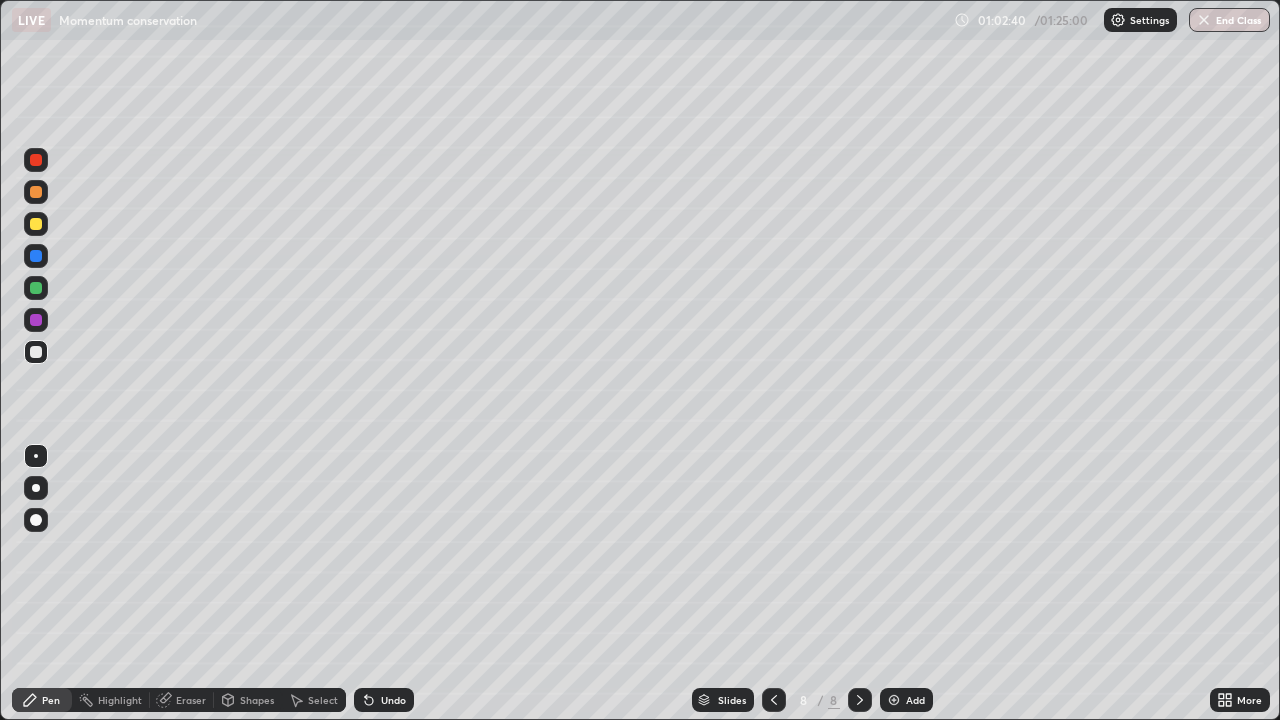 click on "Undo" at bounding box center (393, 700) 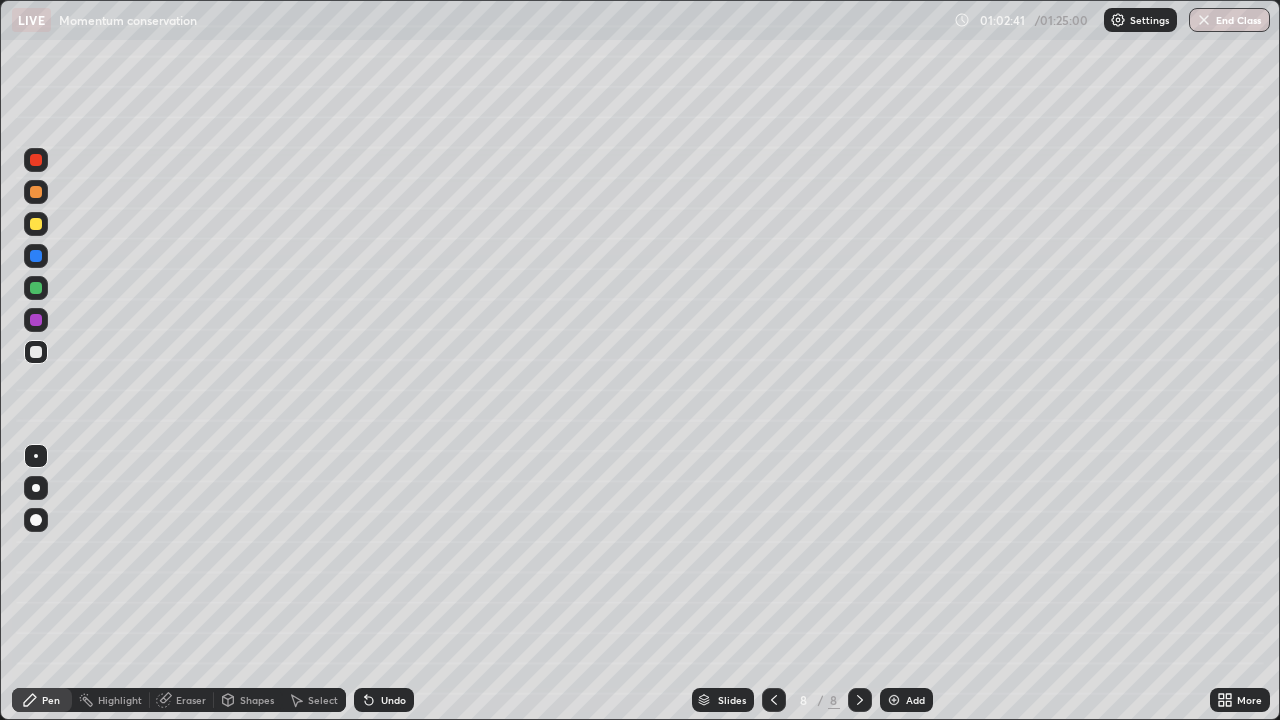 click on "Undo" at bounding box center (393, 700) 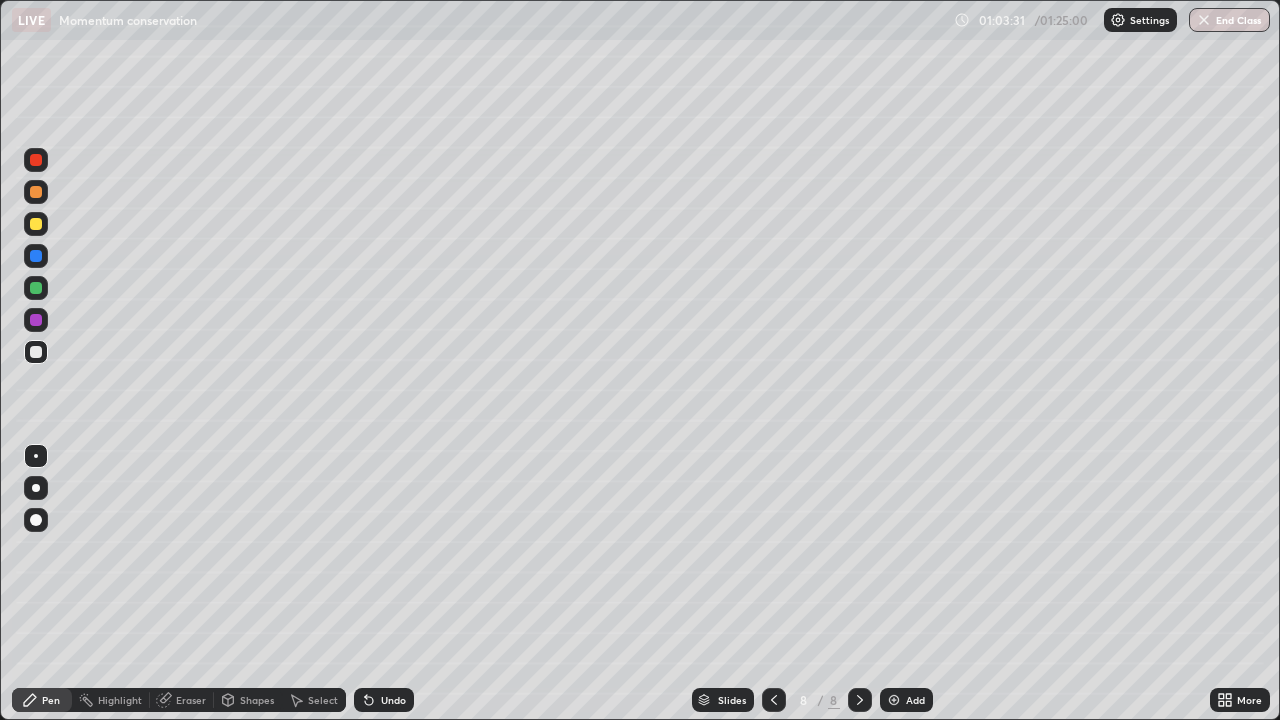 click on "Undo" at bounding box center (393, 700) 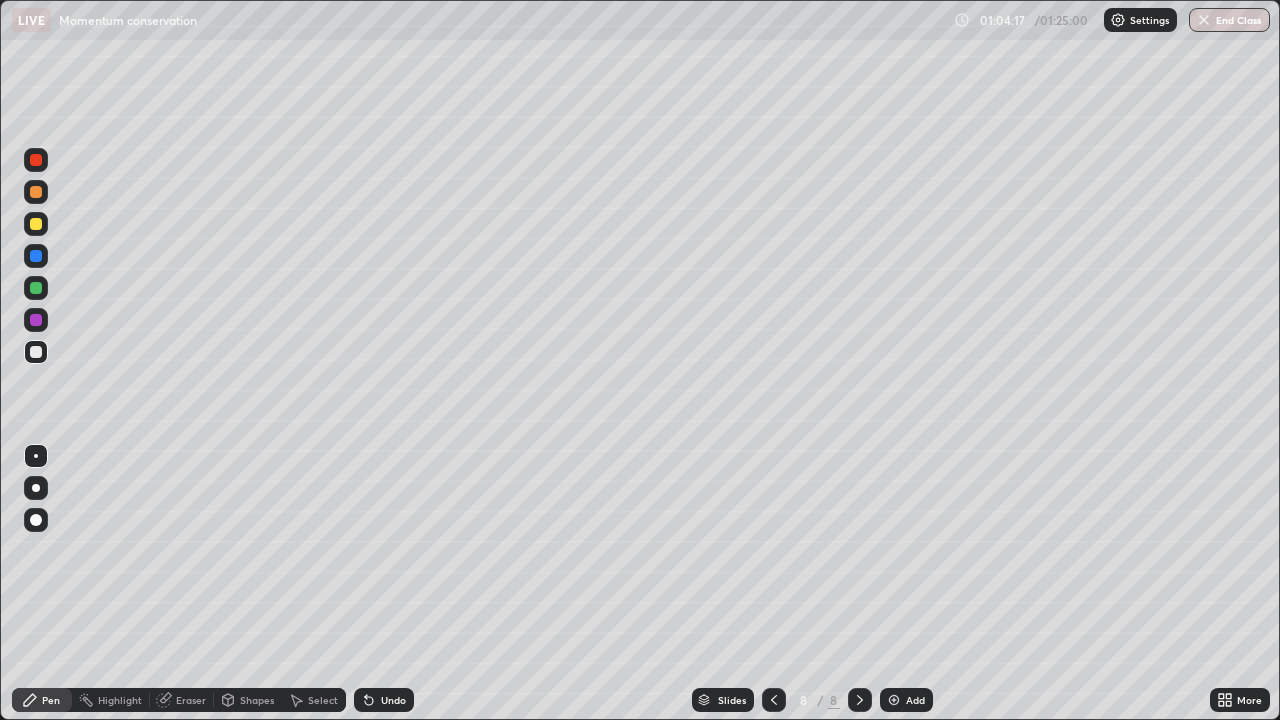 click on "Undo" at bounding box center [384, 700] 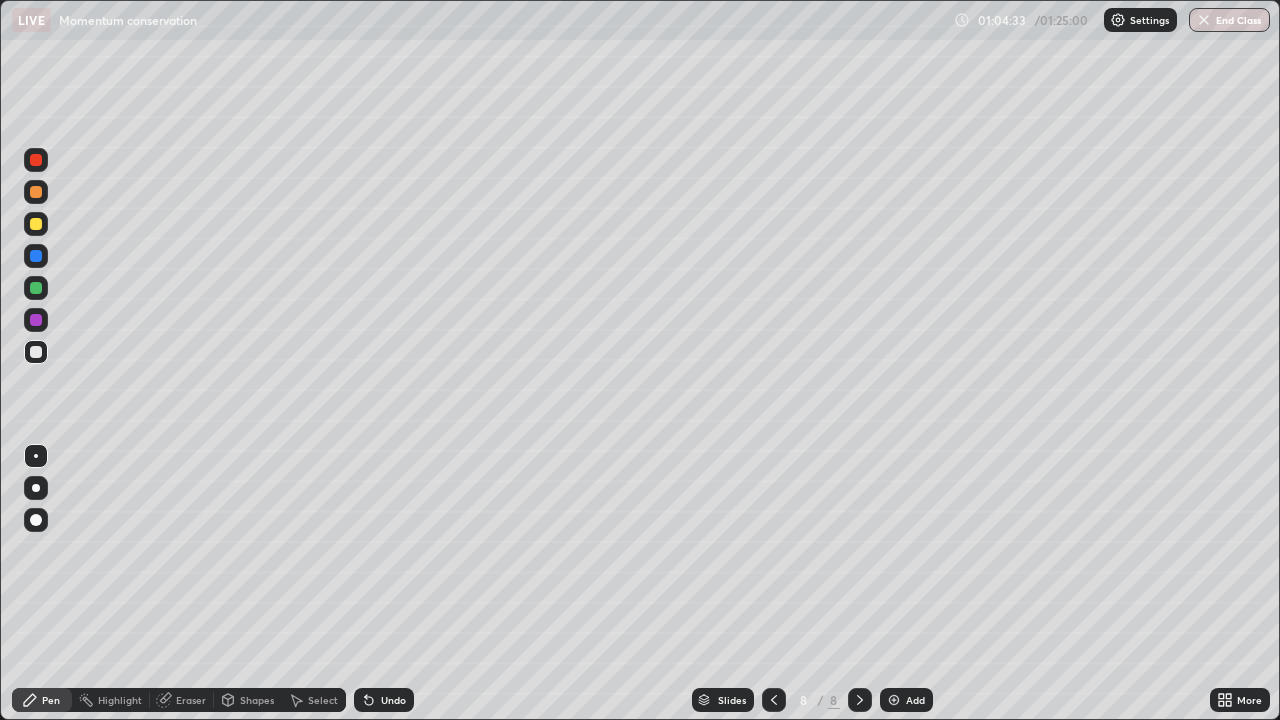 click at bounding box center (36, 352) 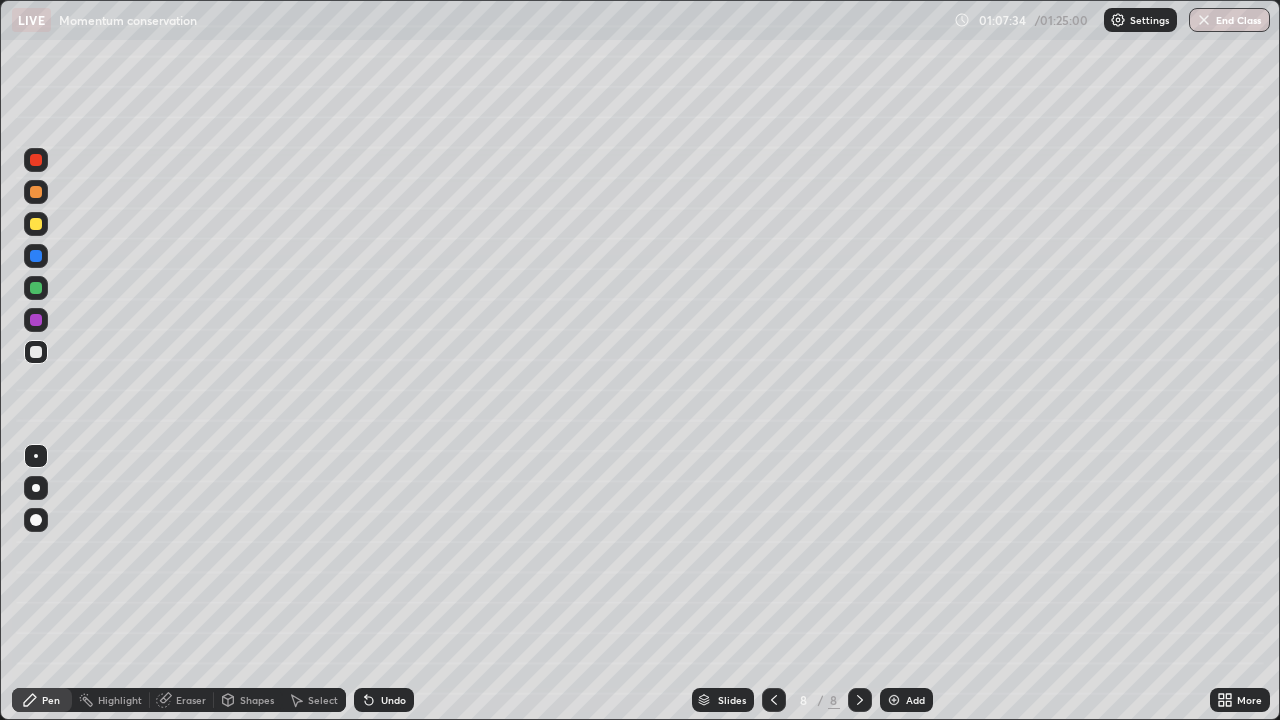 click at bounding box center (36, 488) 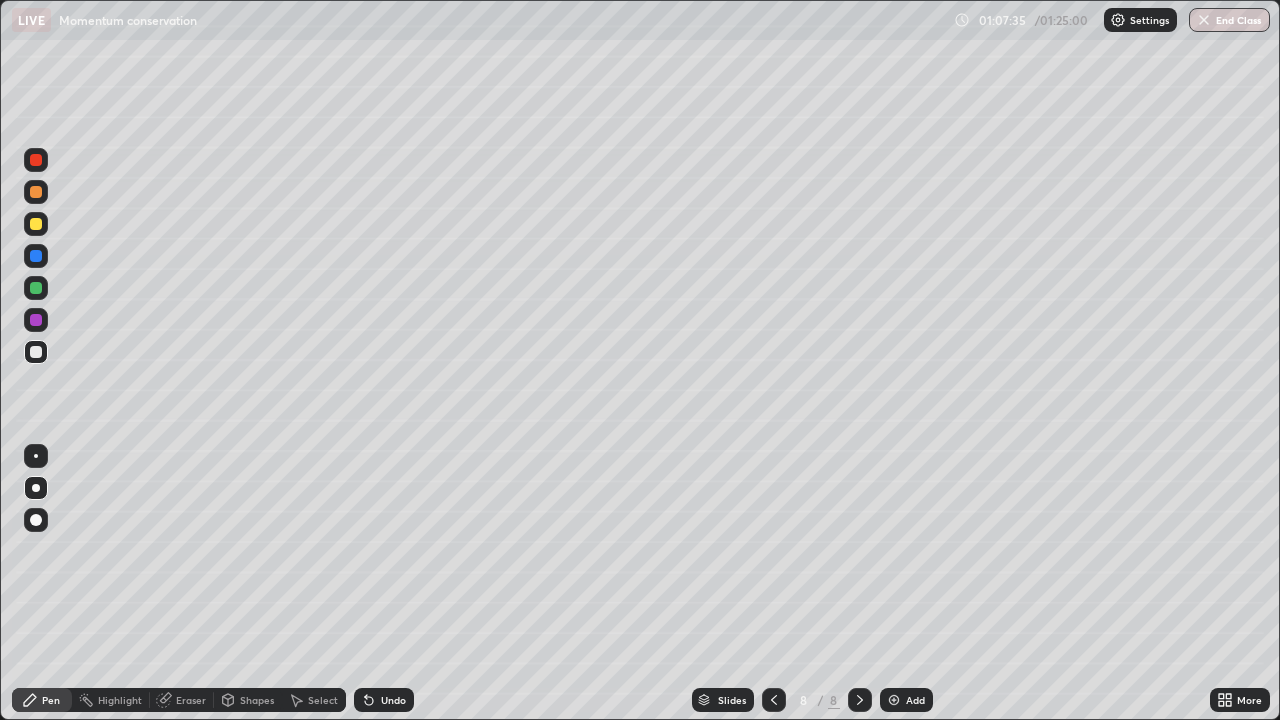 click at bounding box center [894, 700] 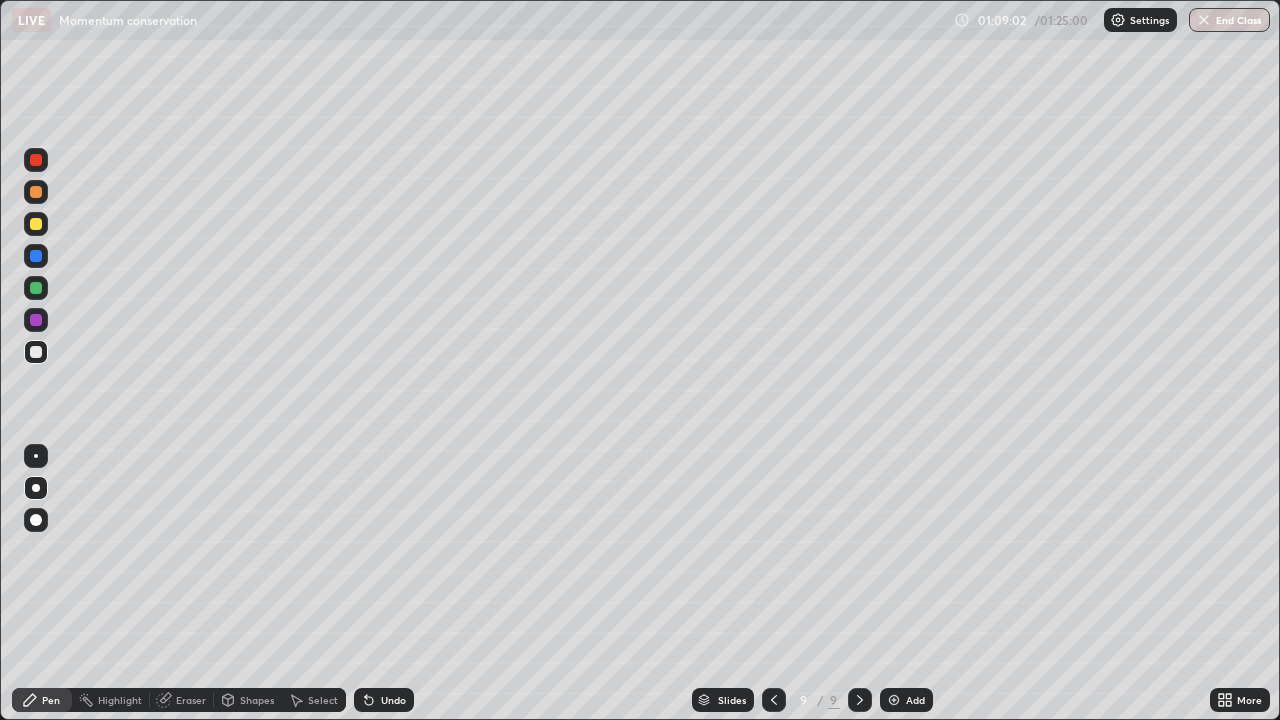 click on "Shapes" at bounding box center (257, 700) 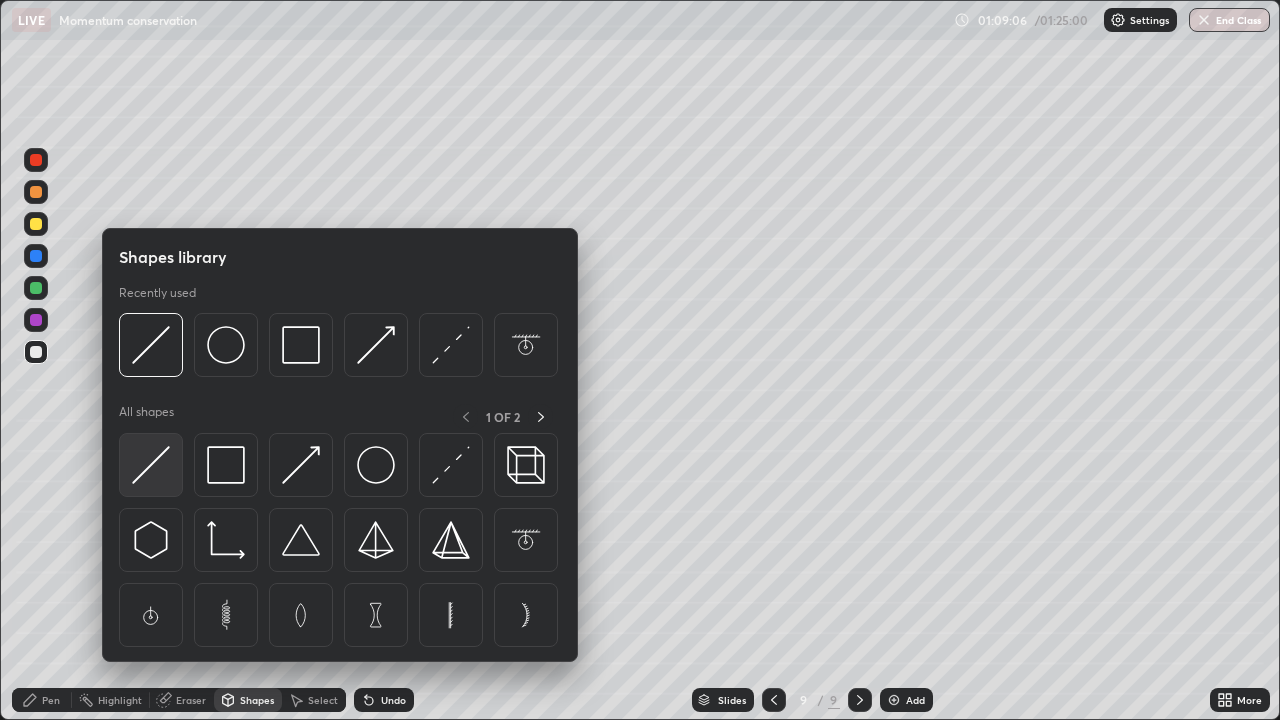 click at bounding box center (151, 465) 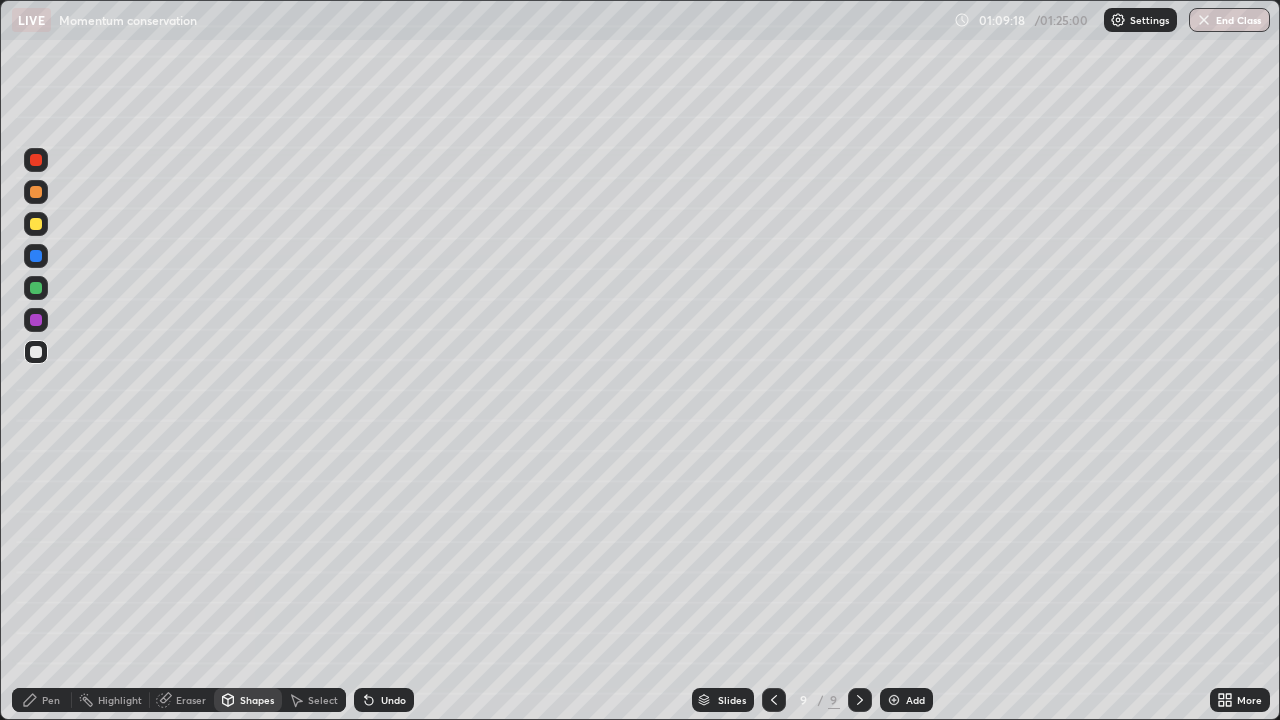 click on "Shapes" at bounding box center (257, 700) 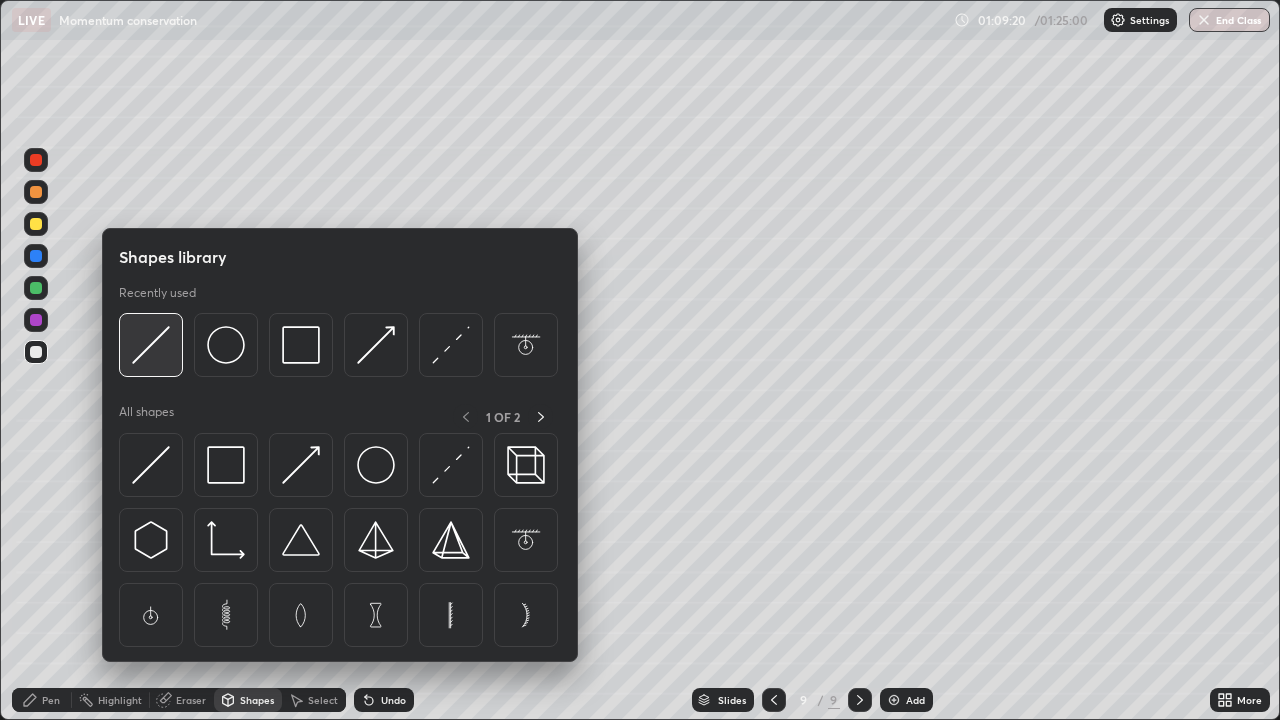 click at bounding box center (151, 345) 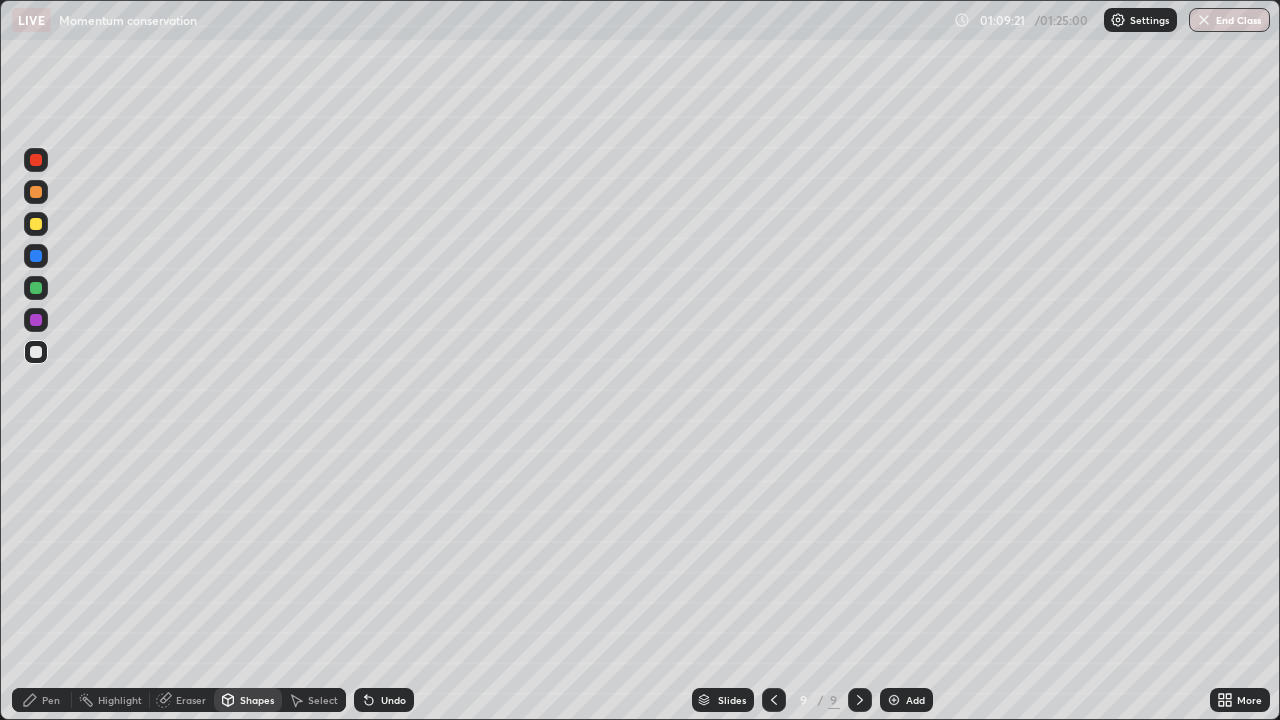 click at bounding box center [36, 320] 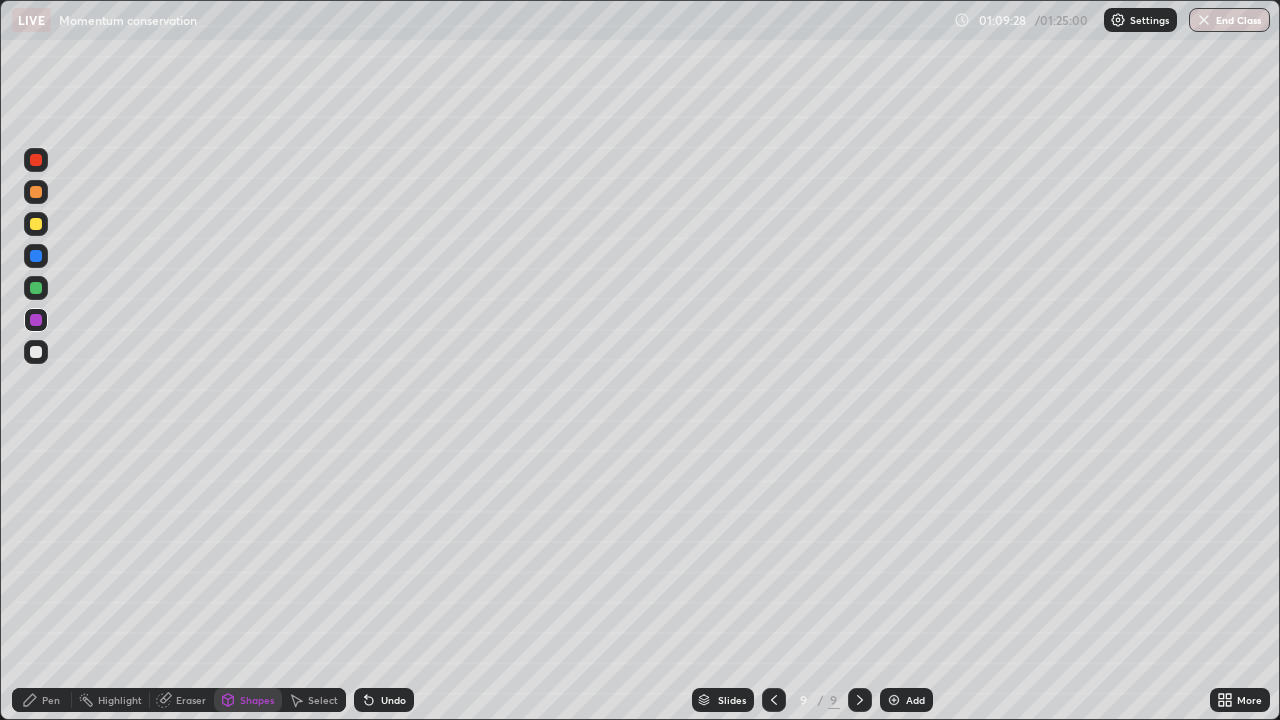 click on "Undo" at bounding box center [393, 700] 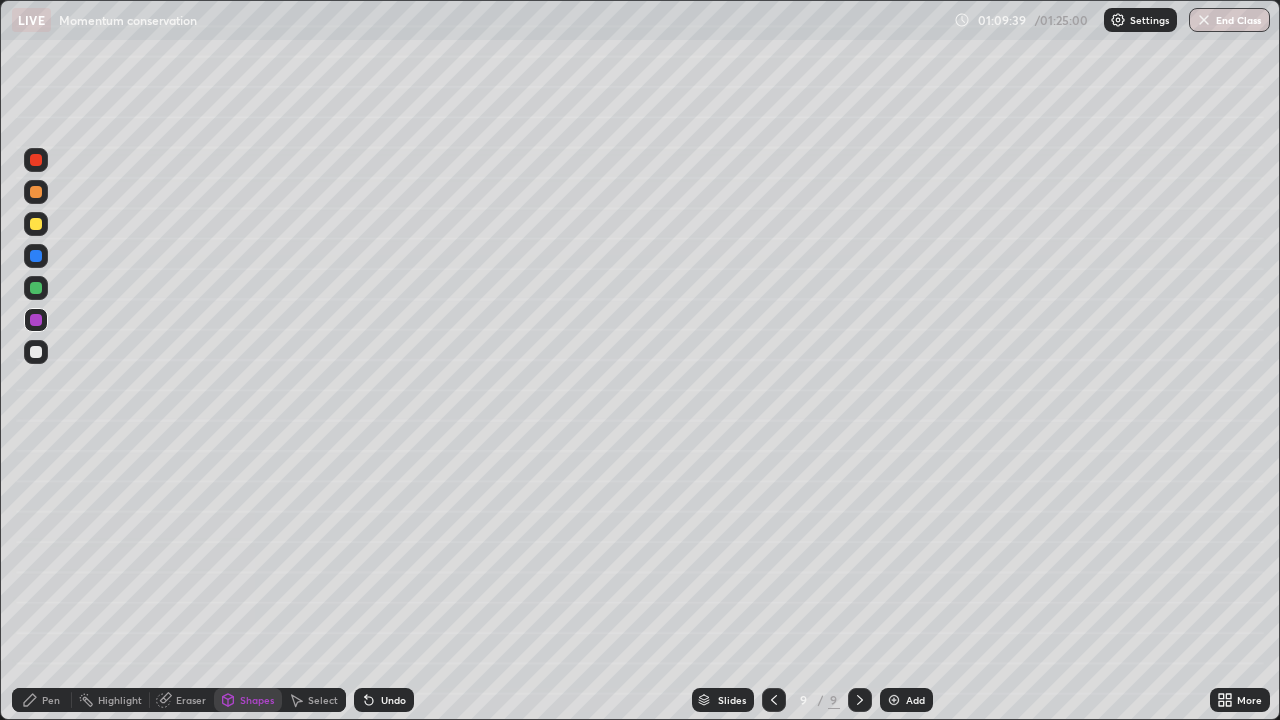 click on "Undo" at bounding box center (393, 700) 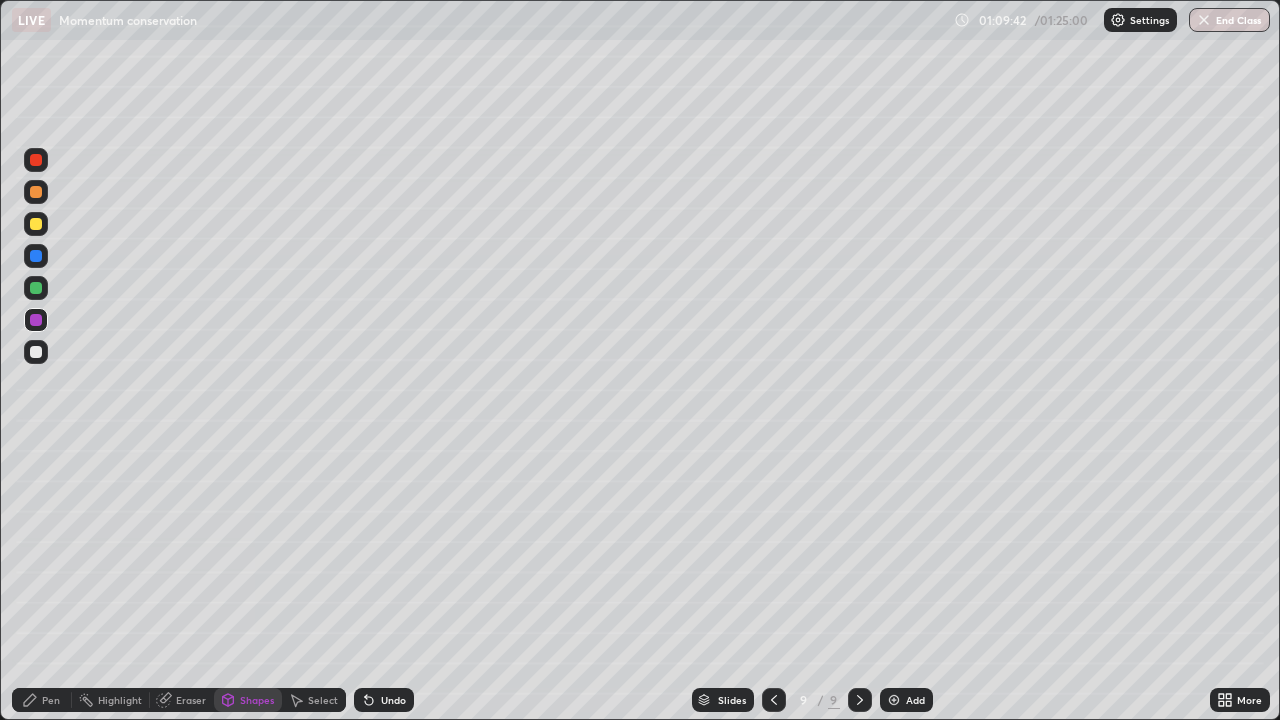 click 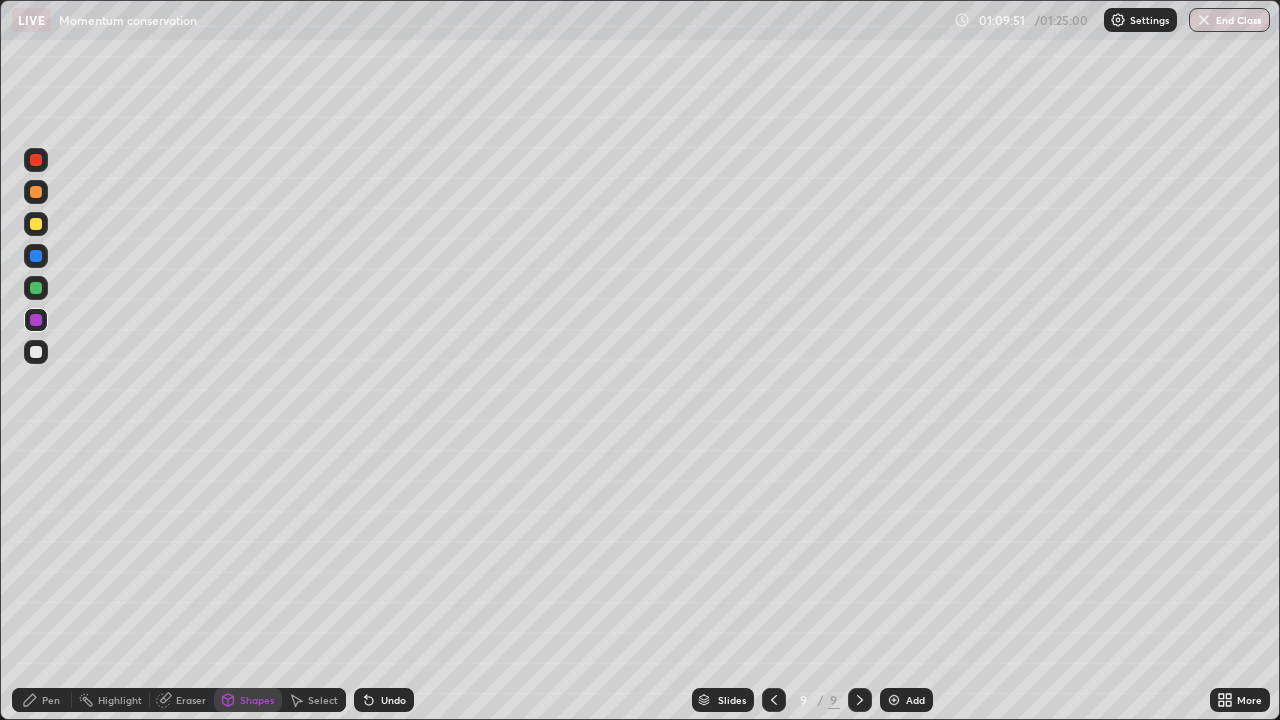 click on "Pen" at bounding box center [42, 700] 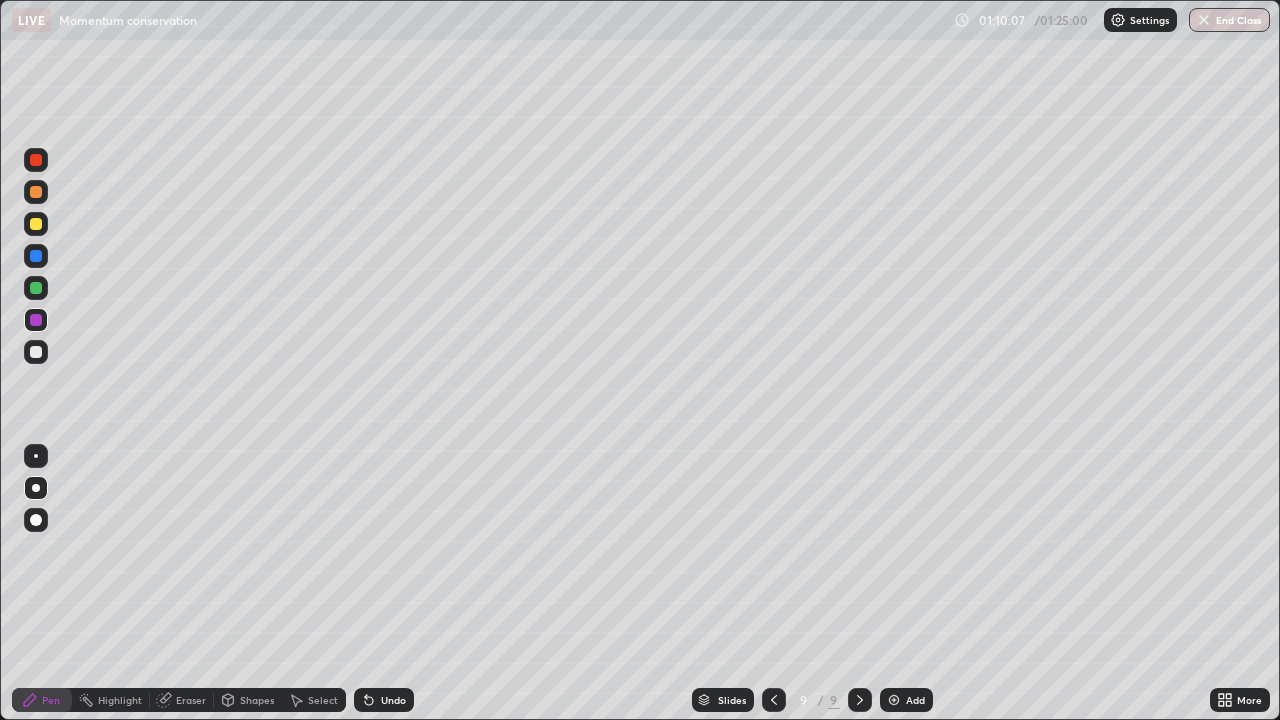 click at bounding box center (36, 352) 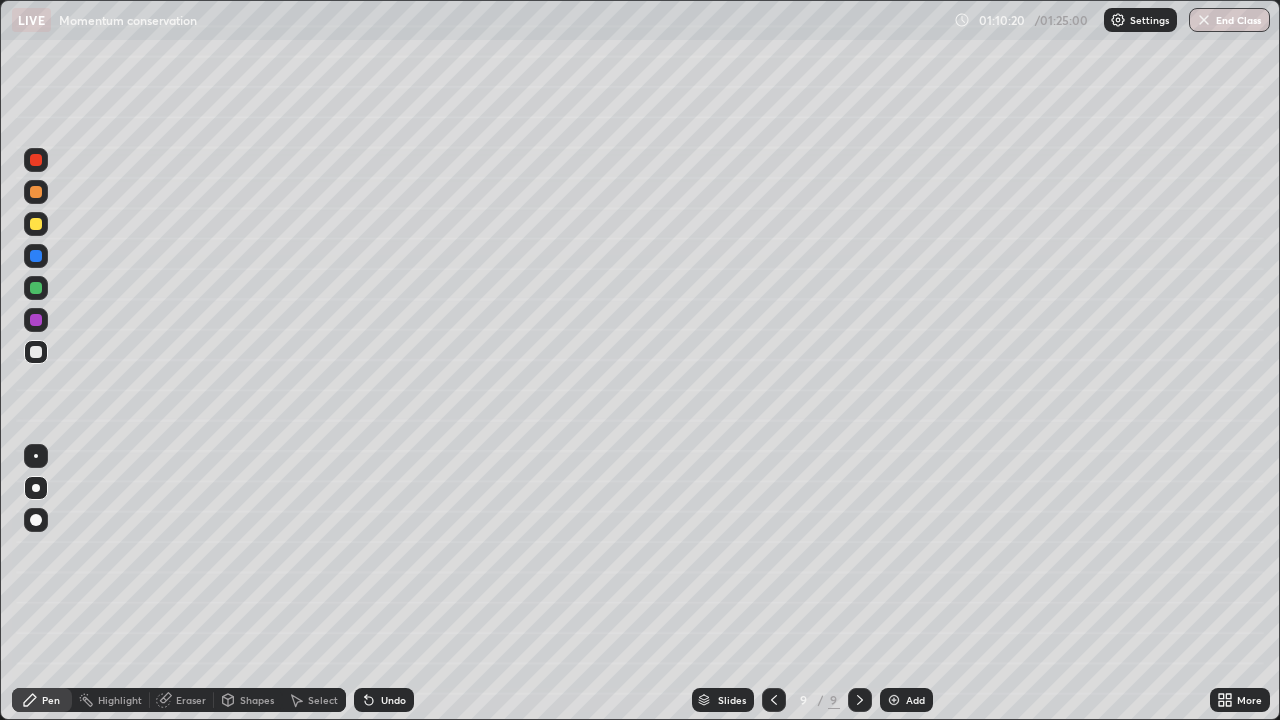 click on "Undo" at bounding box center [384, 700] 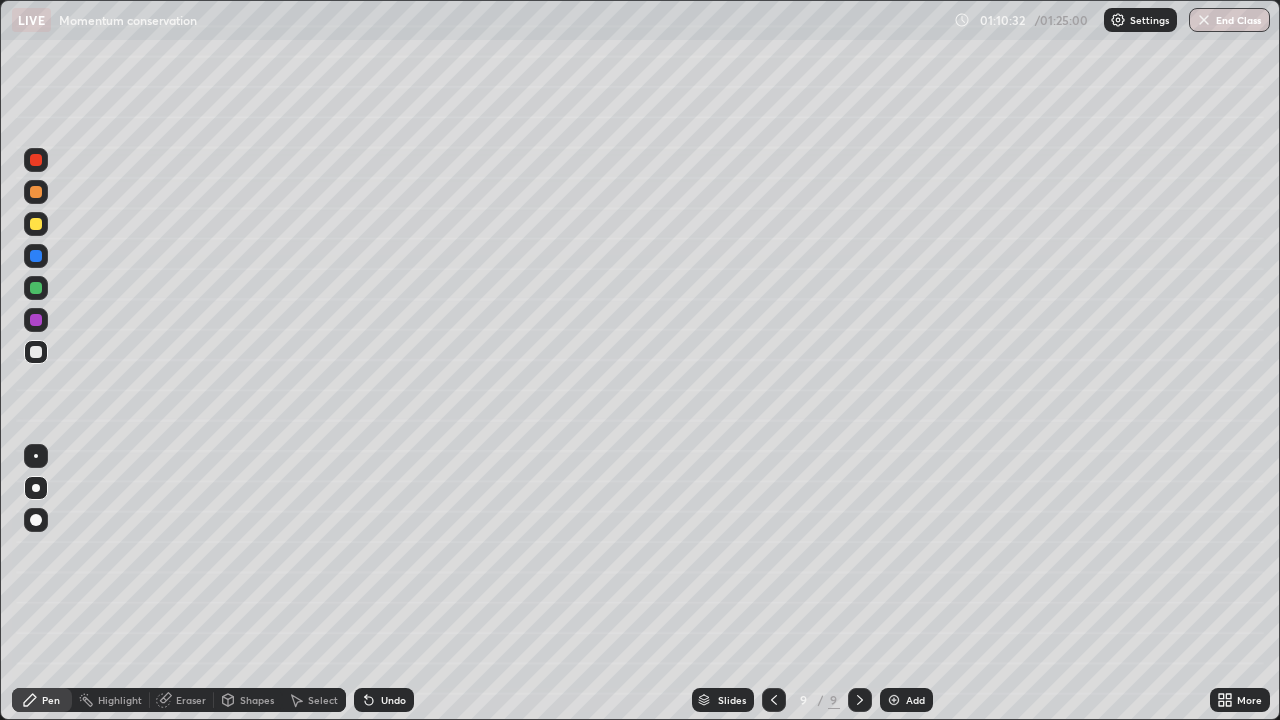 click on "Shapes" at bounding box center [257, 700] 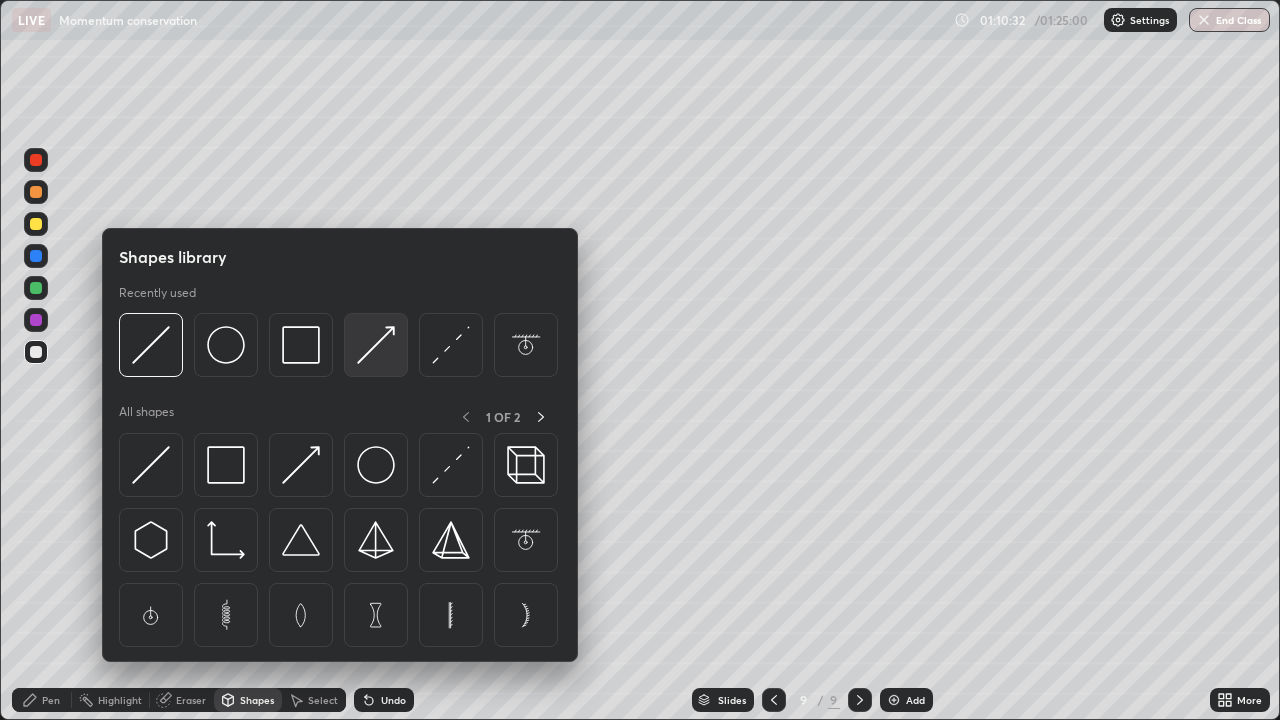 click at bounding box center (376, 345) 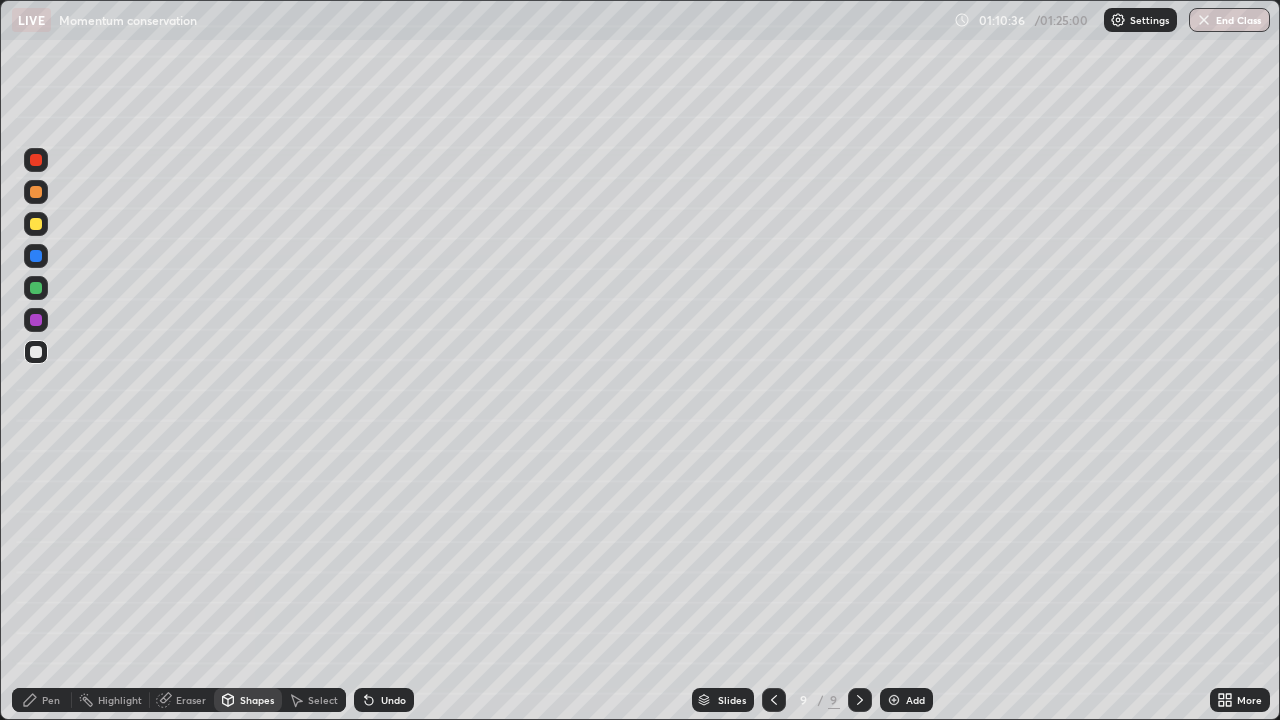 click on "Pen" at bounding box center (51, 700) 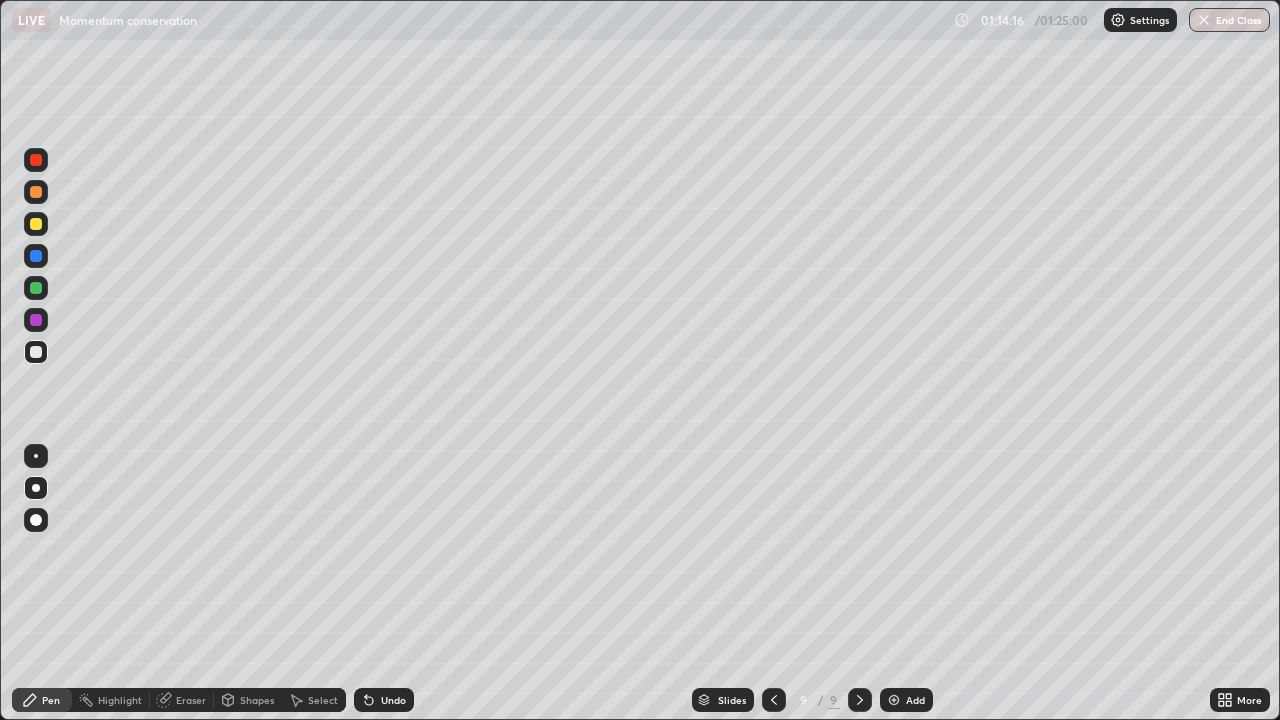 click on "Select" at bounding box center (323, 700) 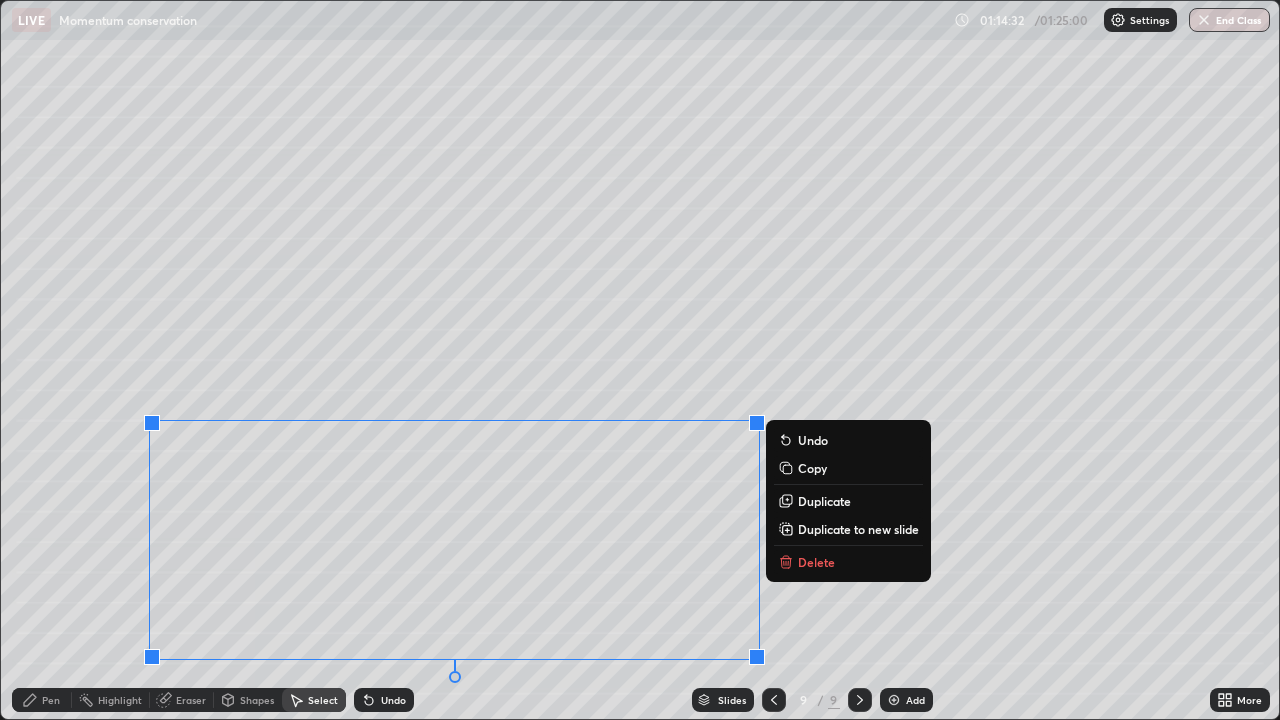 click on "Duplicate to new slide" at bounding box center (858, 529) 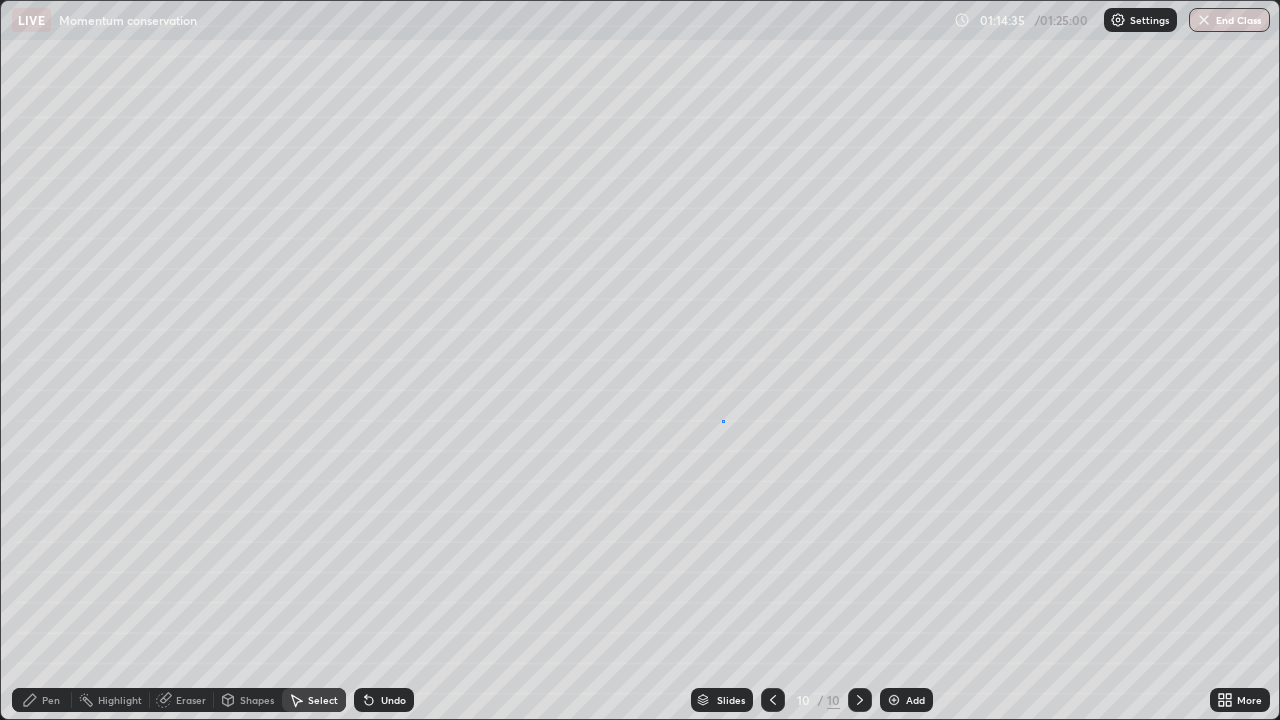 click on "0 ° Undo Copy Duplicate Duplicate to new slide Delete" at bounding box center [640, 360] 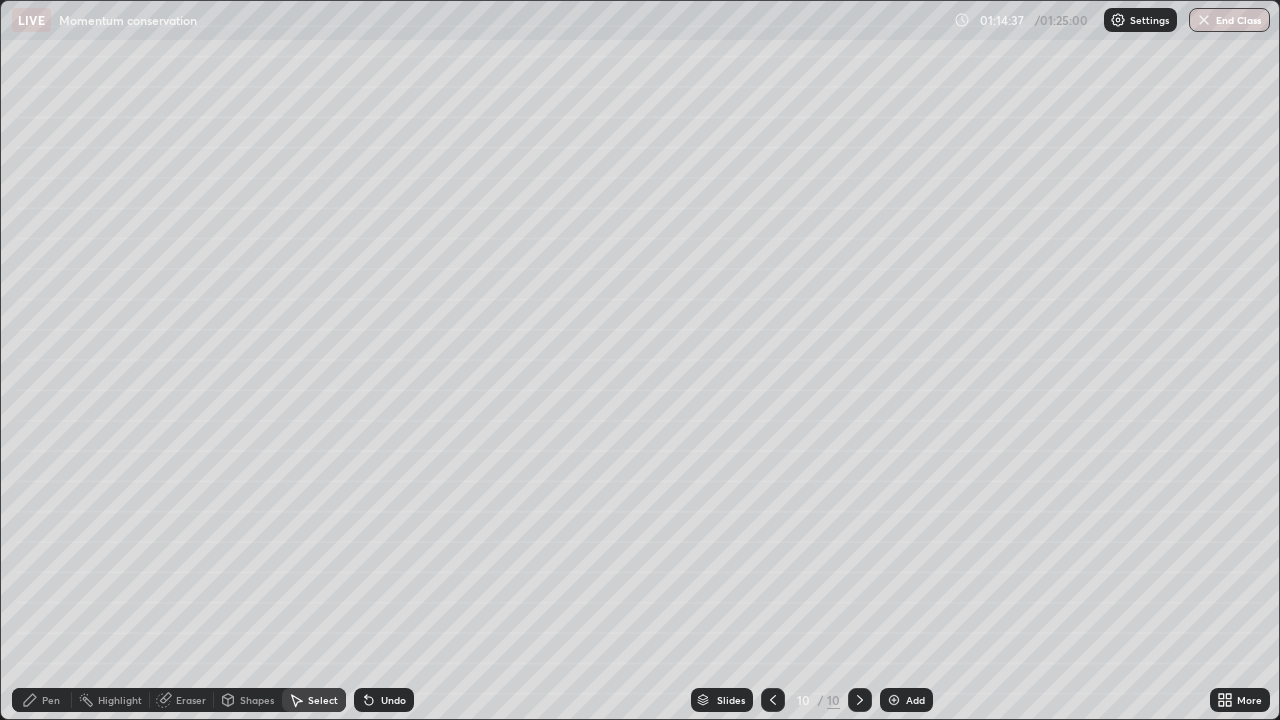 click 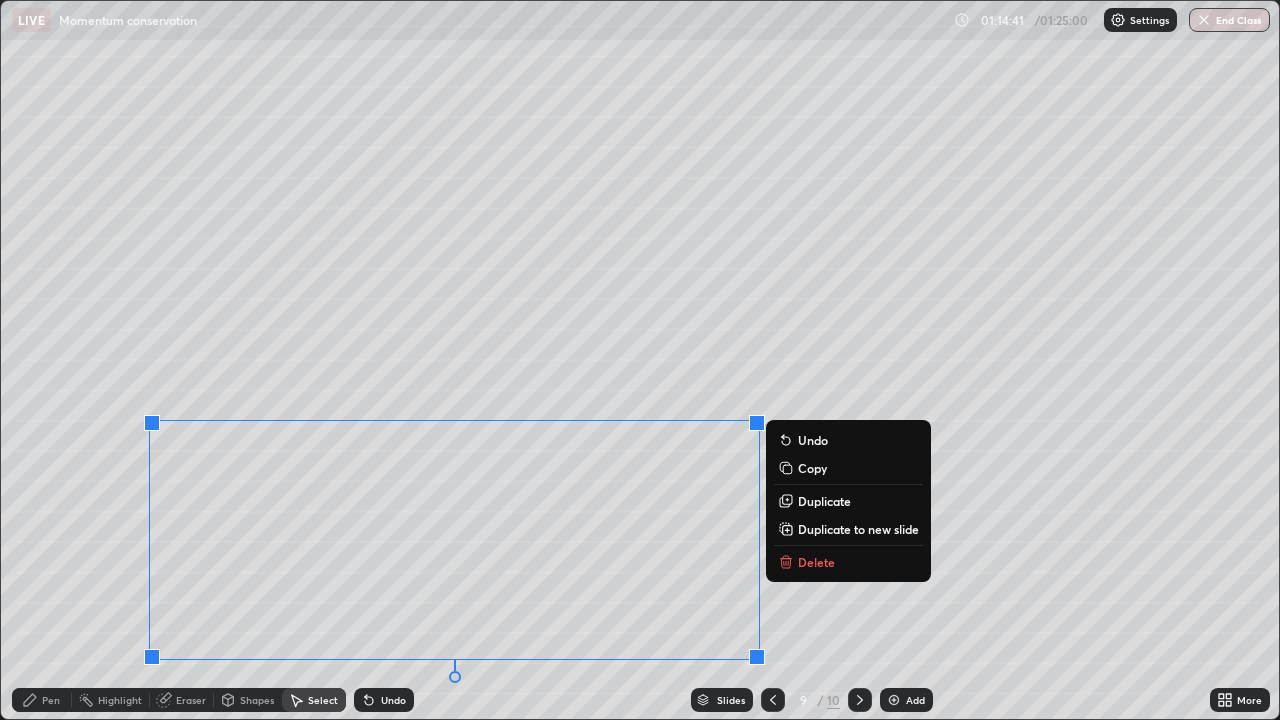 click on "Delete" at bounding box center [816, 562] 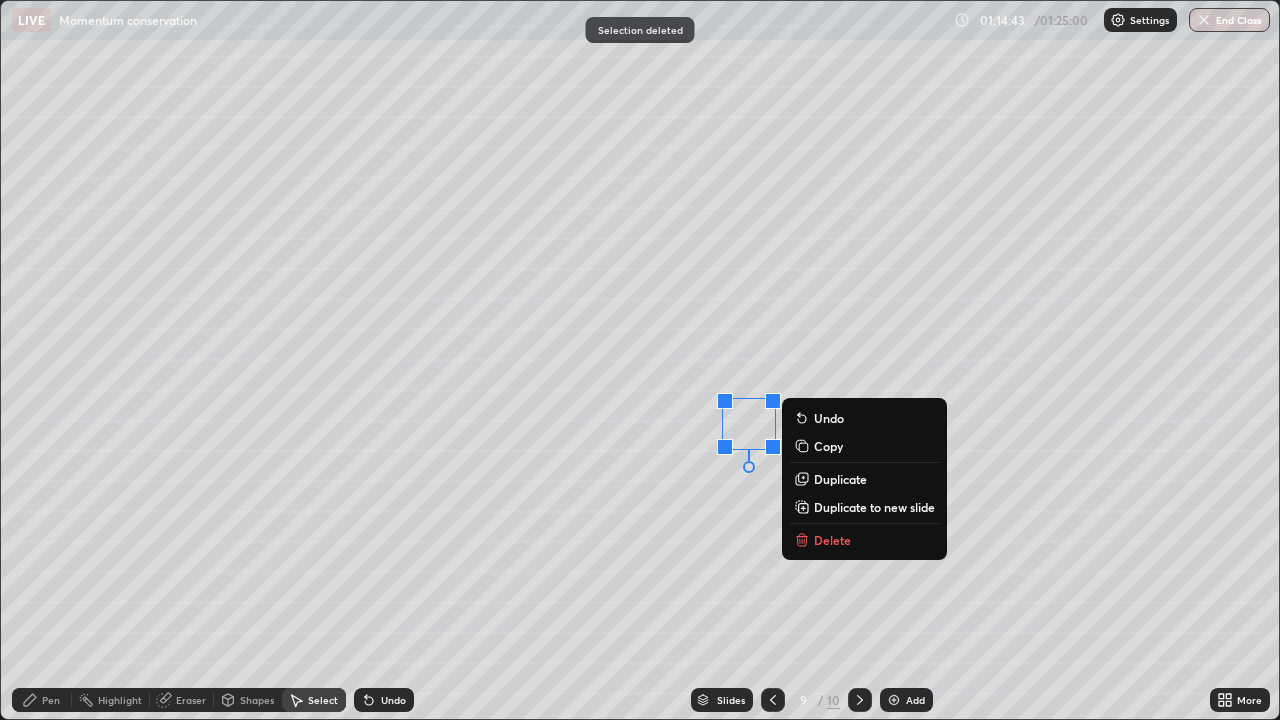 click on "Delete" at bounding box center (832, 540) 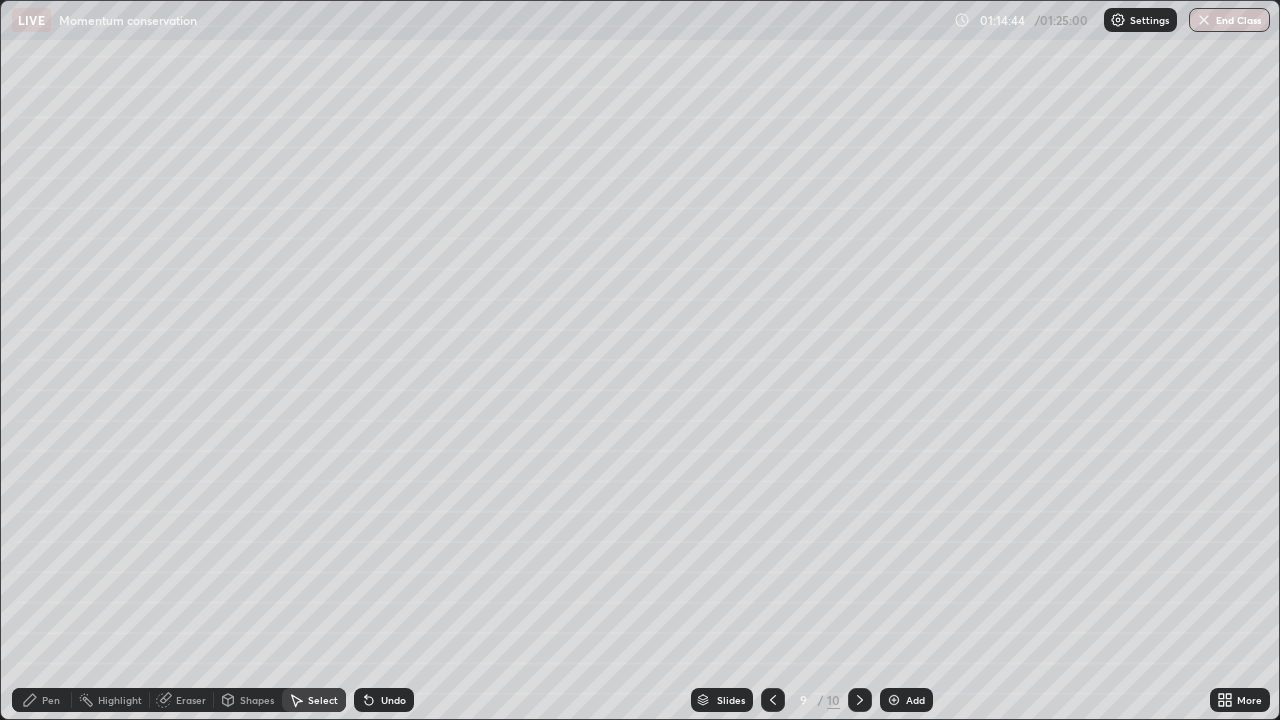 click 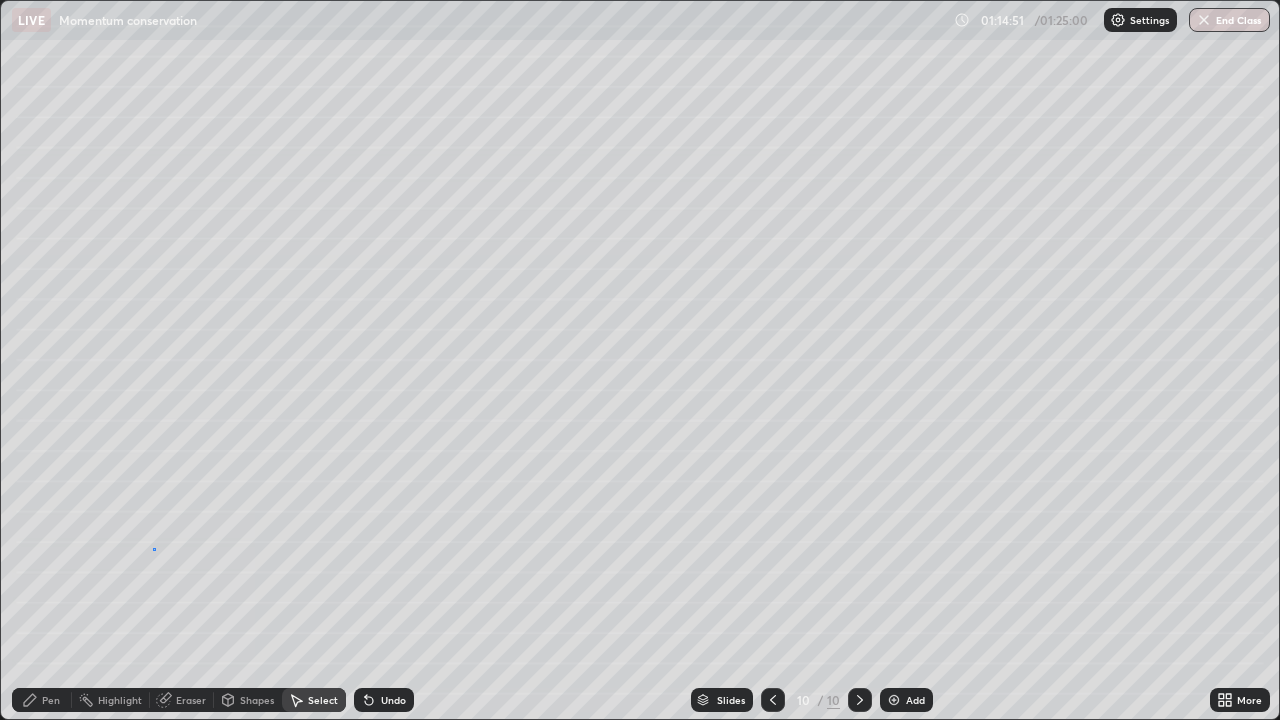 click on "0 ° Undo Copy Duplicate Duplicate to new slide Delete" at bounding box center (640, 360) 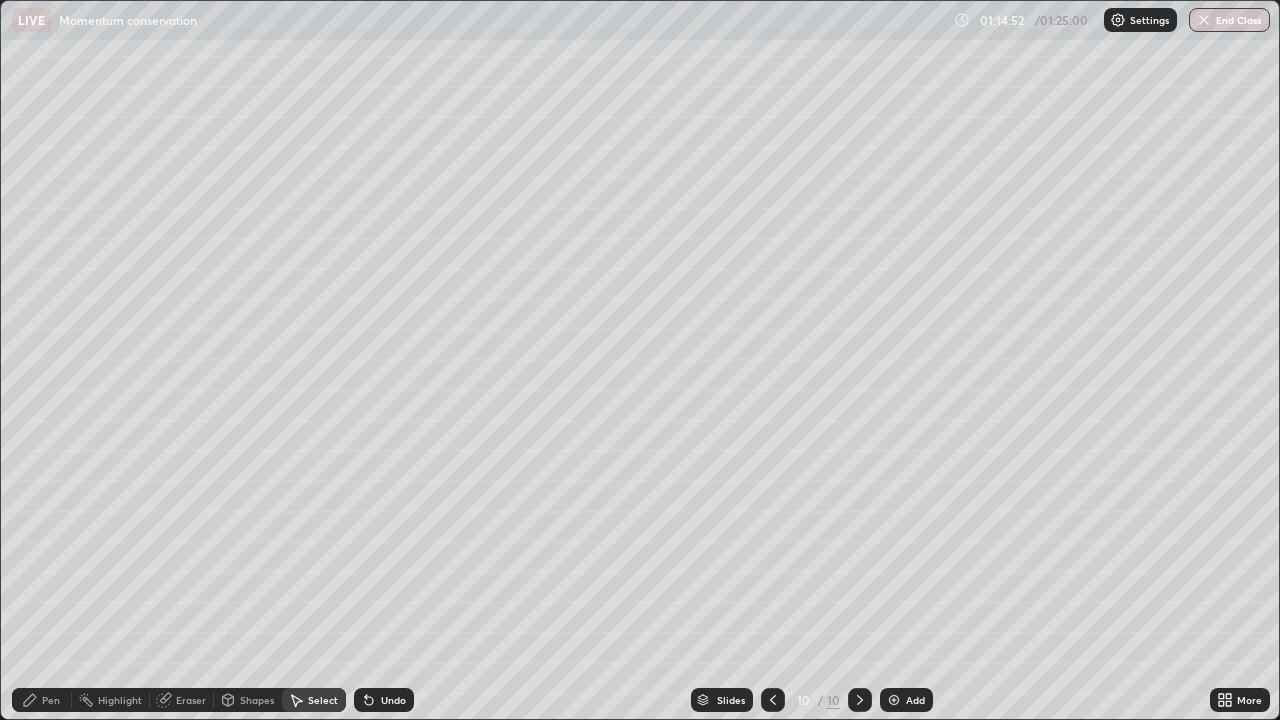 click on "Pen" at bounding box center (51, 700) 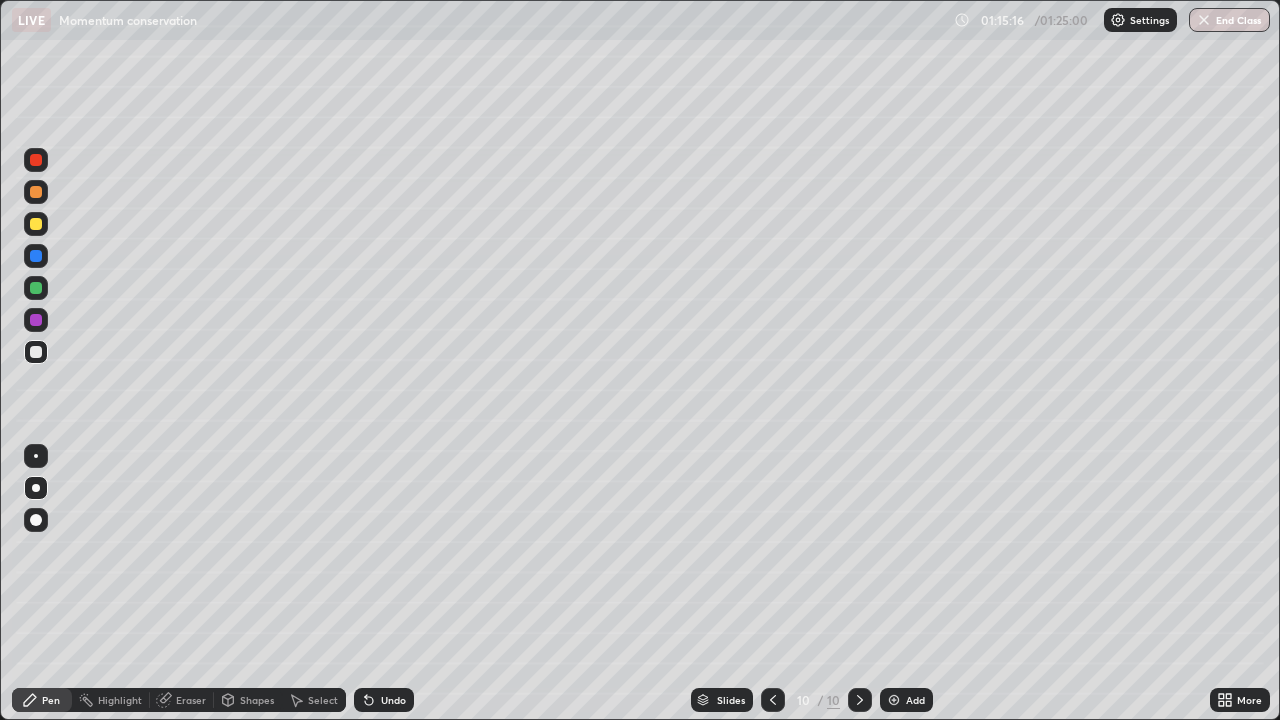 click 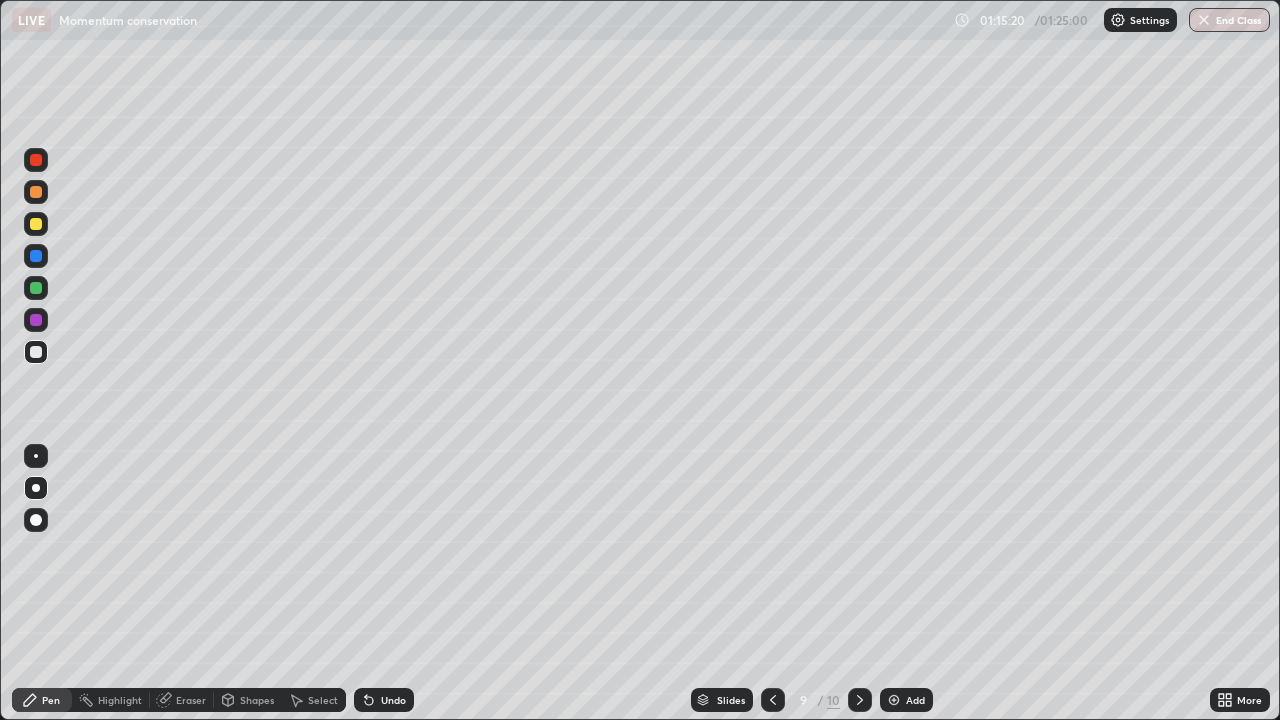 click 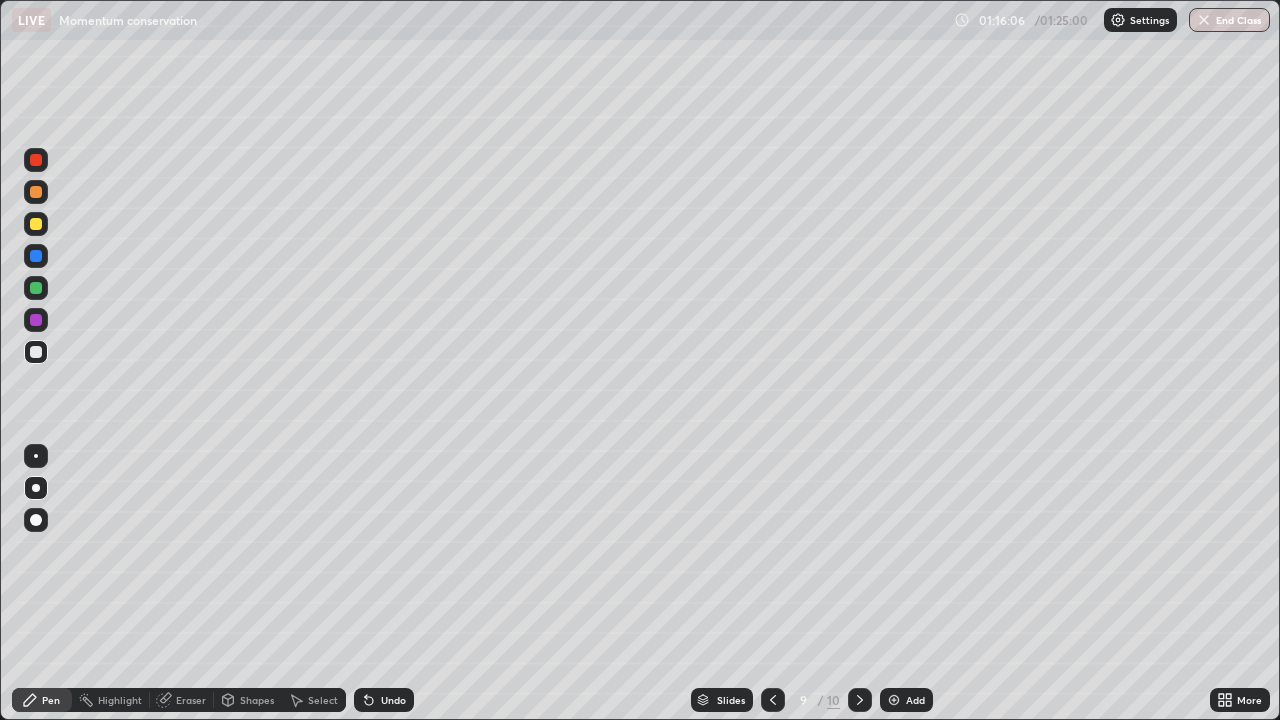 click on "Undo" at bounding box center [393, 700] 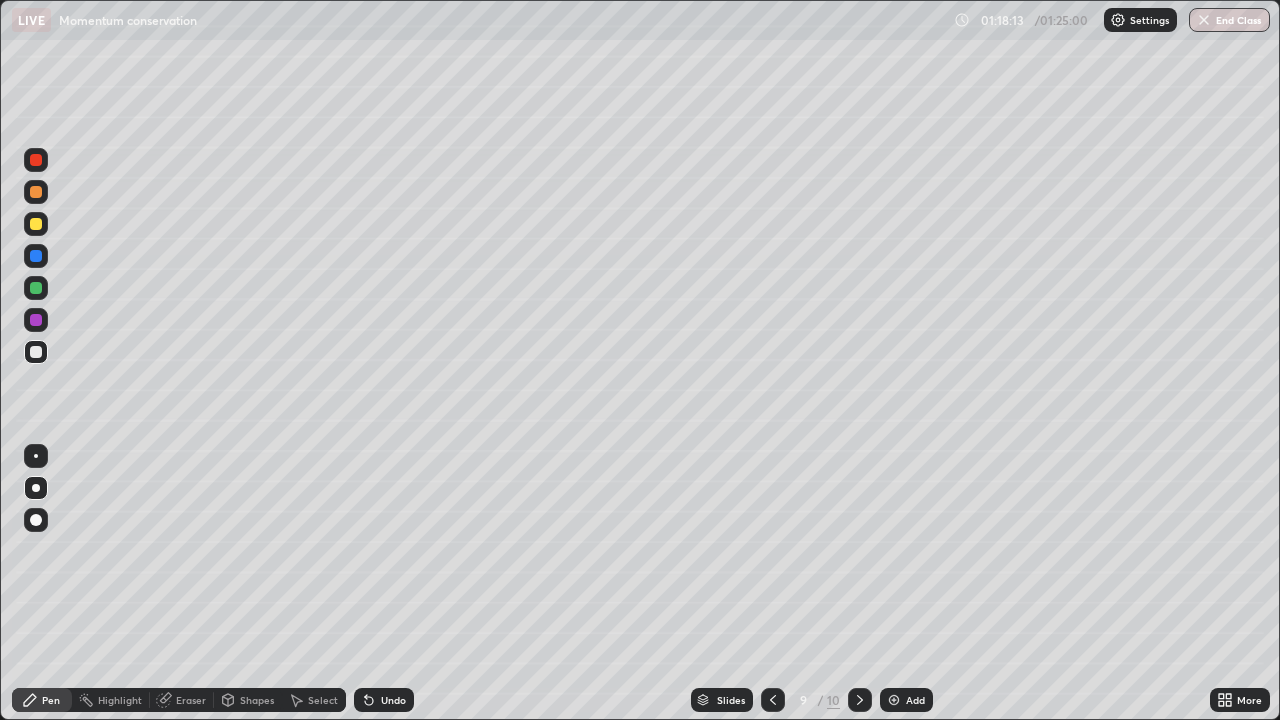 click on "Shapes" at bounding box center (257, 700) 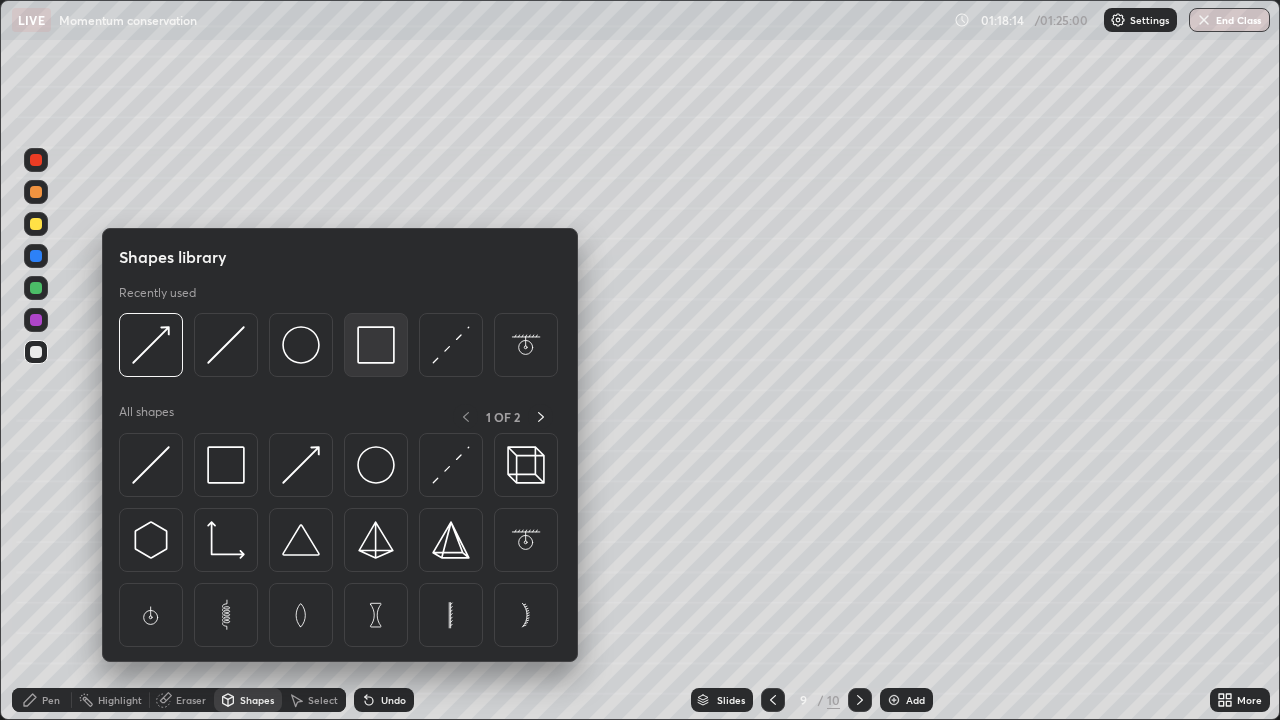 click at bounding box center [376, 345] 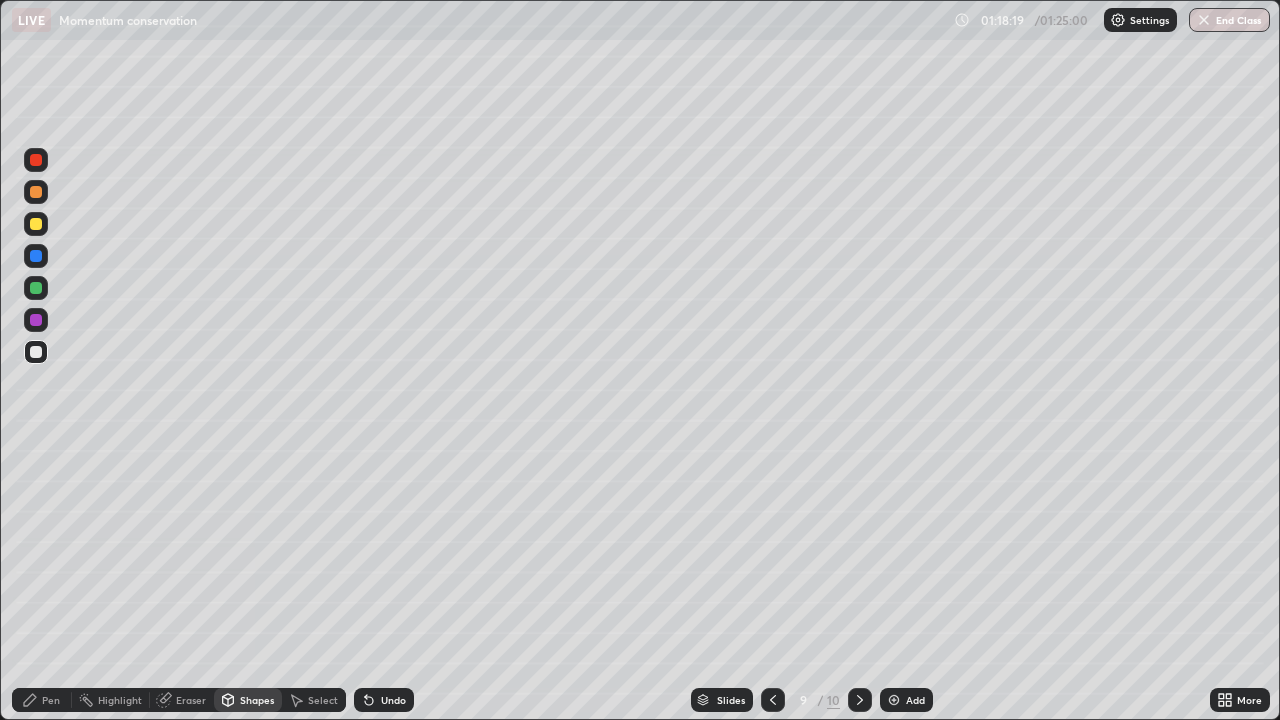 click on "Pen" at bounding box center [51, 700] 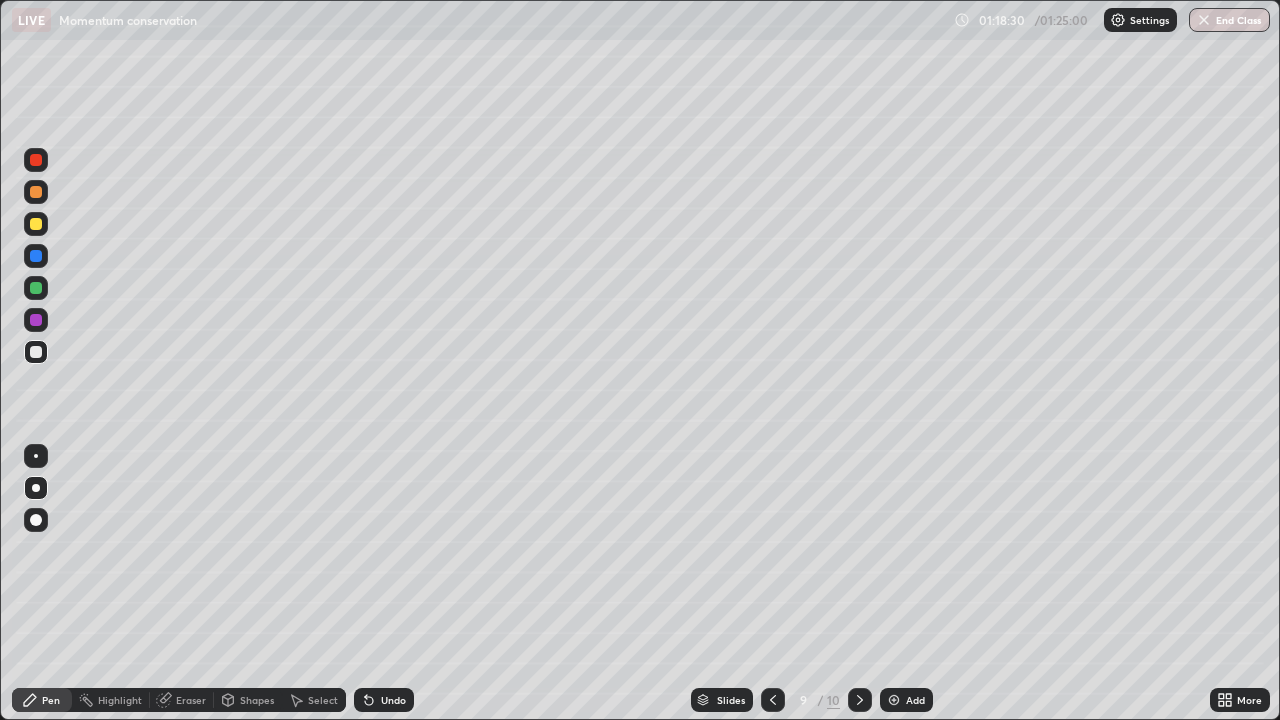 click at bounding box center [36, 224] 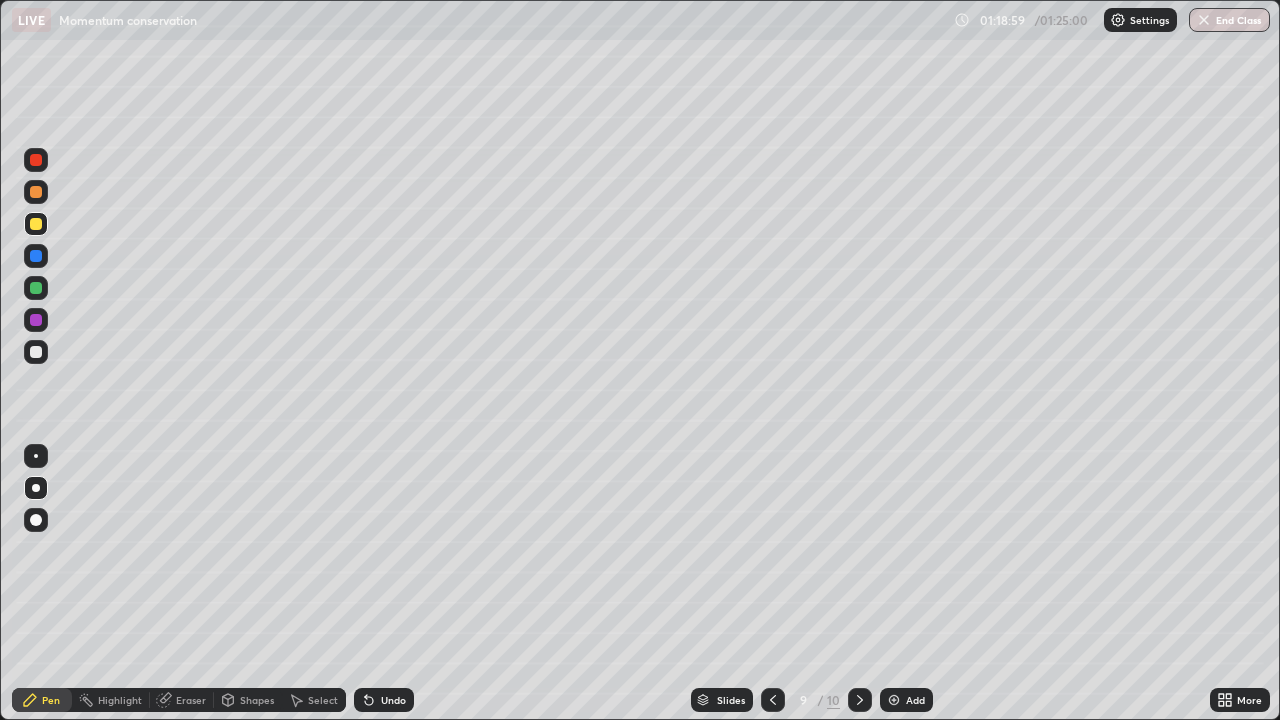 click on "Undo" at bounding box center [393, 700] 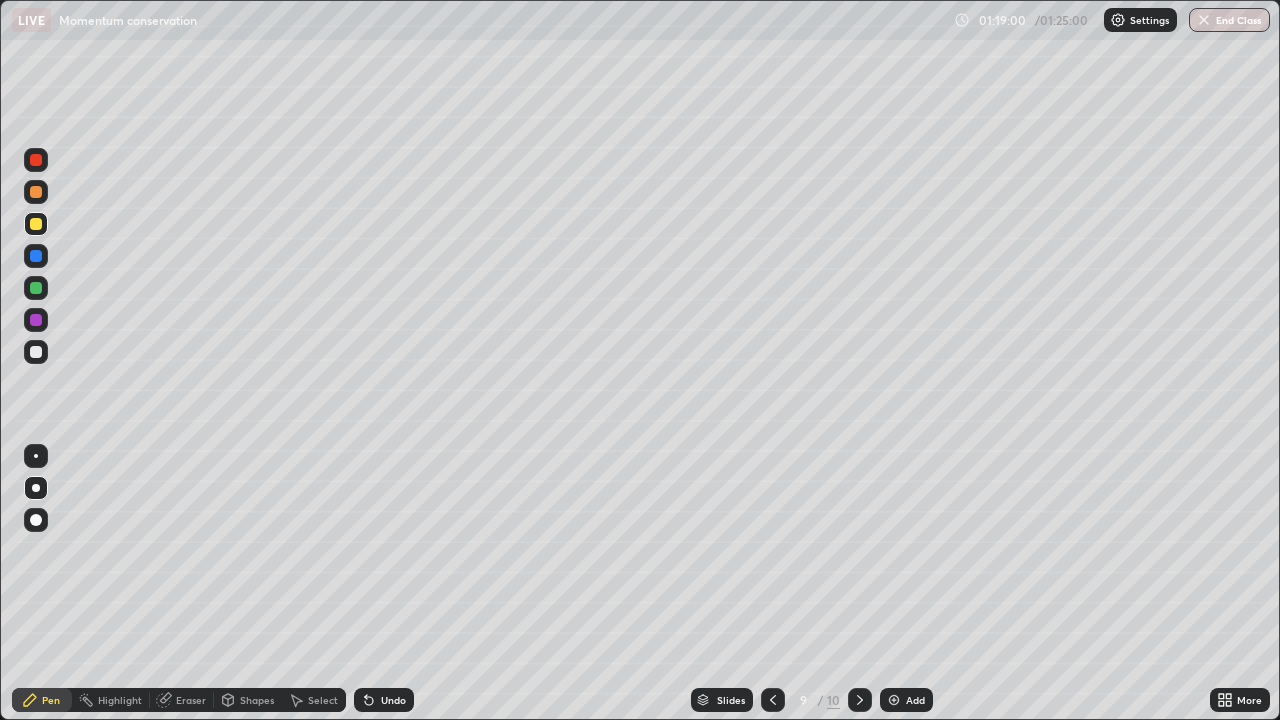 click on "Undo" at bounding box center (393, 700) 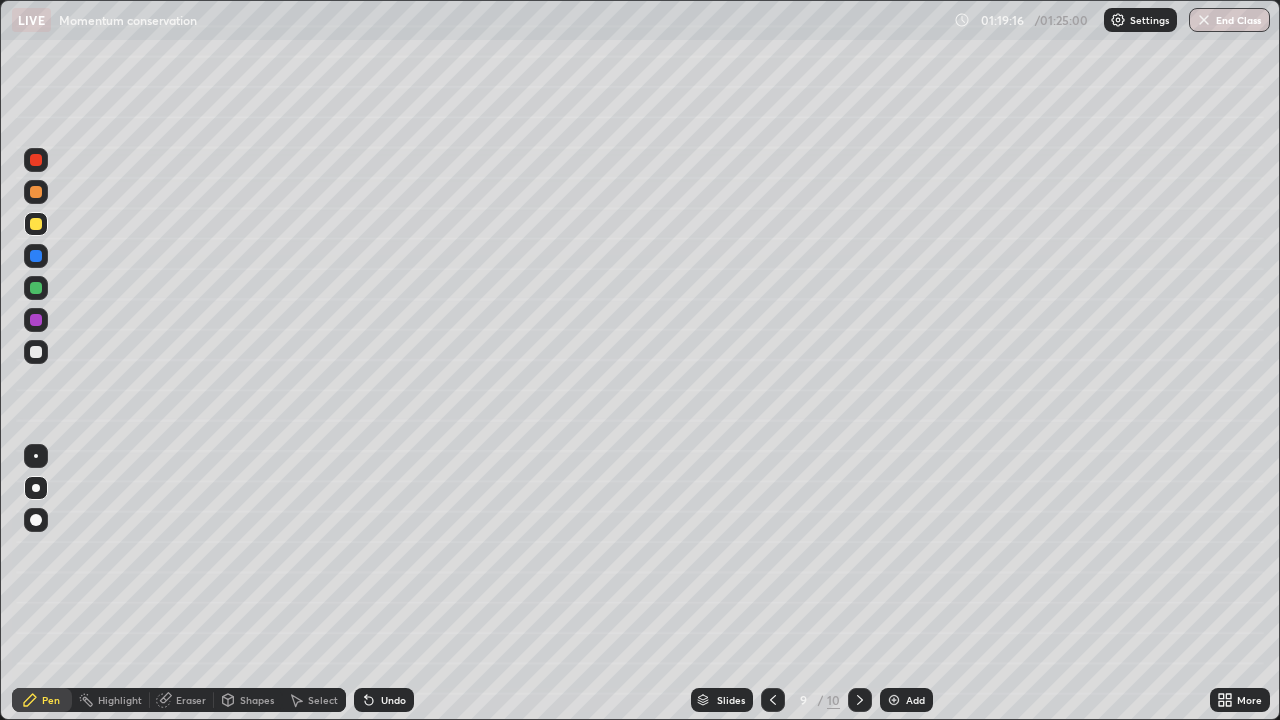 click on "Undo" at bounding box center [393, 700] 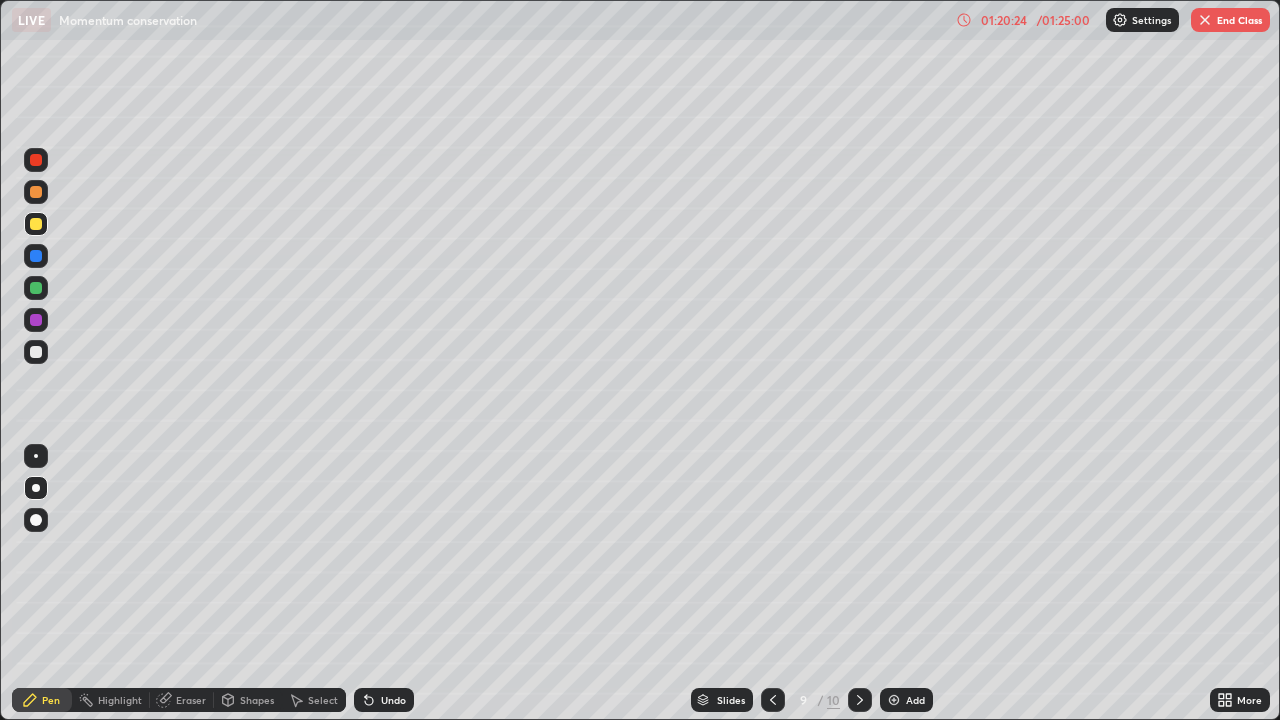 click on "Undo" at bounding box center [393, 700] 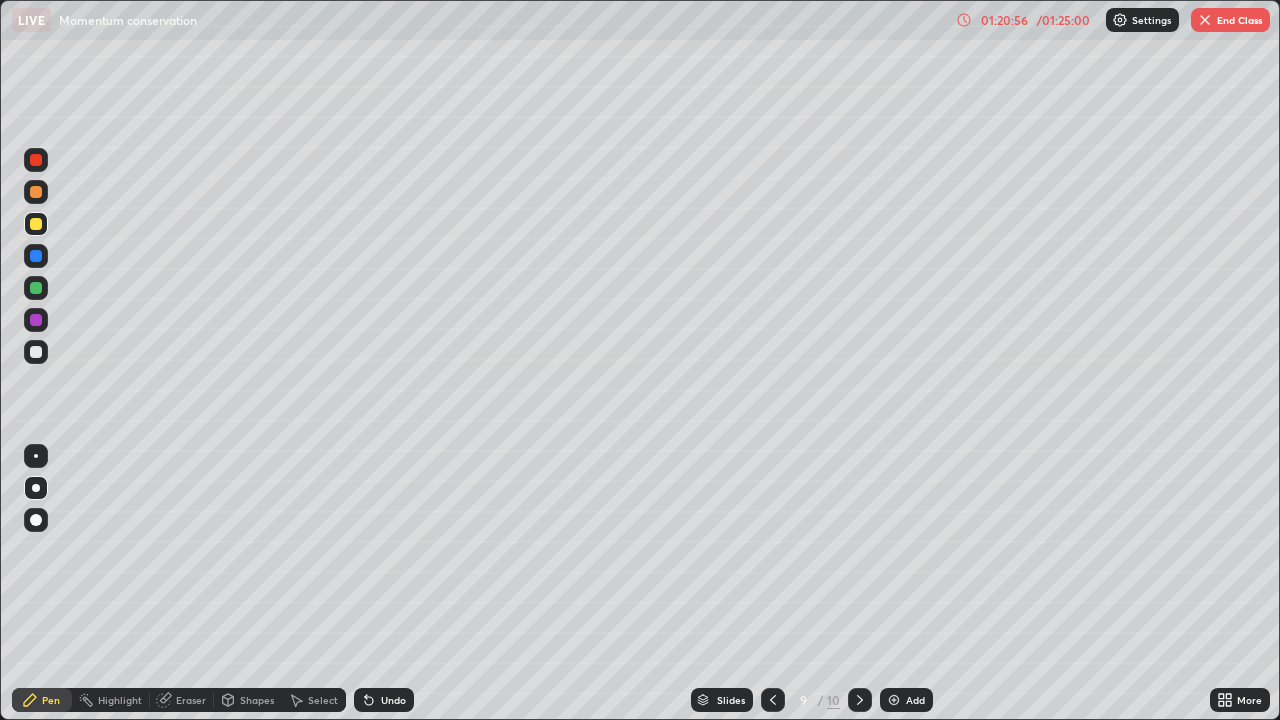 click at bounding box center [36, 192] 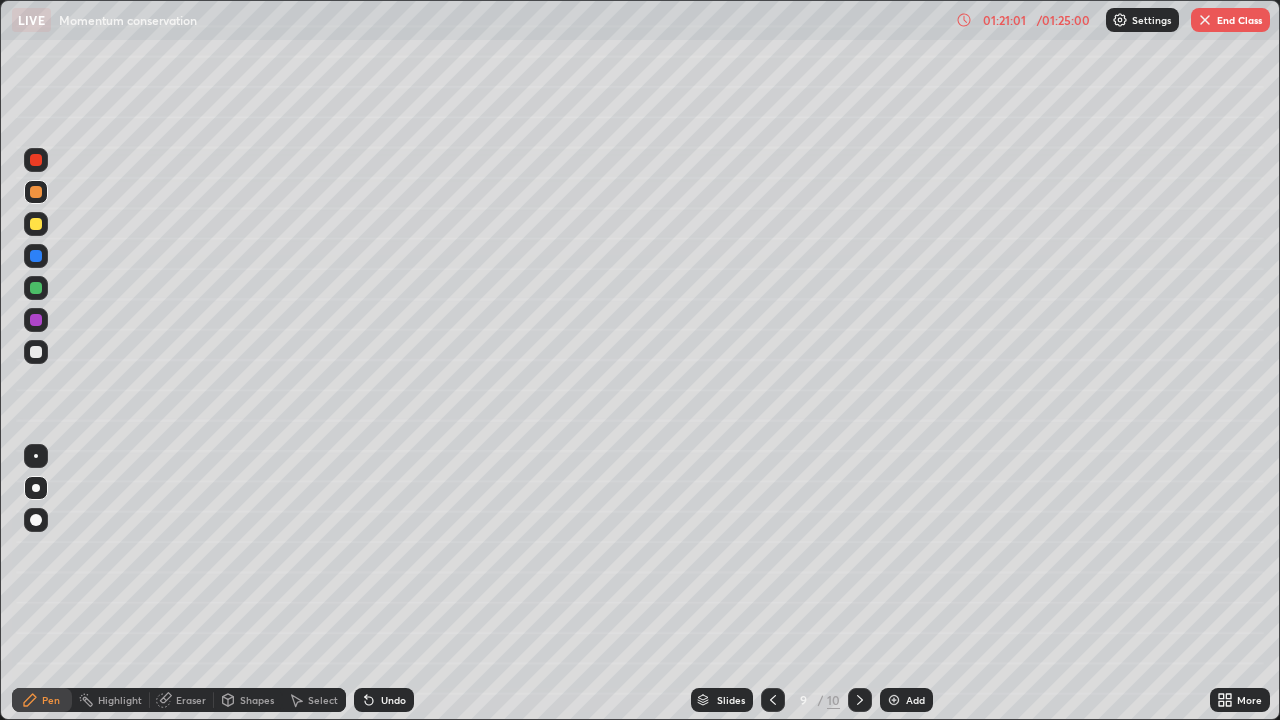 click at bounding box center [36, 224] 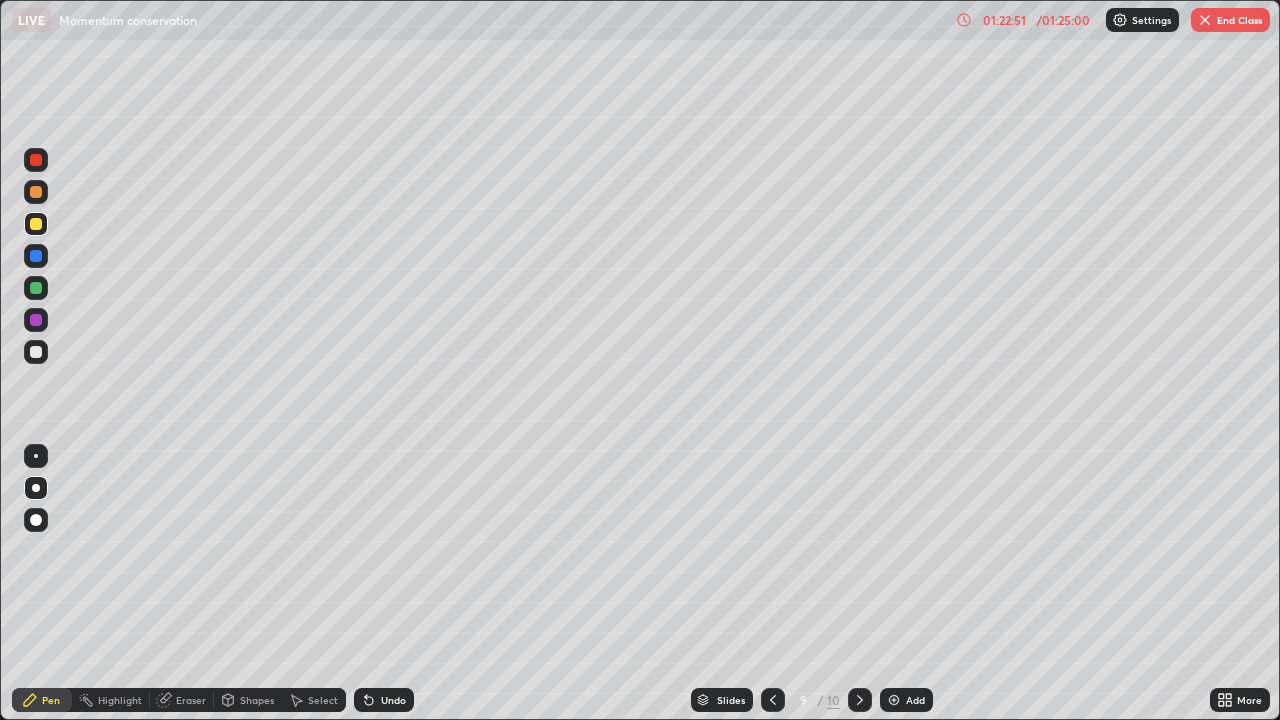 click at bounding box center (36, 456) 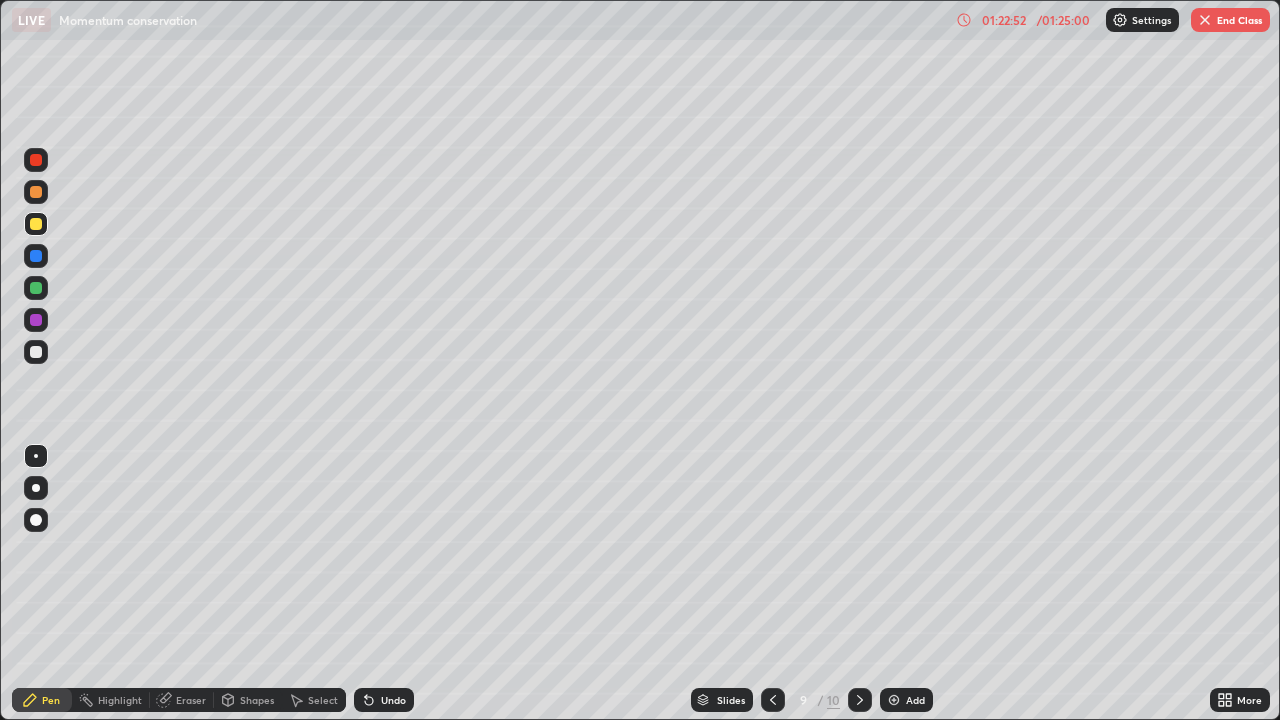 click at bounding box center (36, 288) 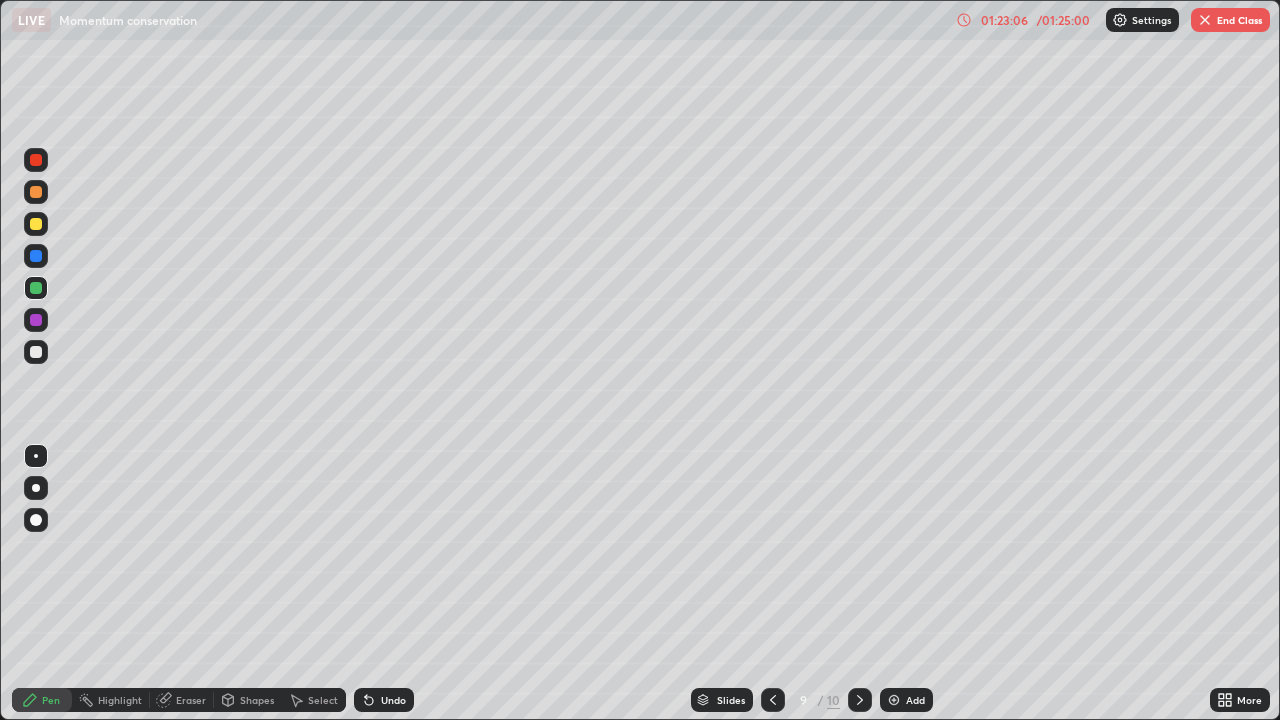 click at bounding box center [36, 256] 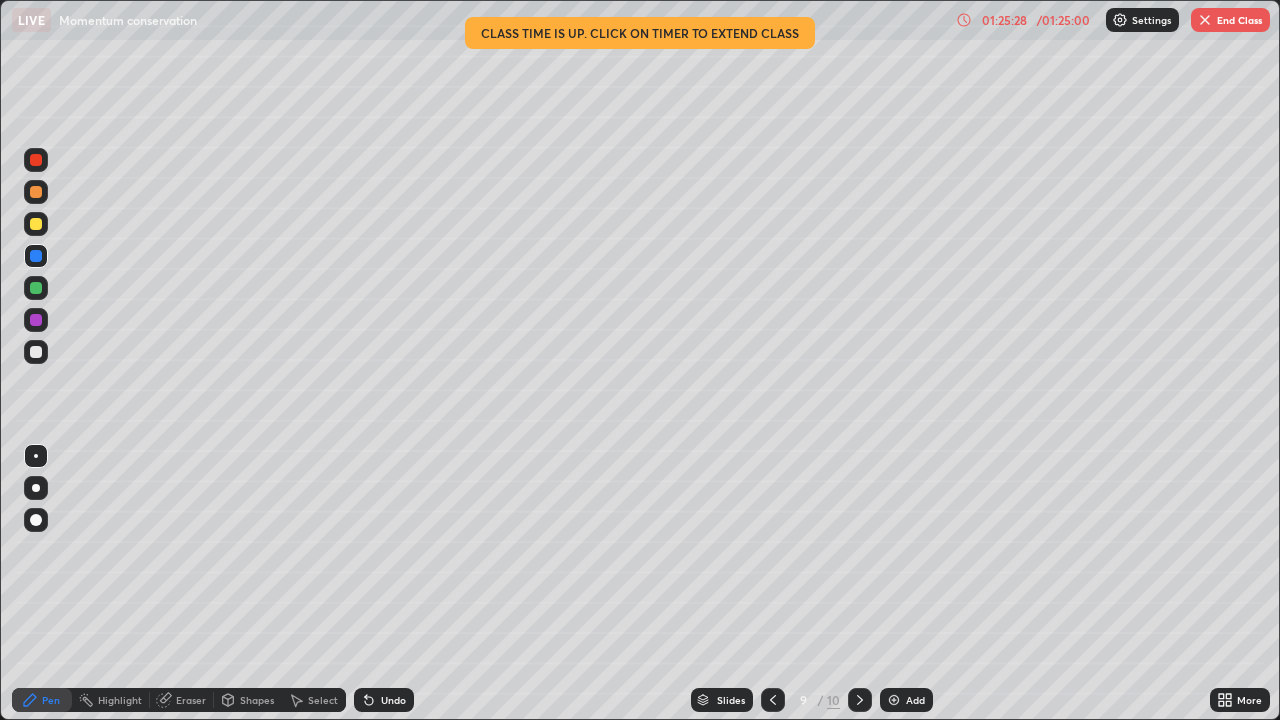 click at bounding box center [36, 352] 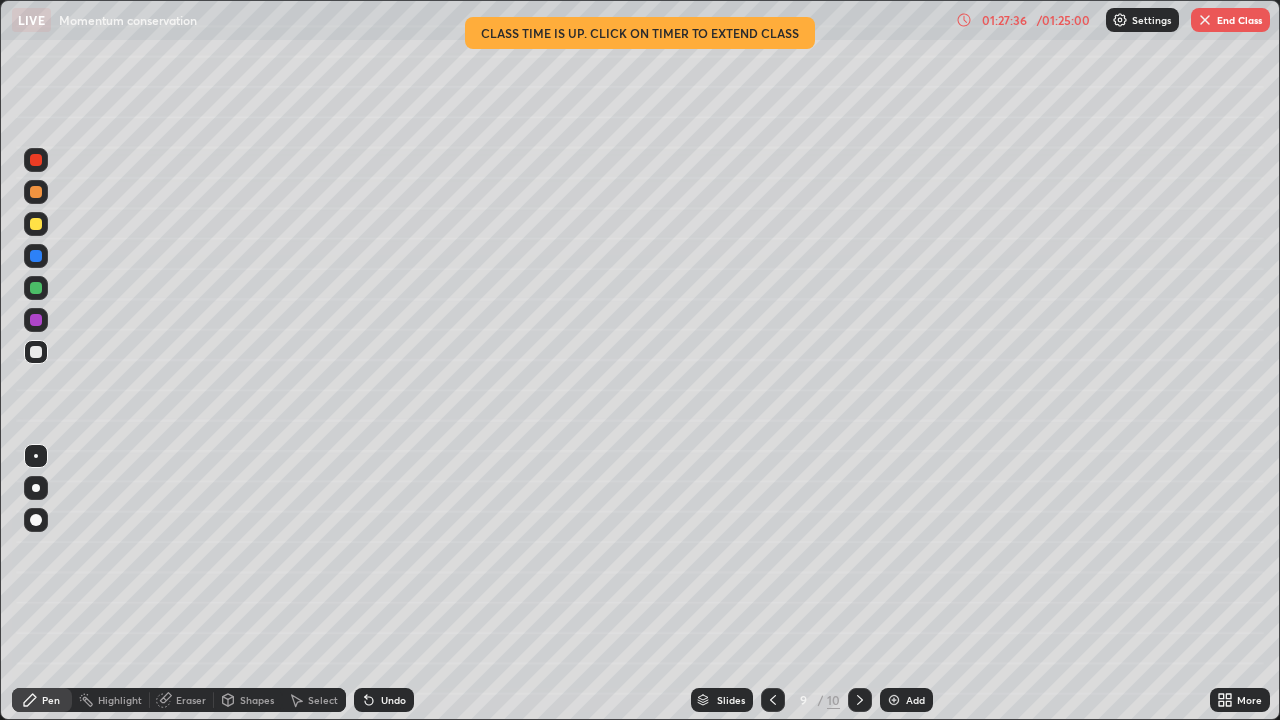 click at bounding box center [36, 288] 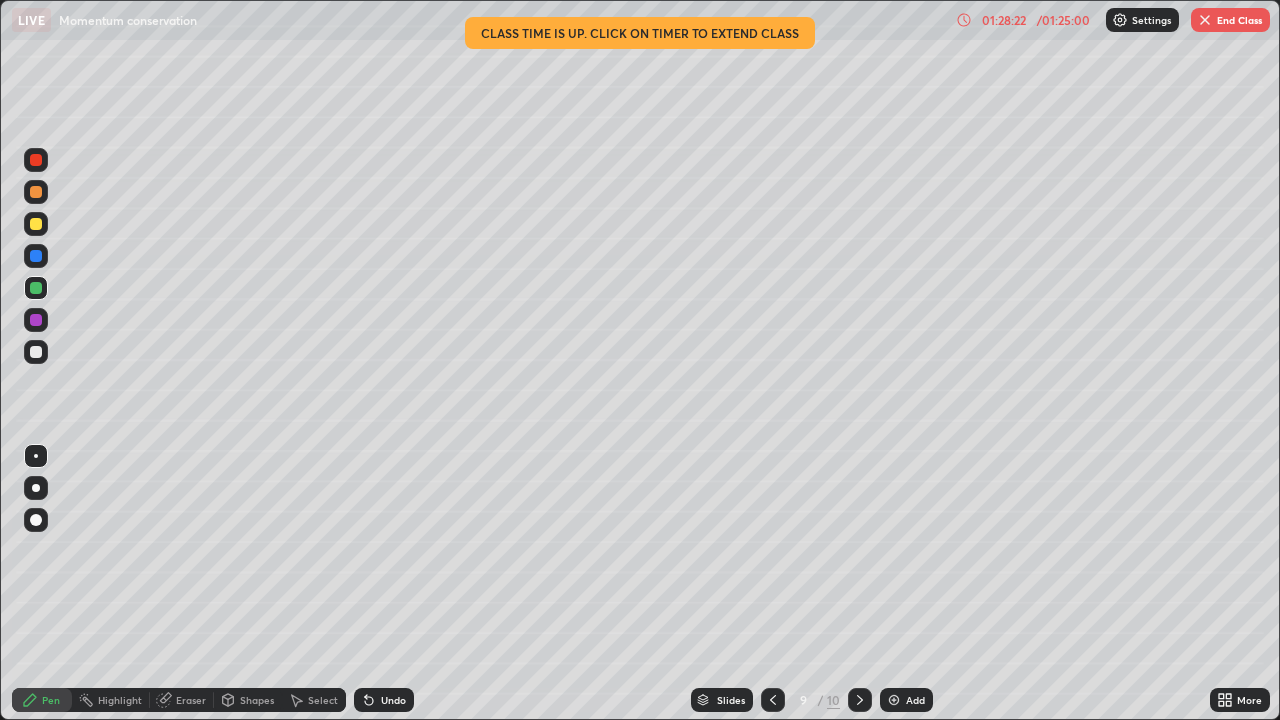 click 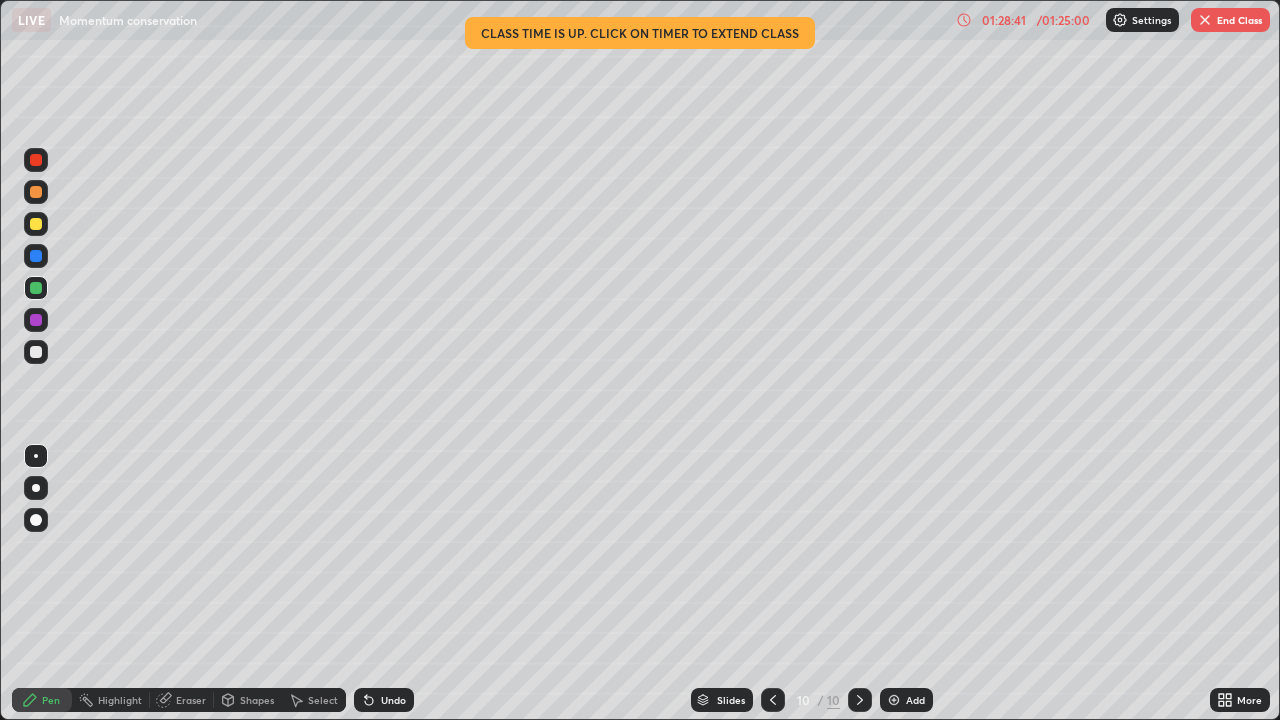 click 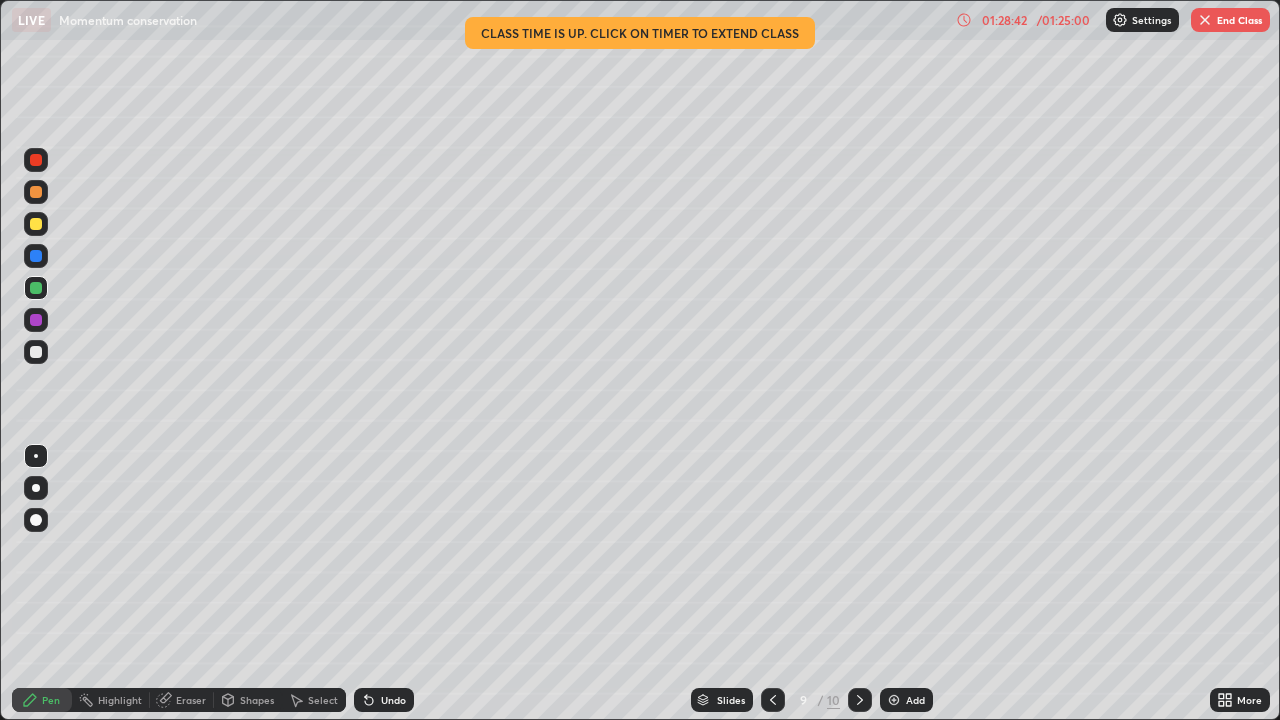 click 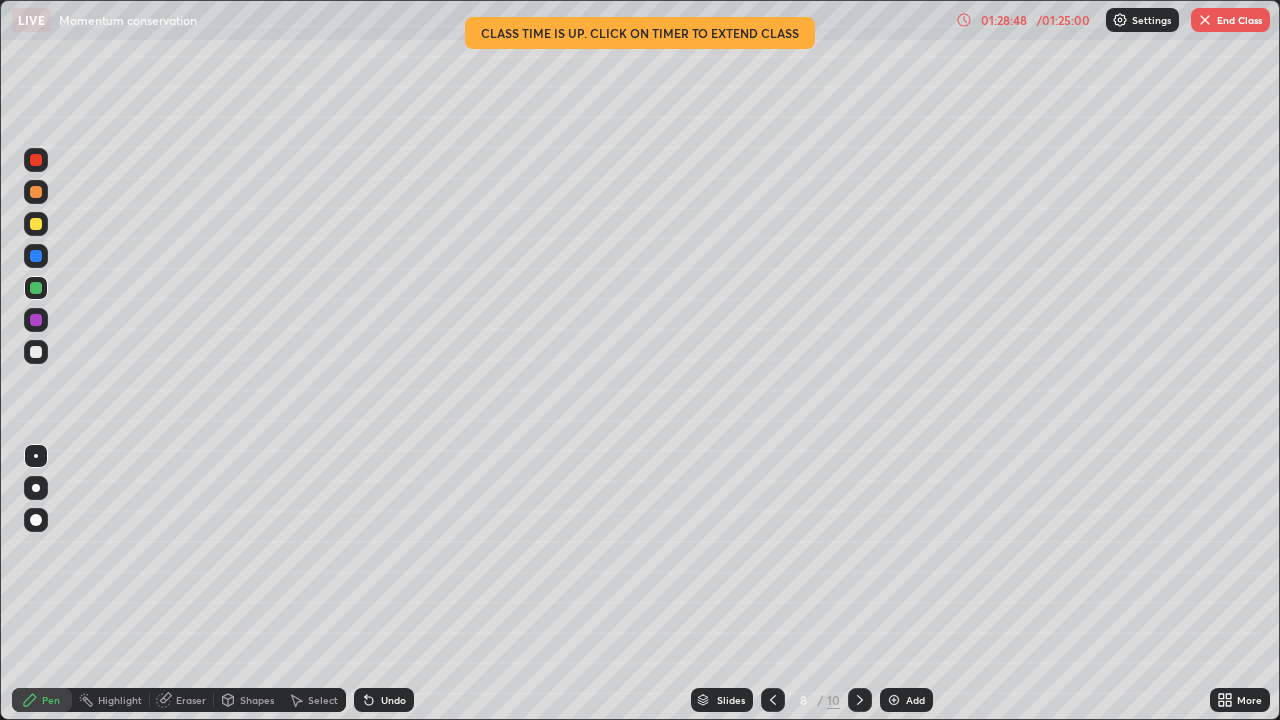 click 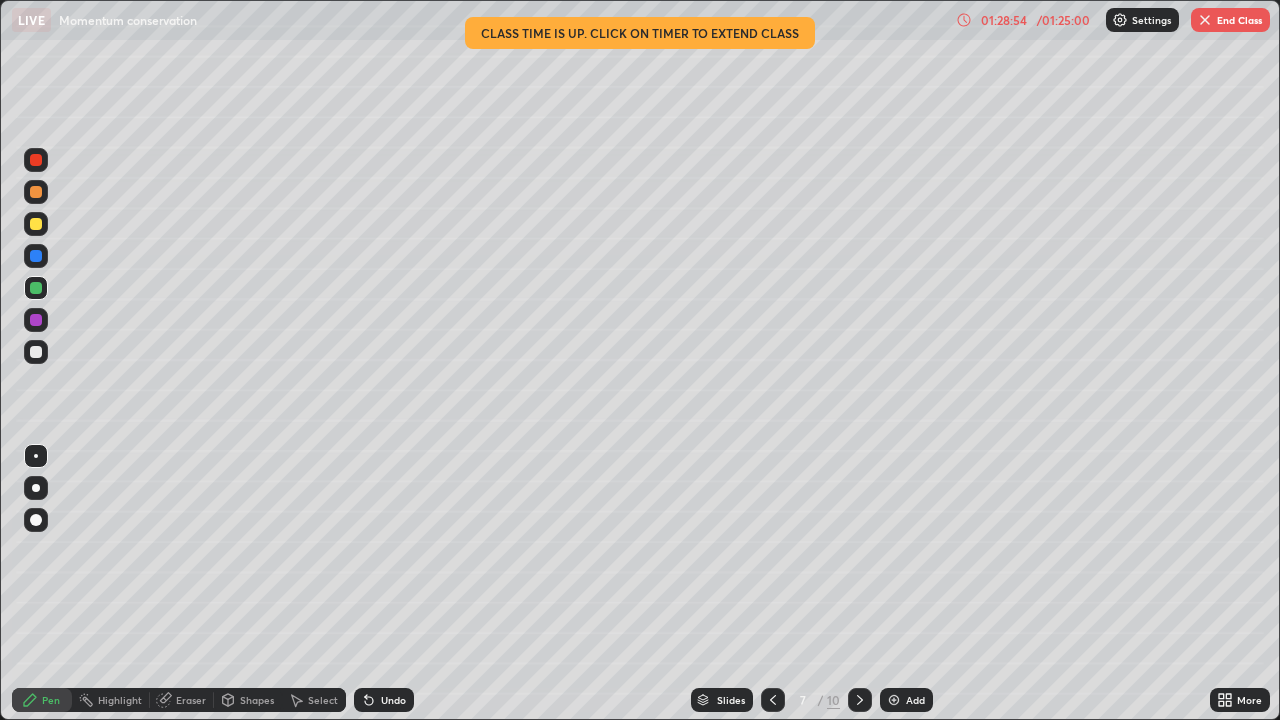 click 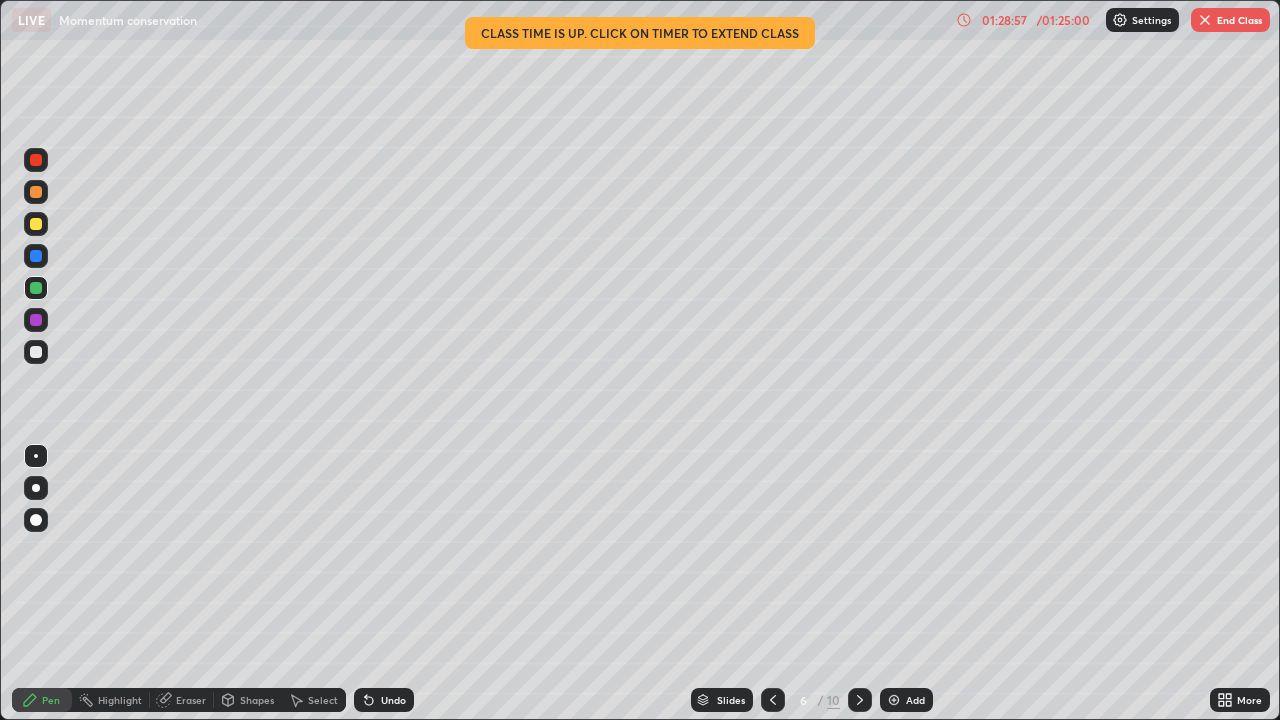 click 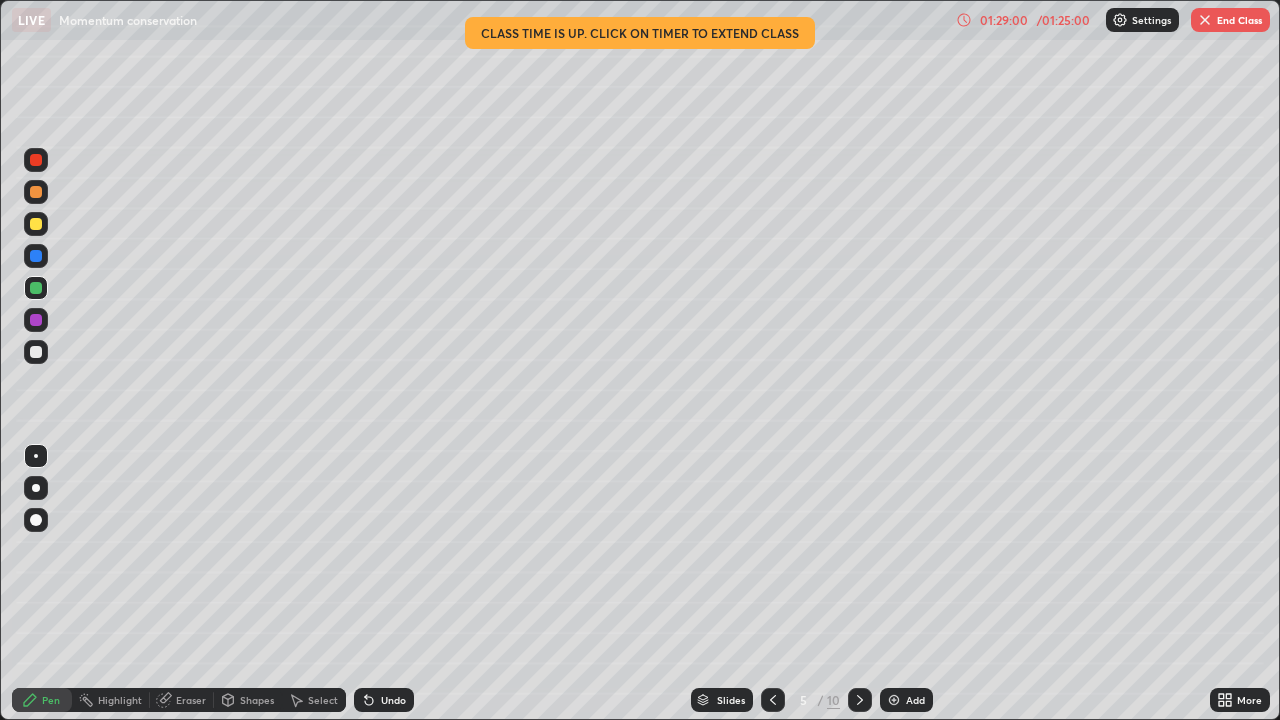 click 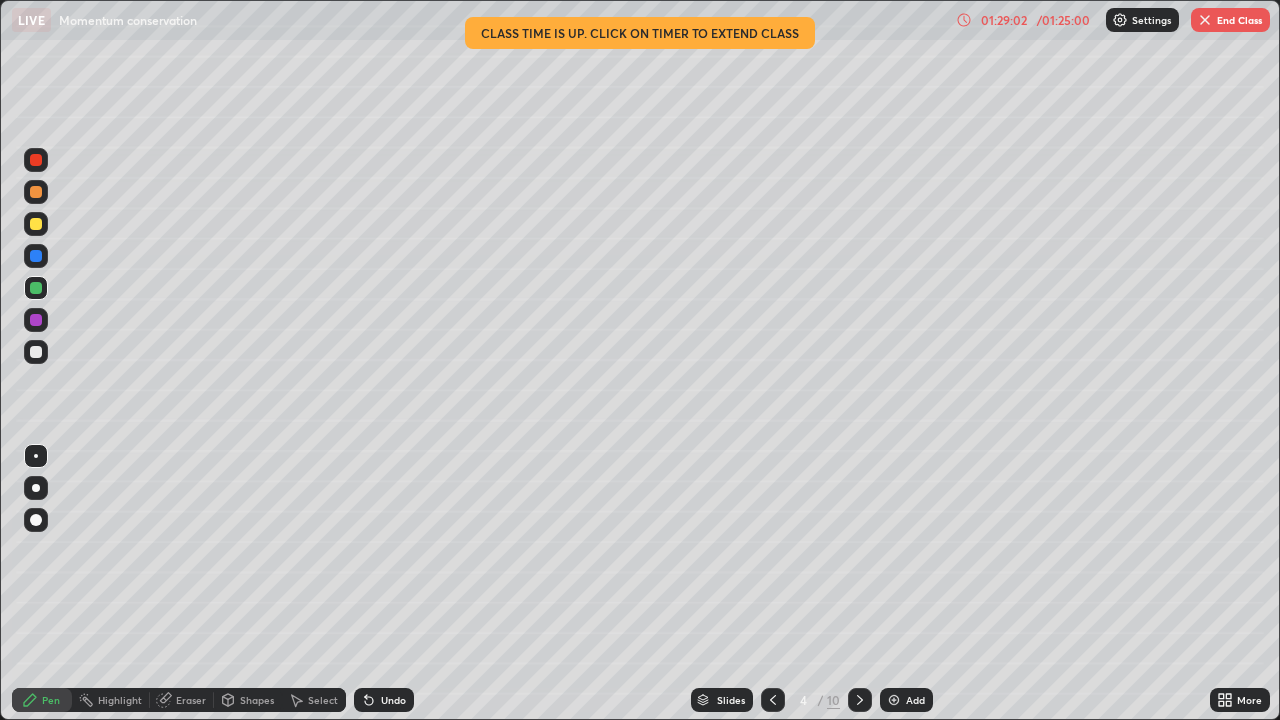 click 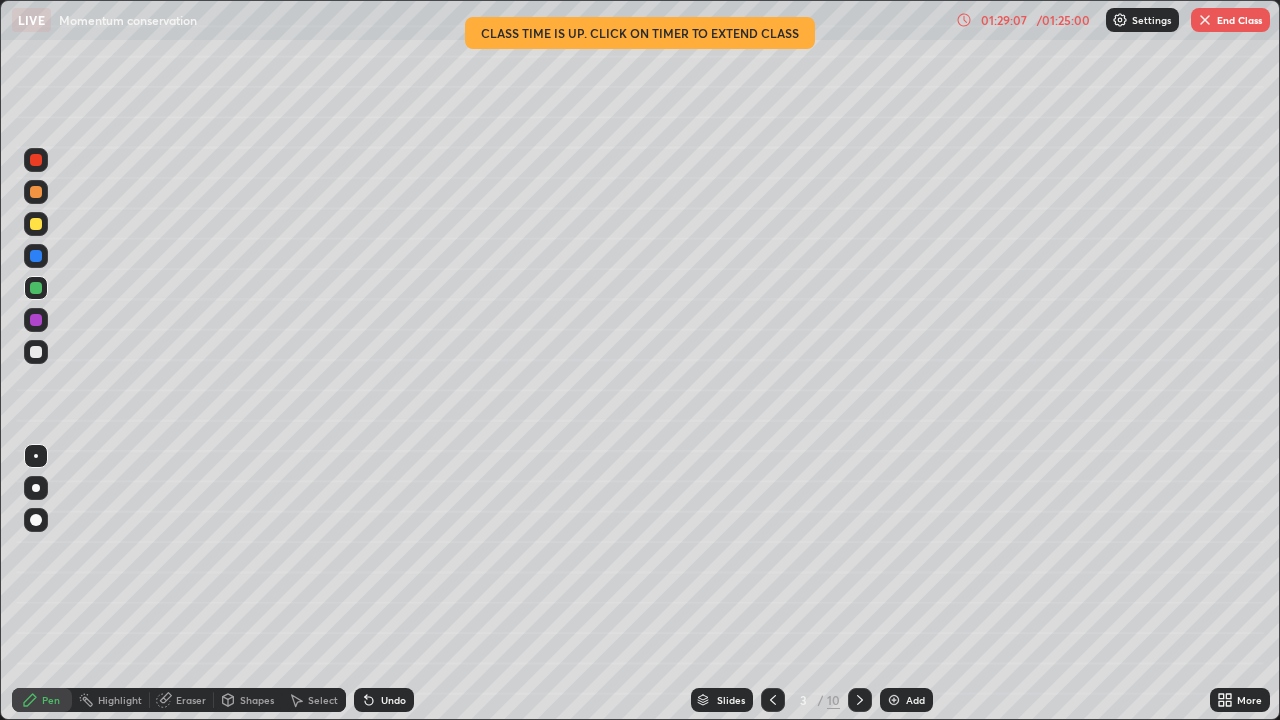 click on "End Class" at bounding box center [1230, 20] 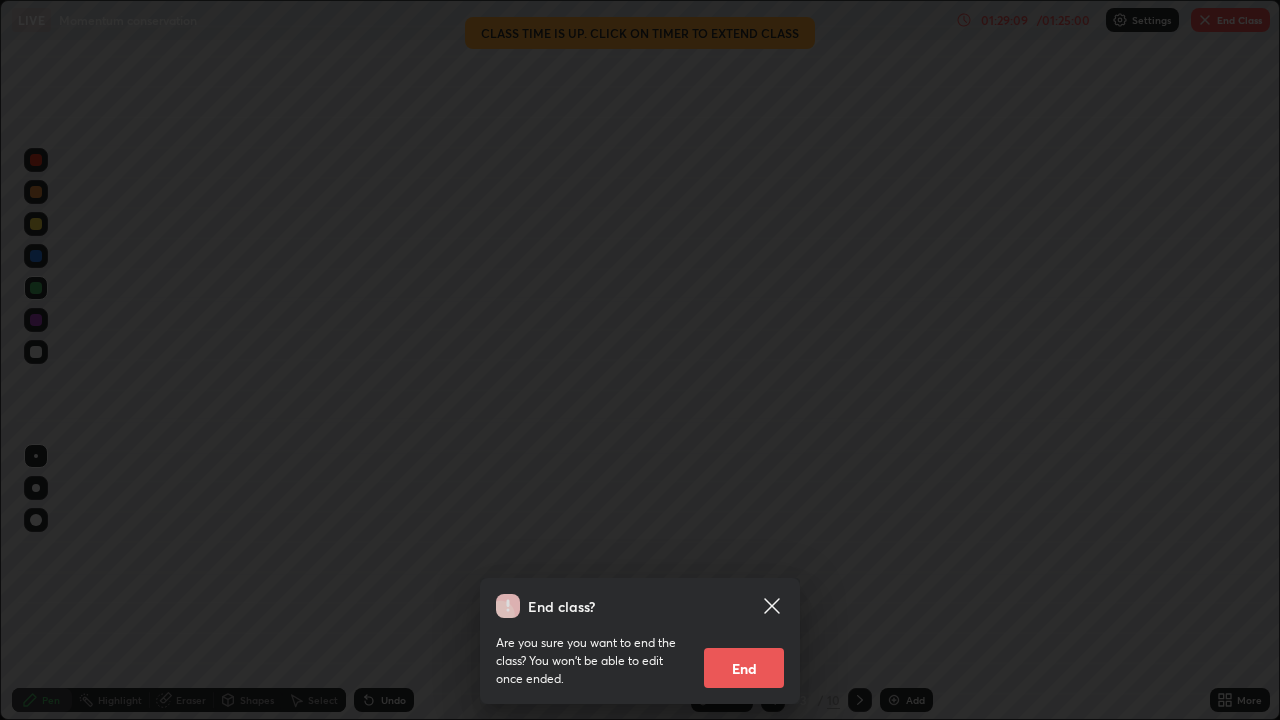 click on "End" at bounding box center (744, 668) 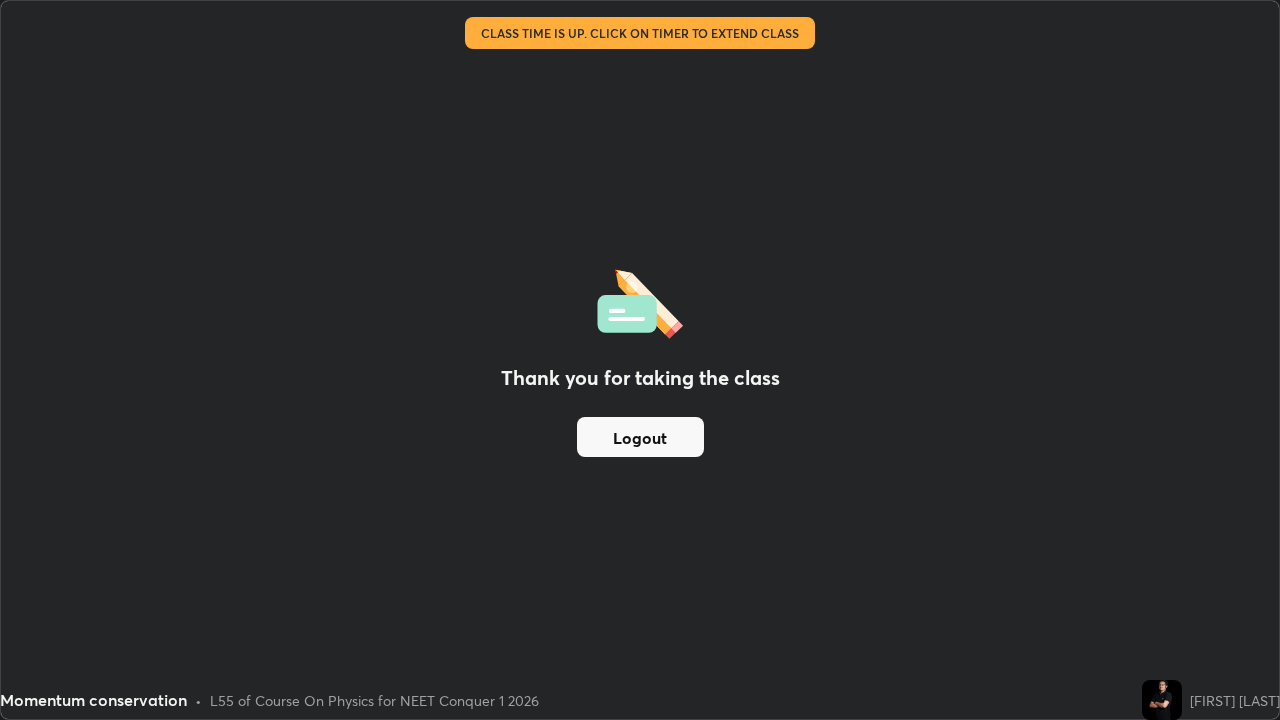 click on "Logout" at bounding box center (640, 437) 